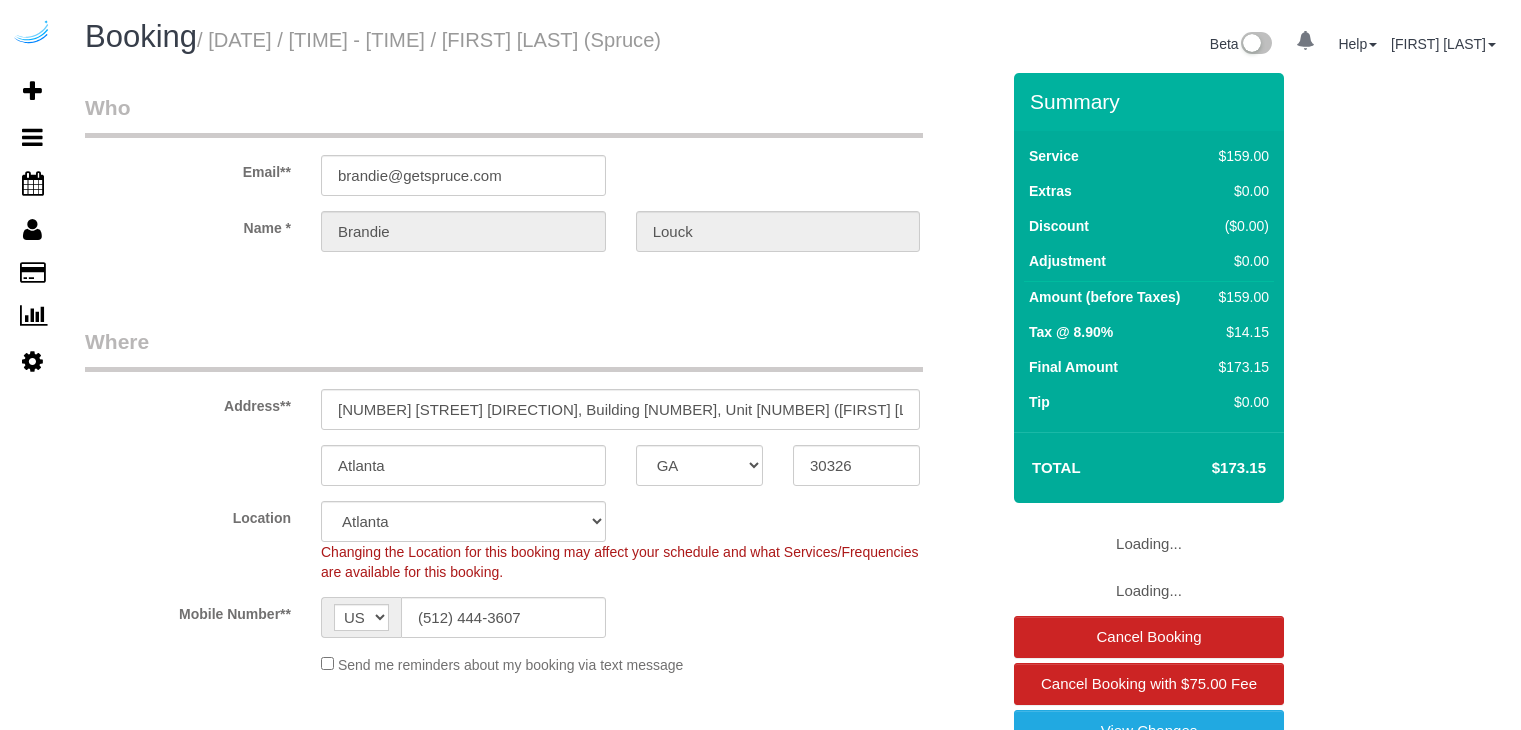 select on "GA" 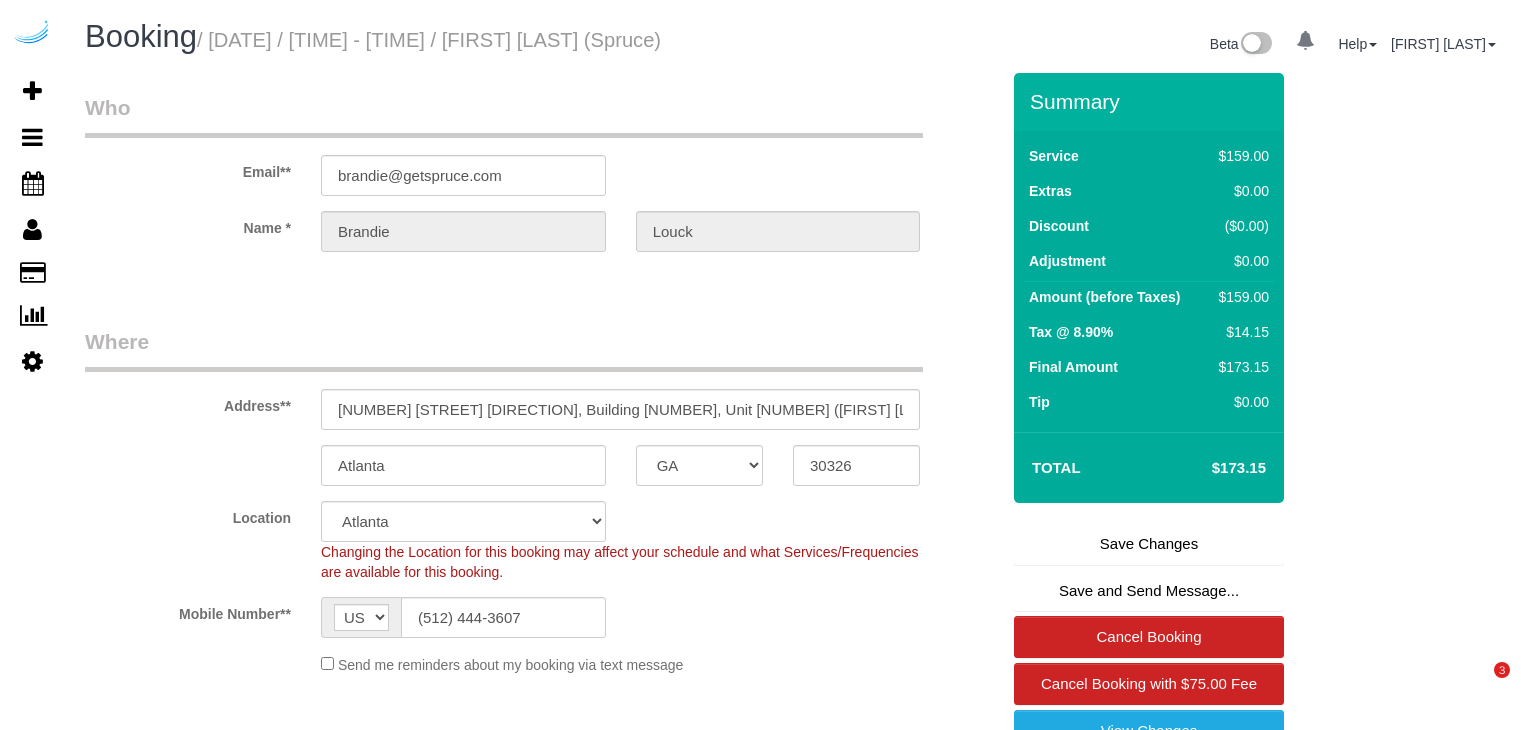 scroll, scrollTop: 0, scrollLeft: 0, axis: both 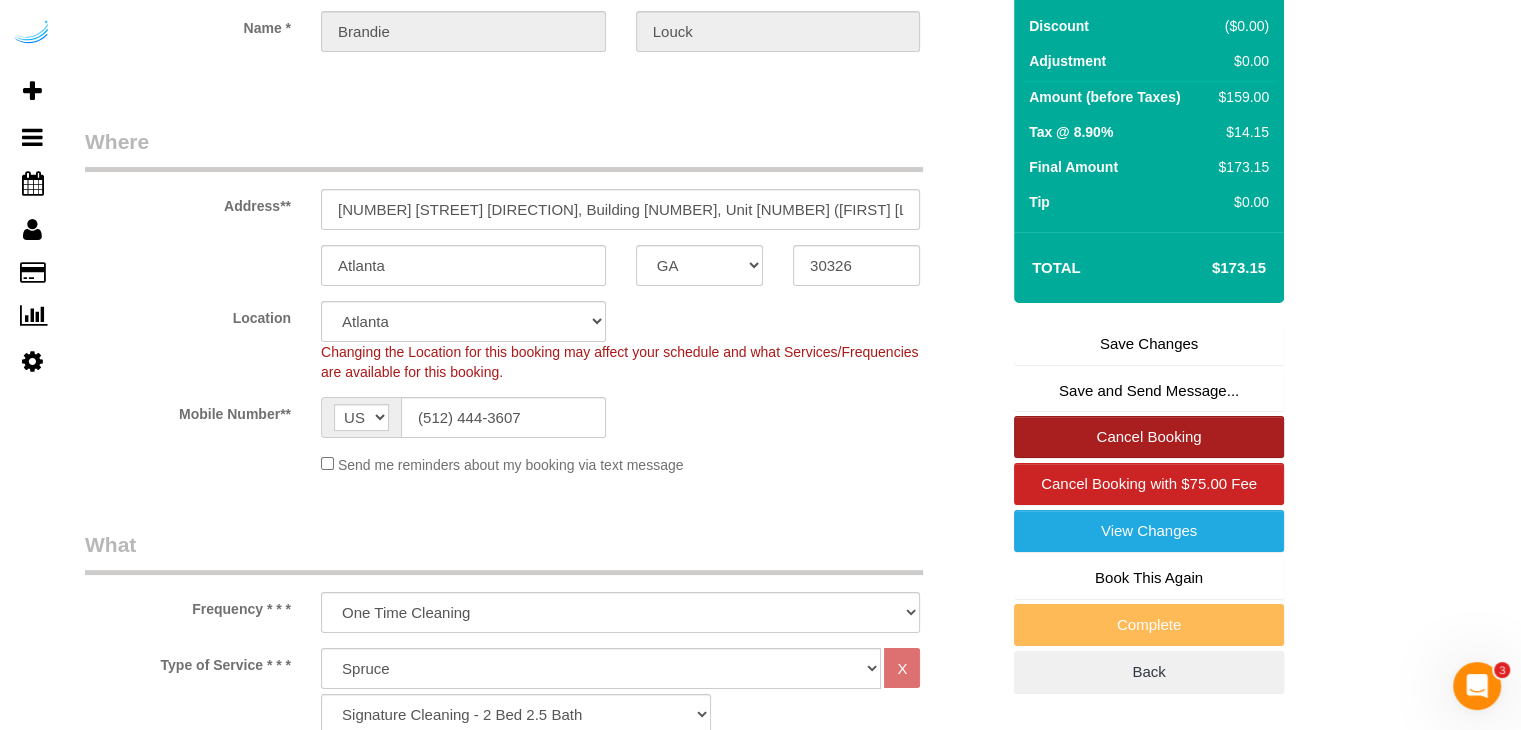 click on "Cancel Booking" at bounding box center (1149, 437) 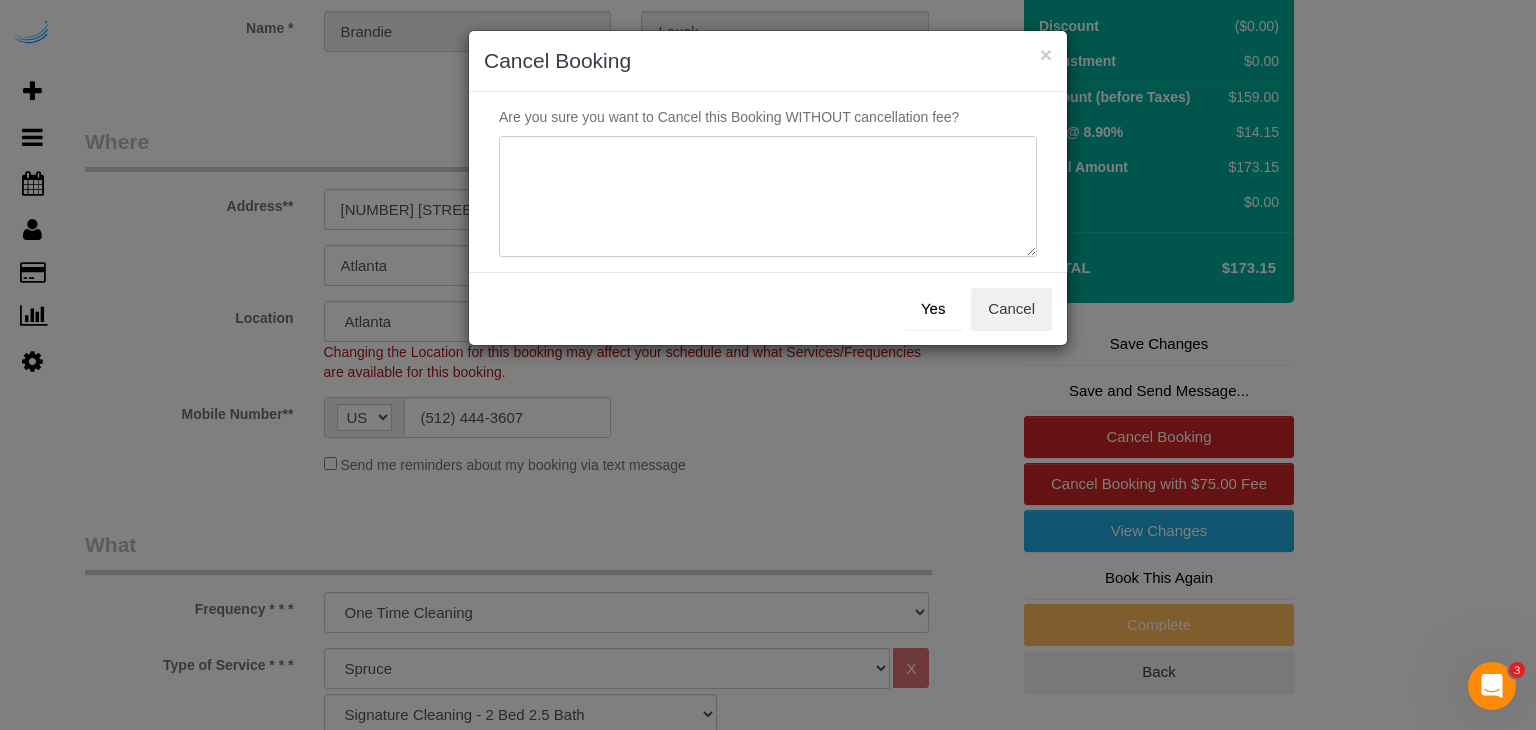 click at bounding box center [768, 197] 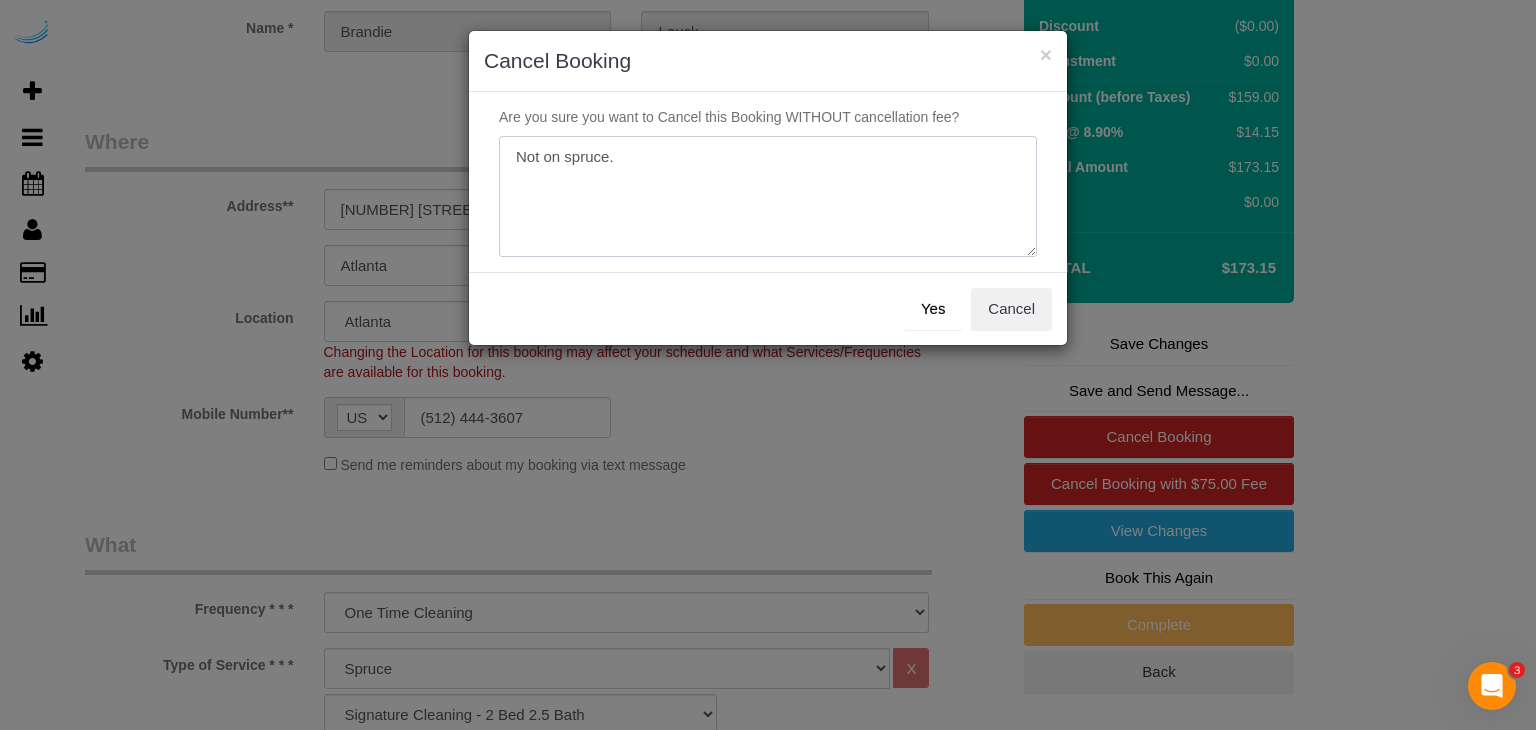 type on "Not on spruce." 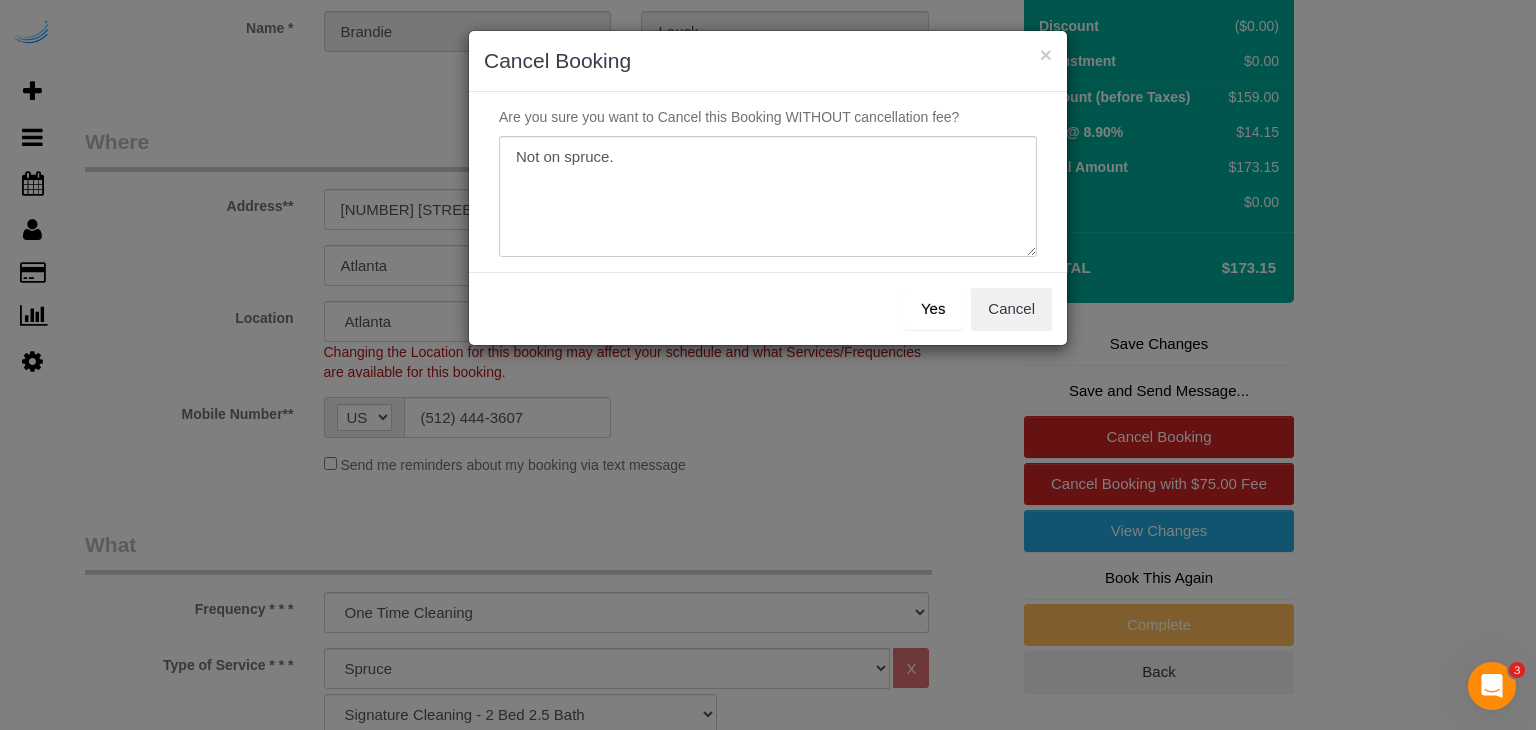 drag, startPoint x: 935, startPoint y: 305, endPoint x: 921, endPoint y: 301, distance: 14.56022 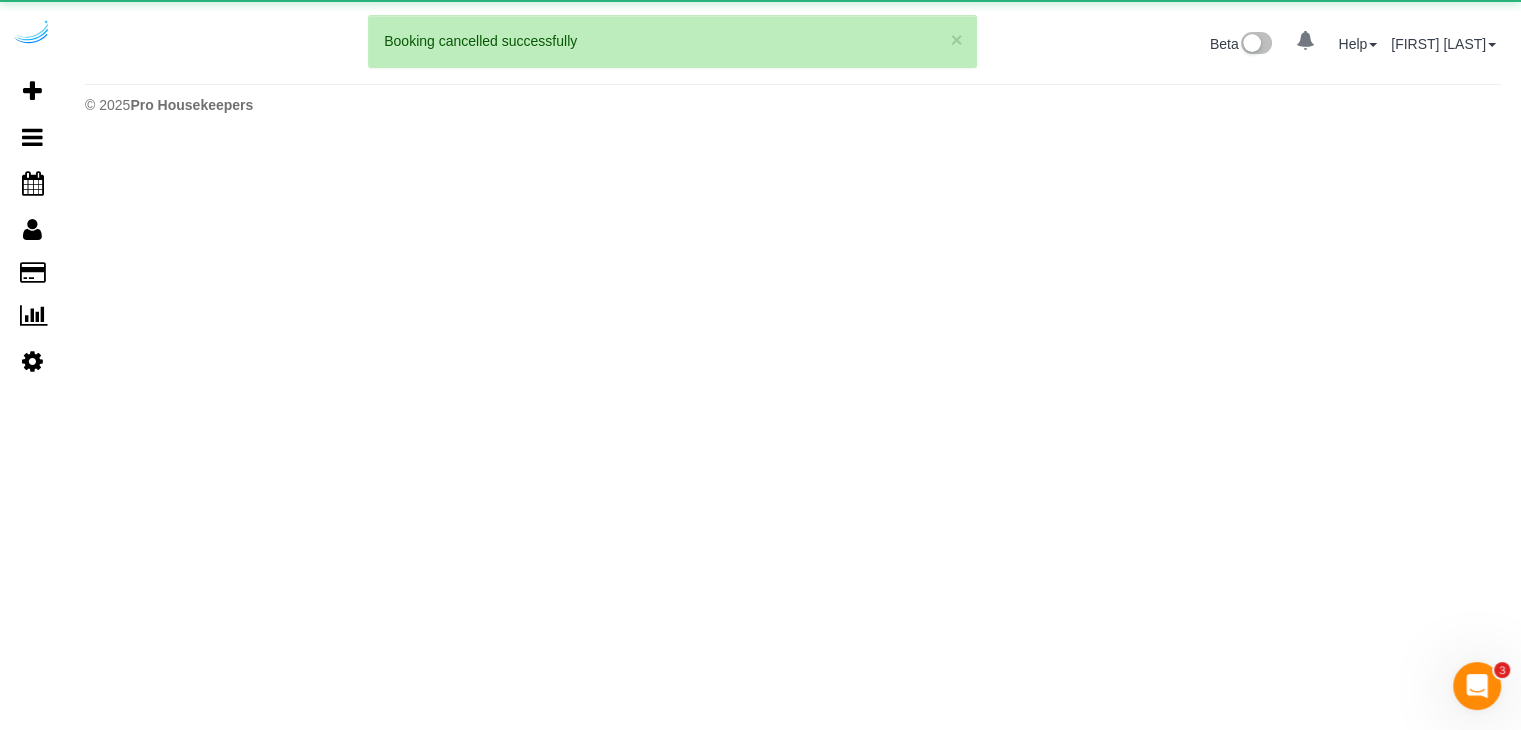scroll, scrollTop: 0, scrollLeft: 0, axis: both 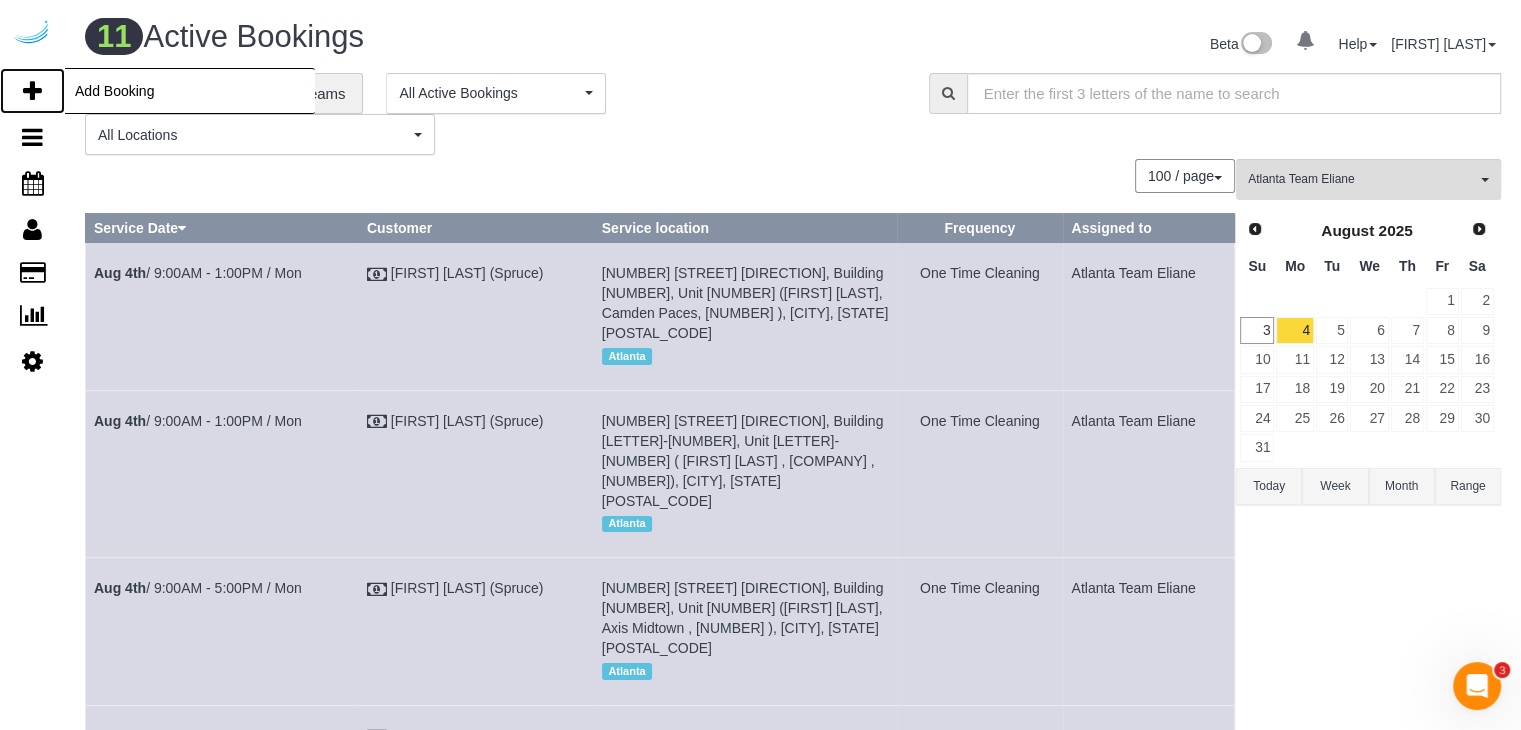 click at bounding box center [32, 91] 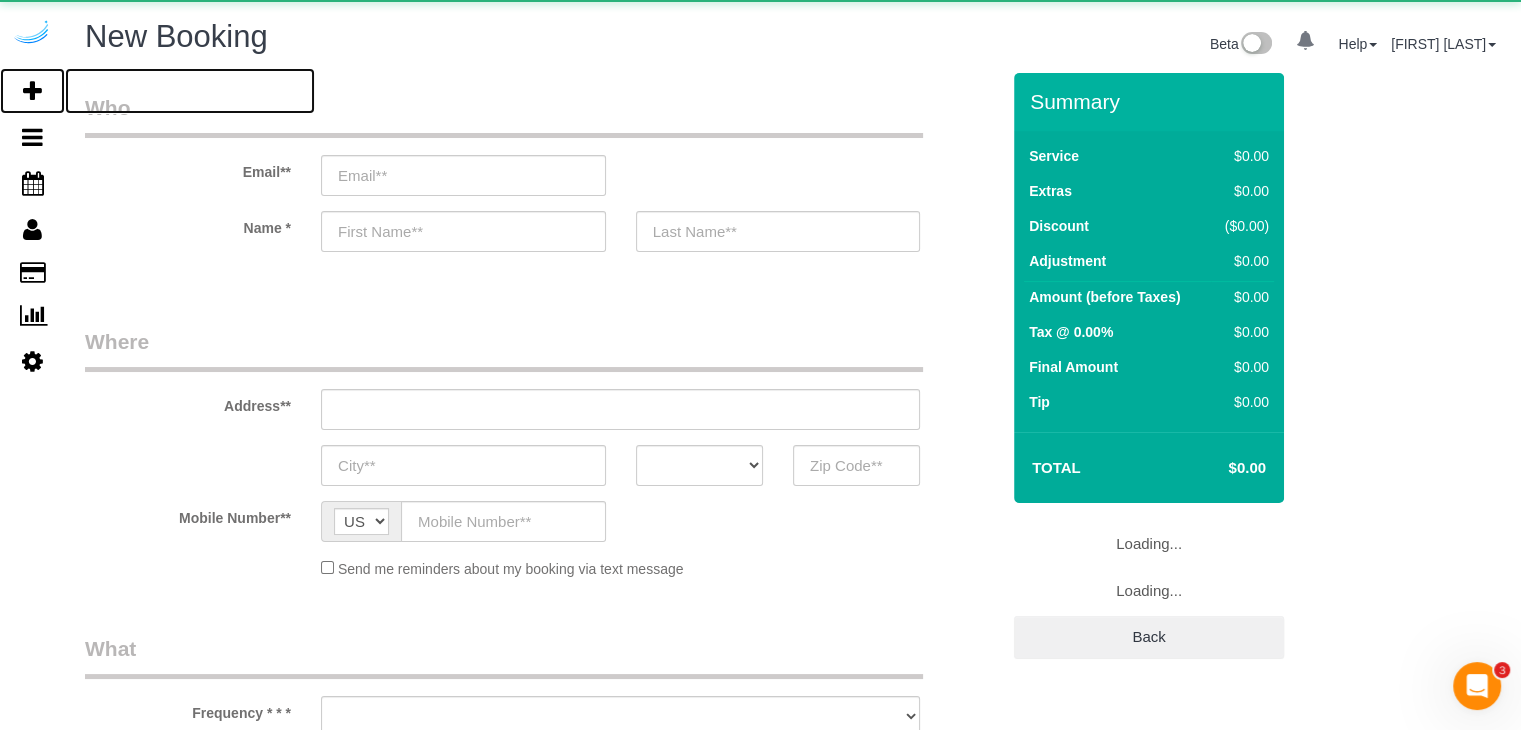 select on "number:9" 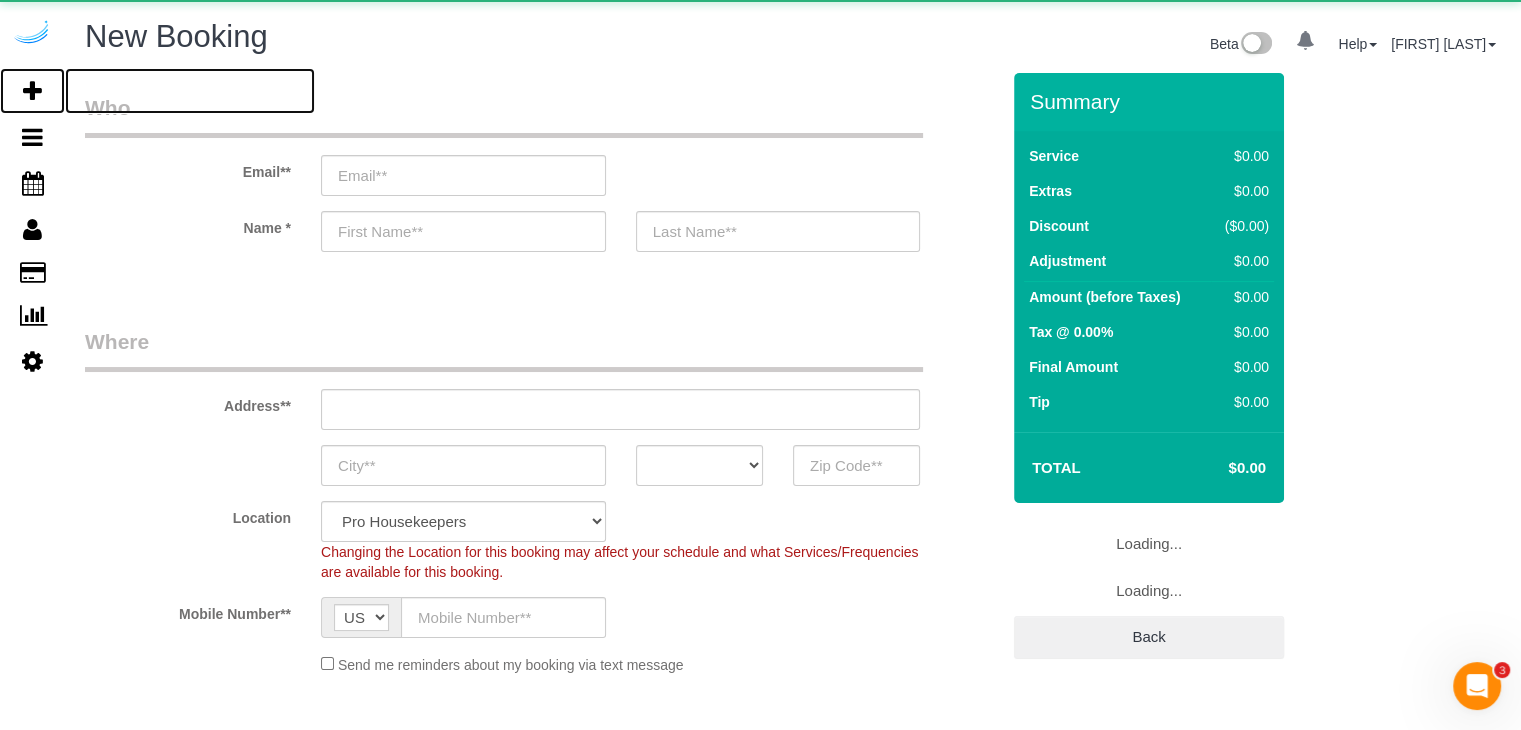 select on "4" 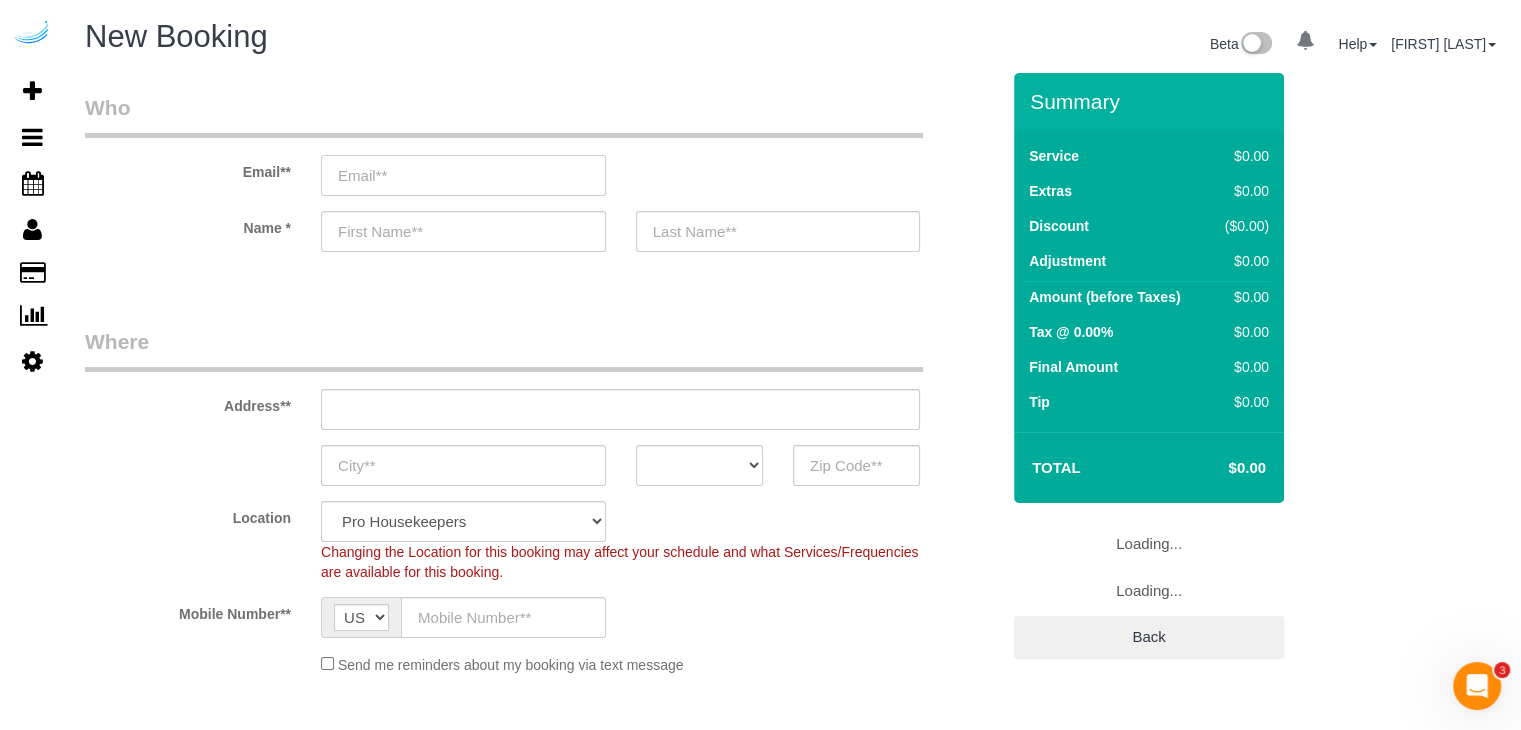 select on "object:2070" 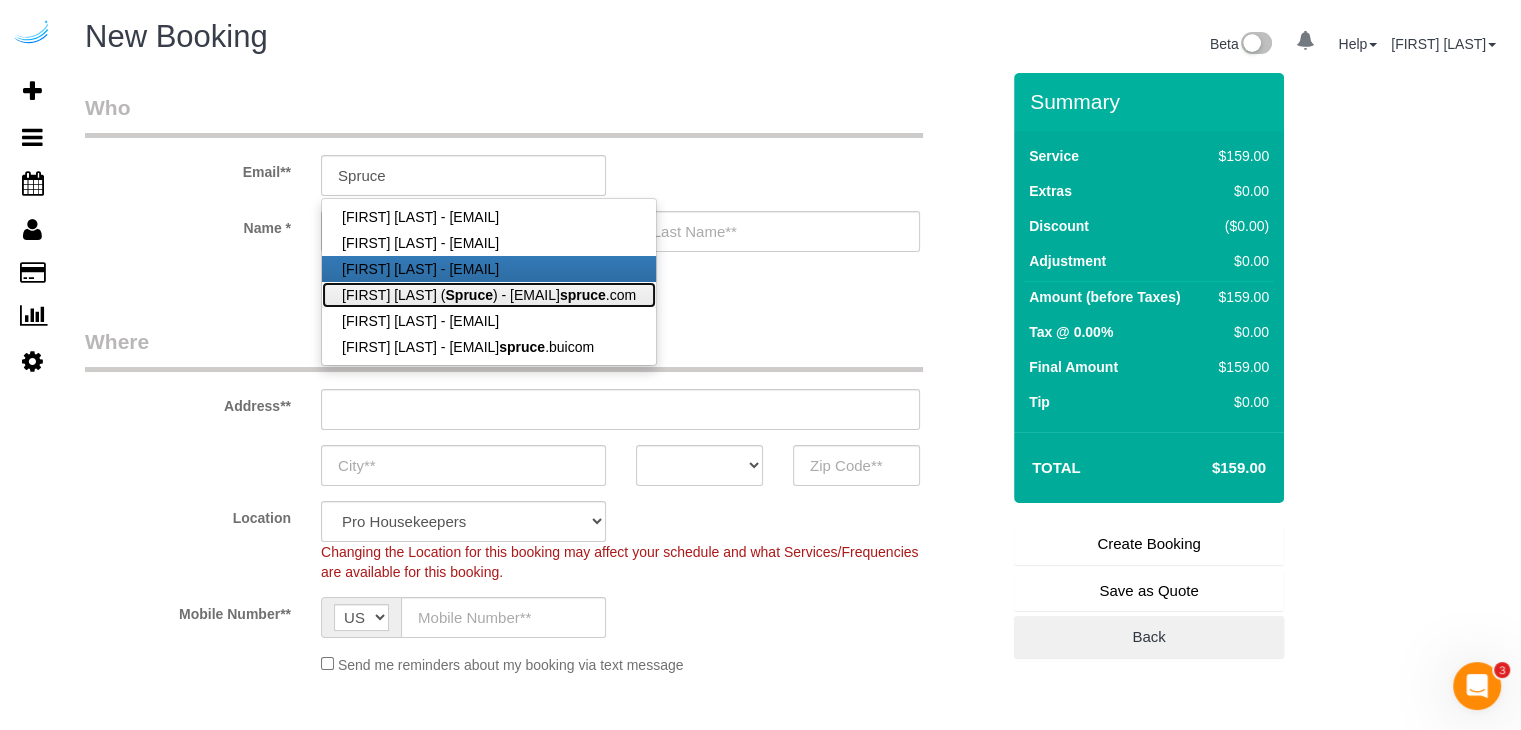 click on "Brandie Louck ( Spruce ) - brandie@get spruce .com" at bounding box center (489, 295) 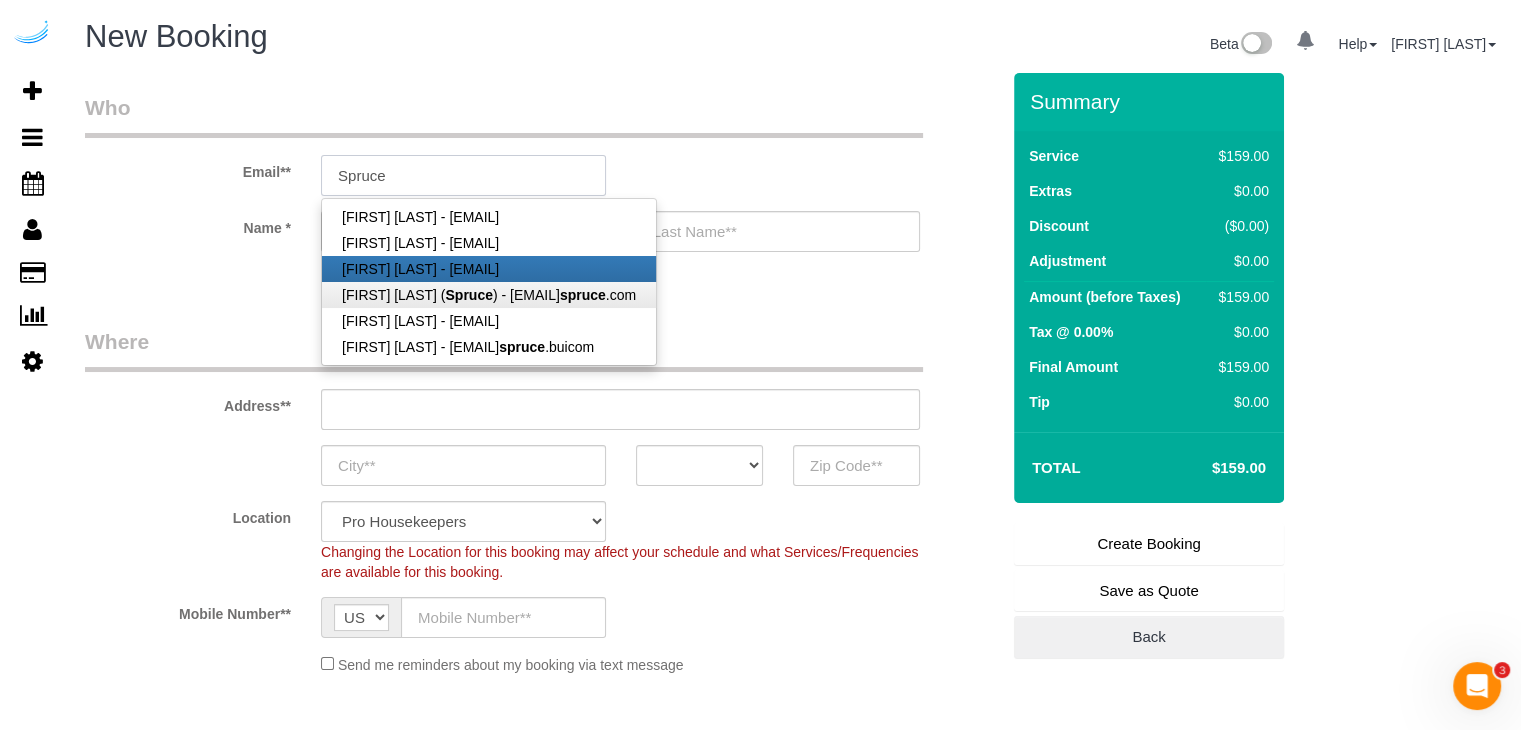 type on "brandie@getspruce.com" 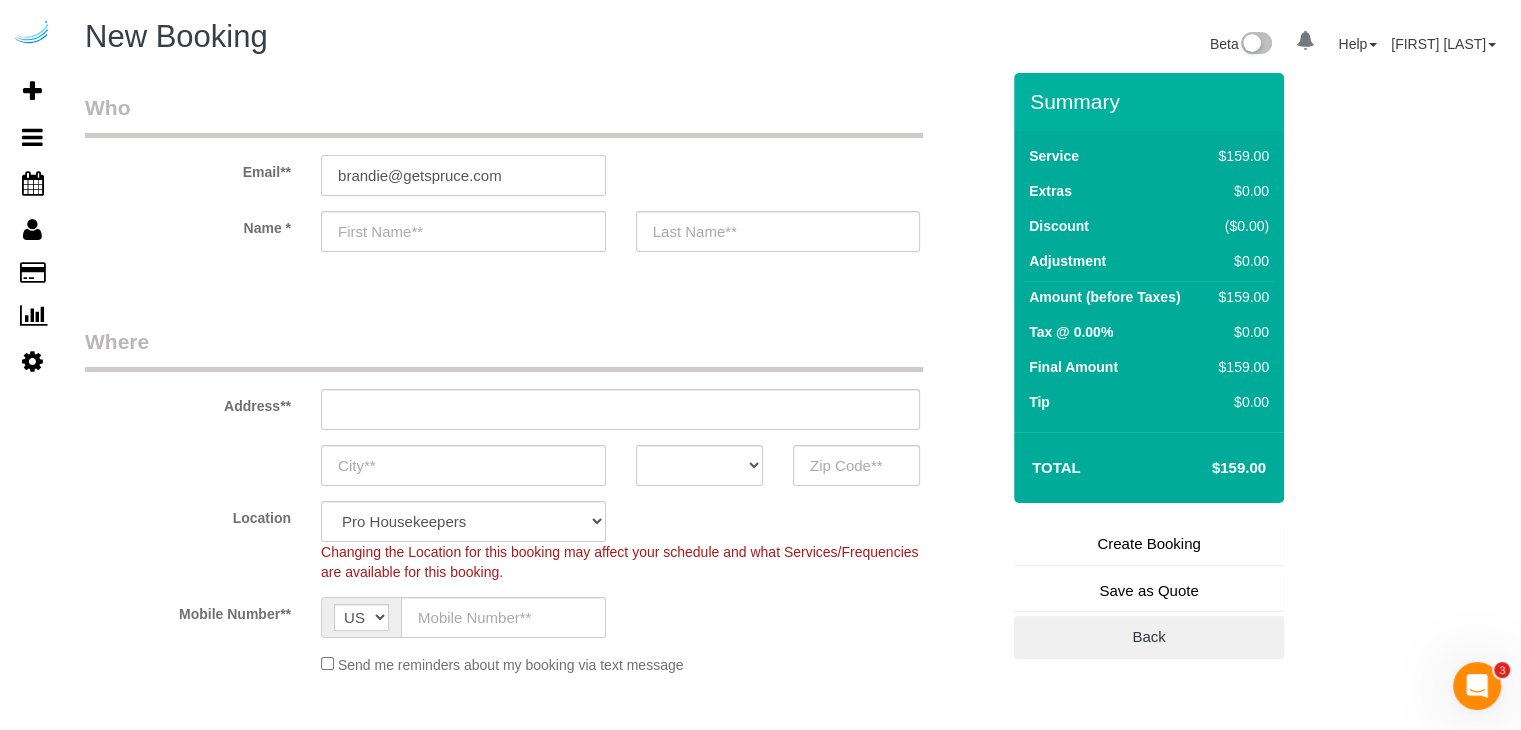 type on "Brandie" 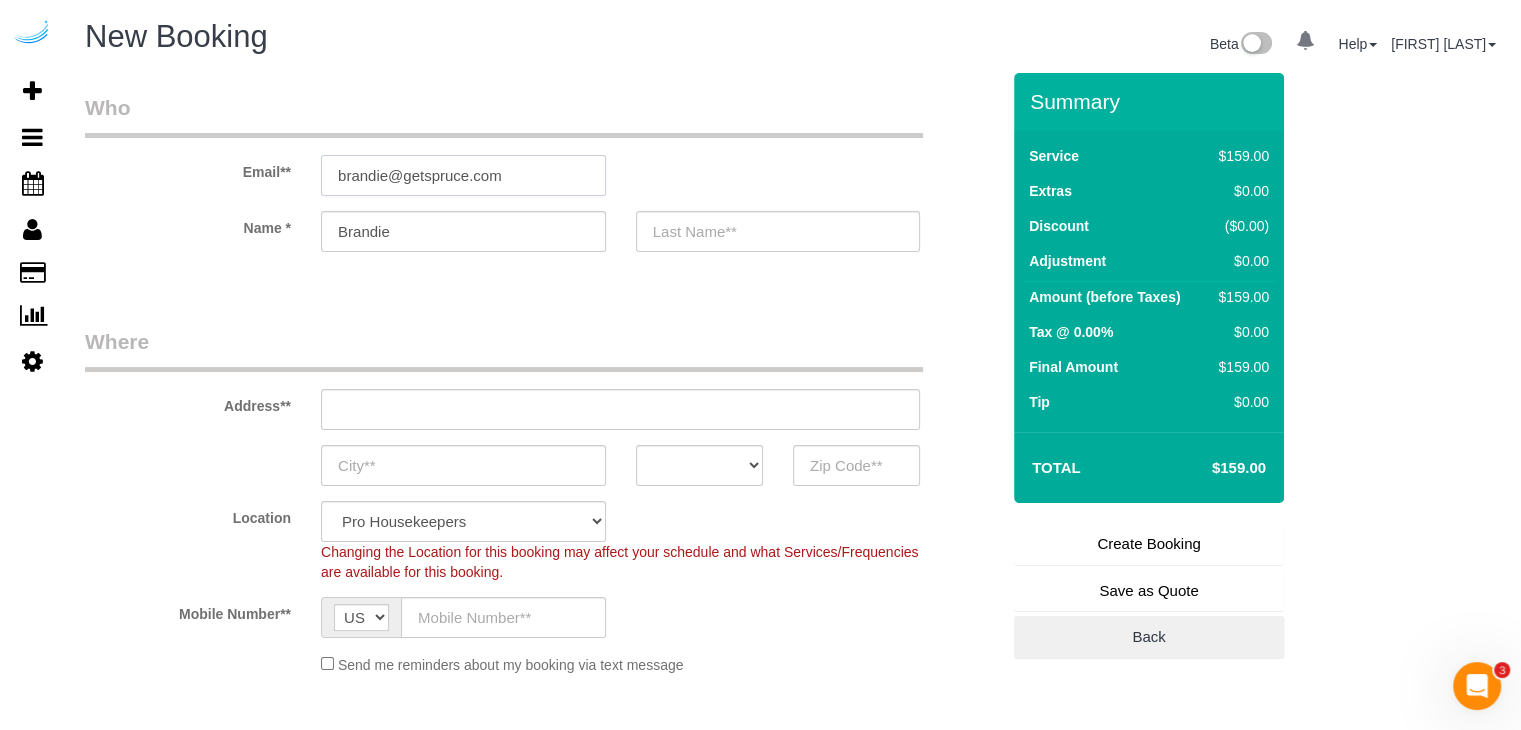 type on "Louck" 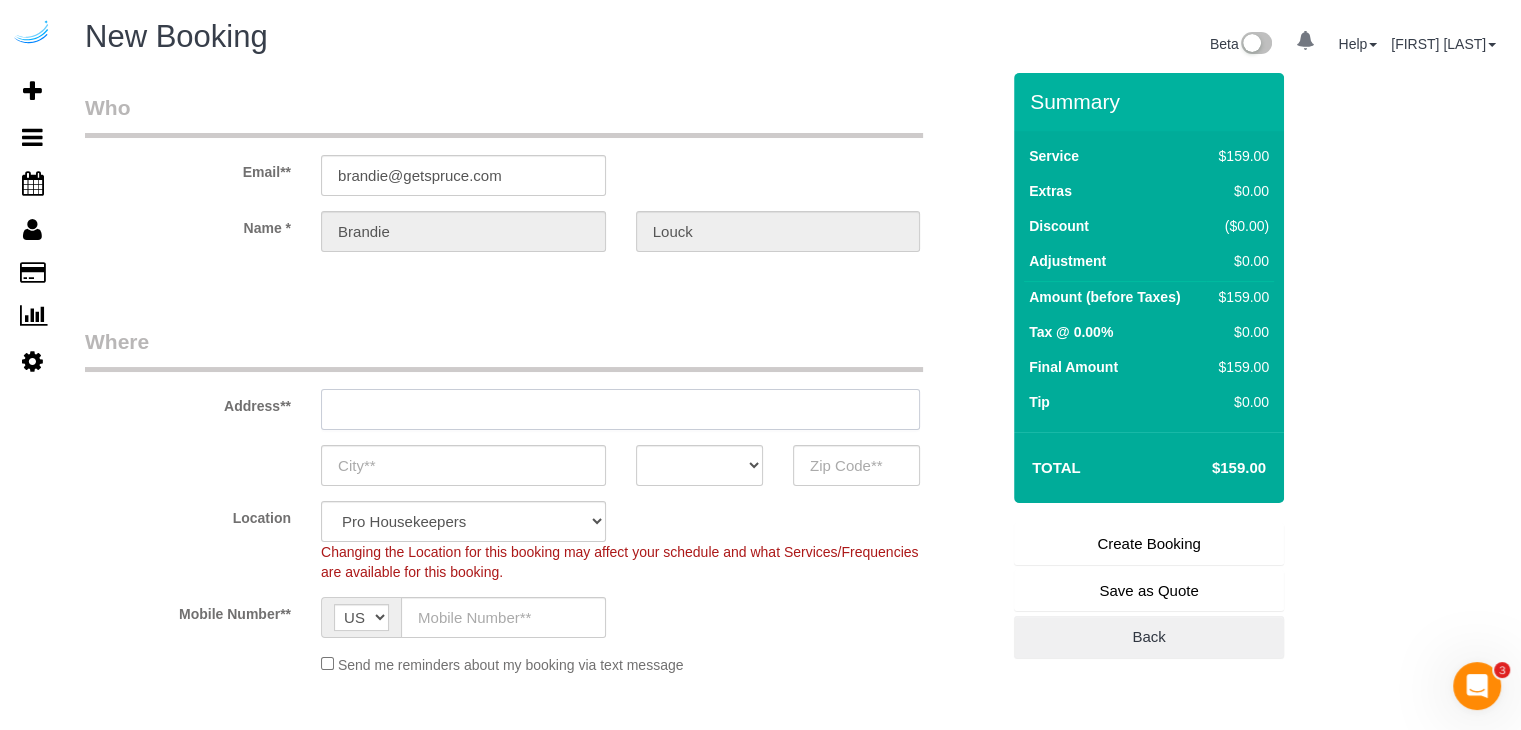 click at bounding box center (620, 409) 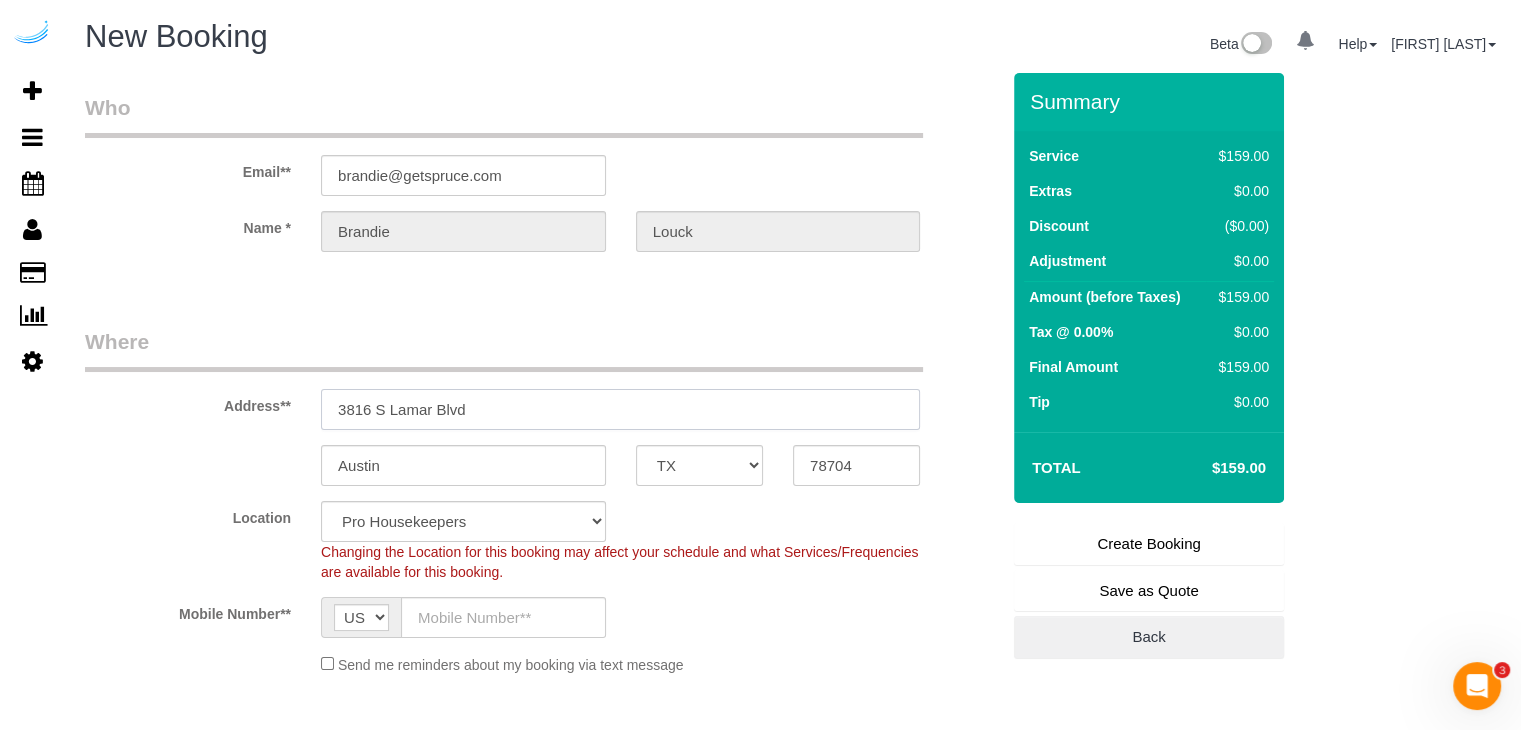 paste on "770 Juniper St NE, Atlanta, GA 30308" 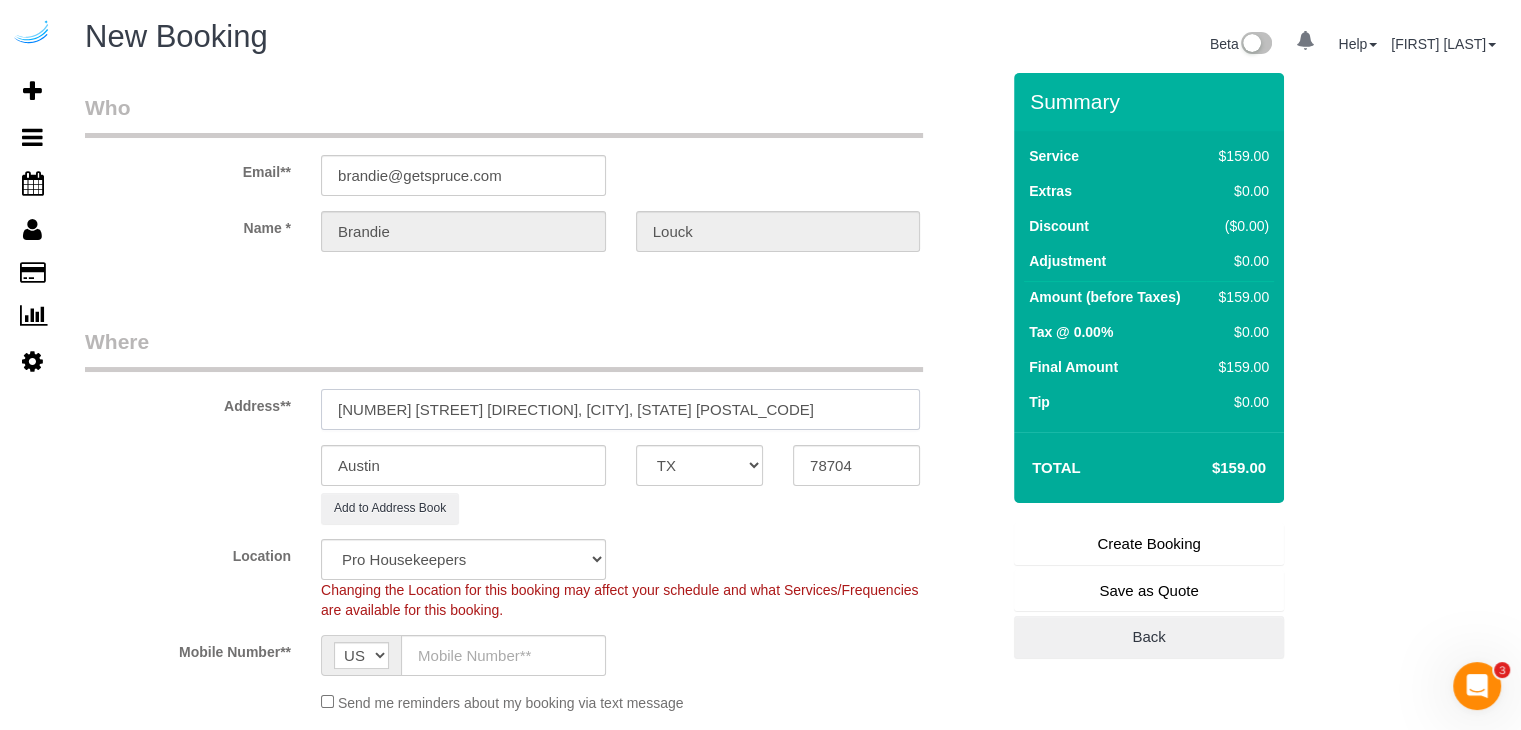 select on "9" 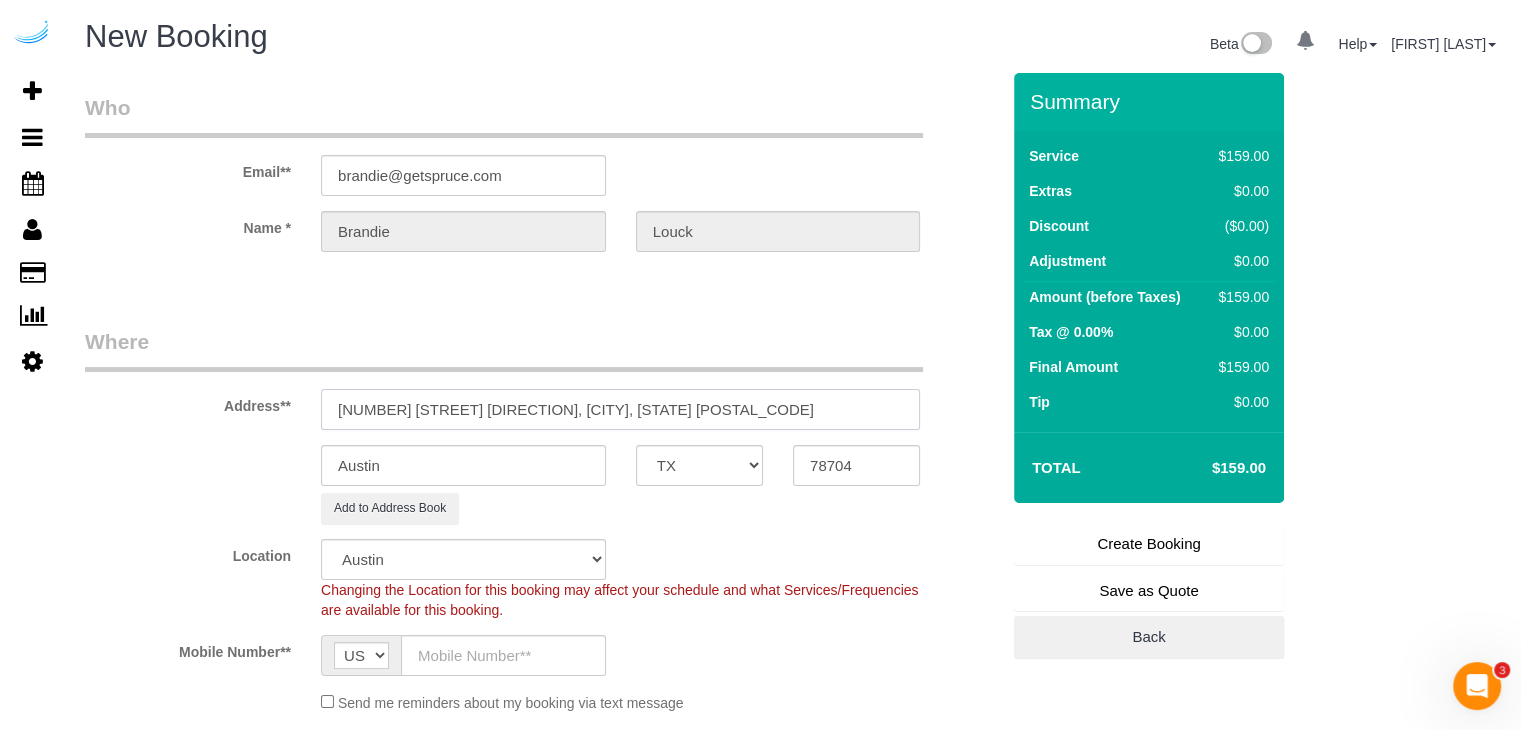 select on "object:2114" 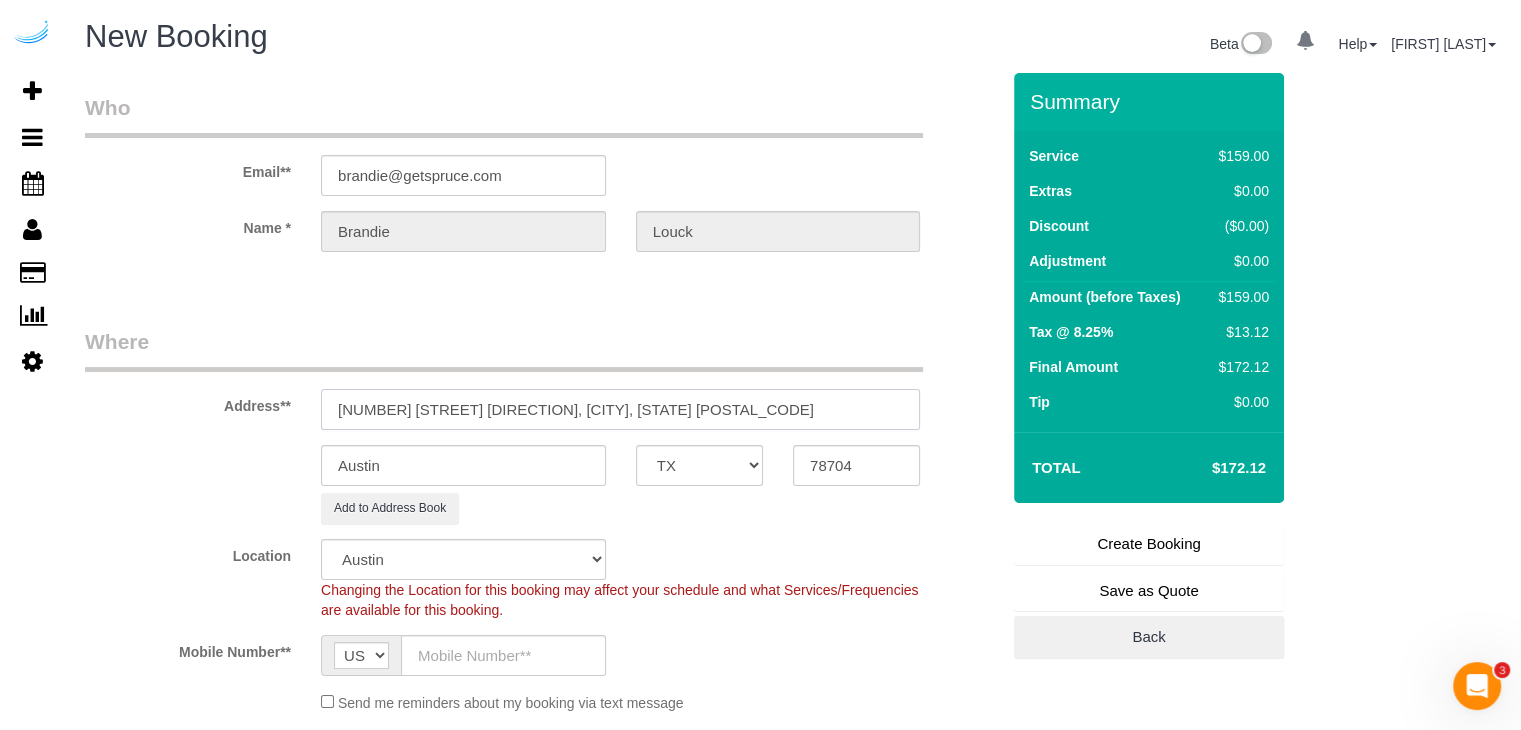 drag, startPoint x: 544, startPoint y: 406, endPoint x: 644, endPoint y: 396, distance: 100.49876 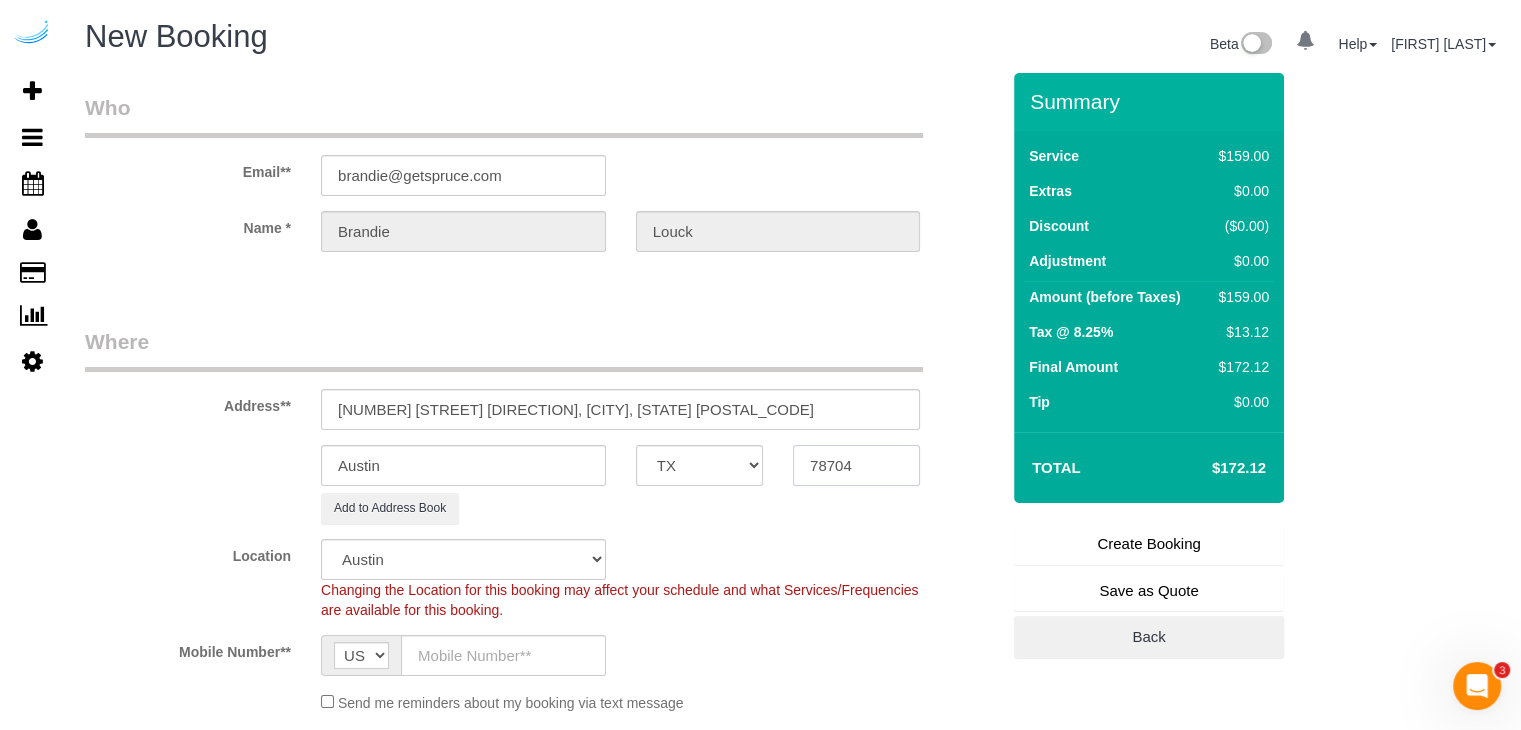 click on "78704" at bounding box center [856, 465] 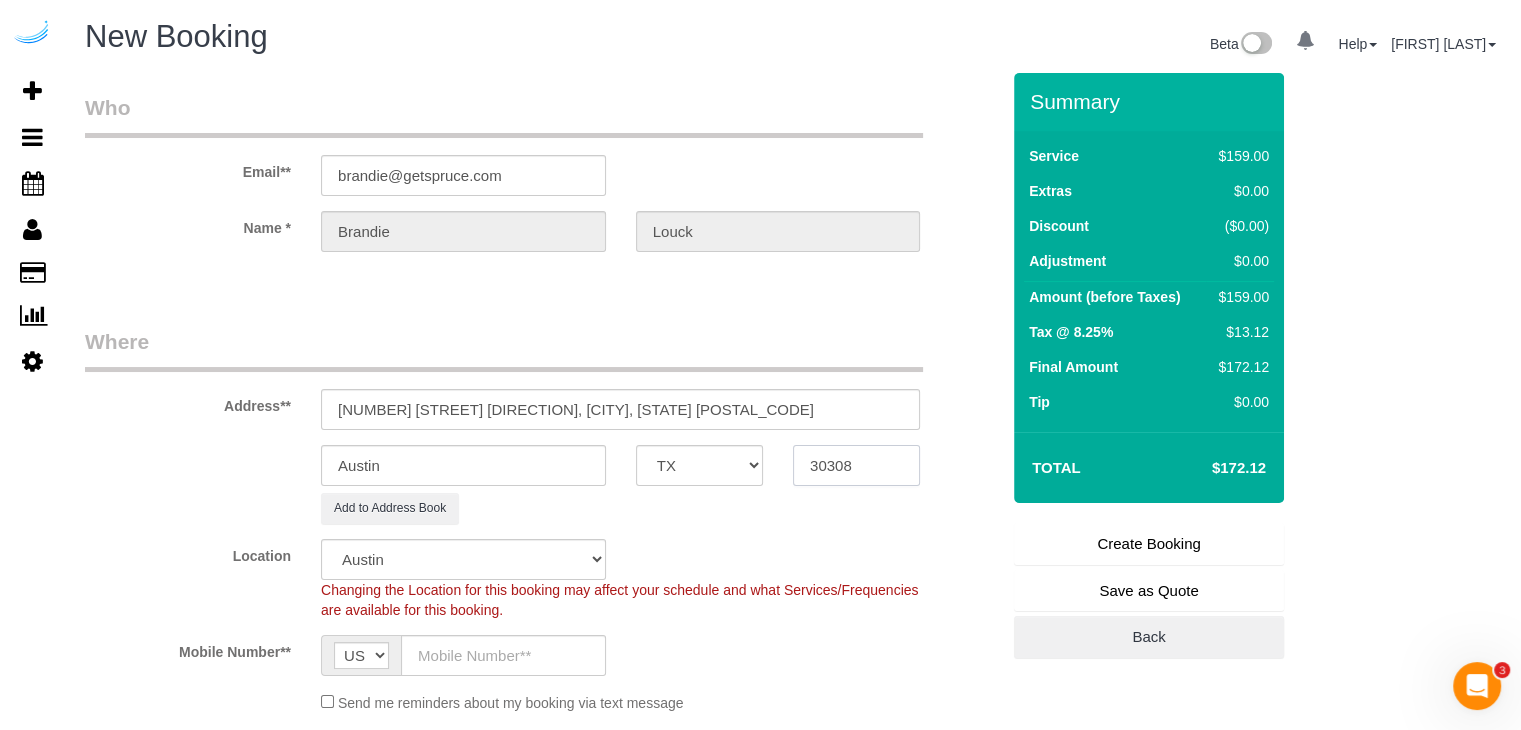 type on "30308" 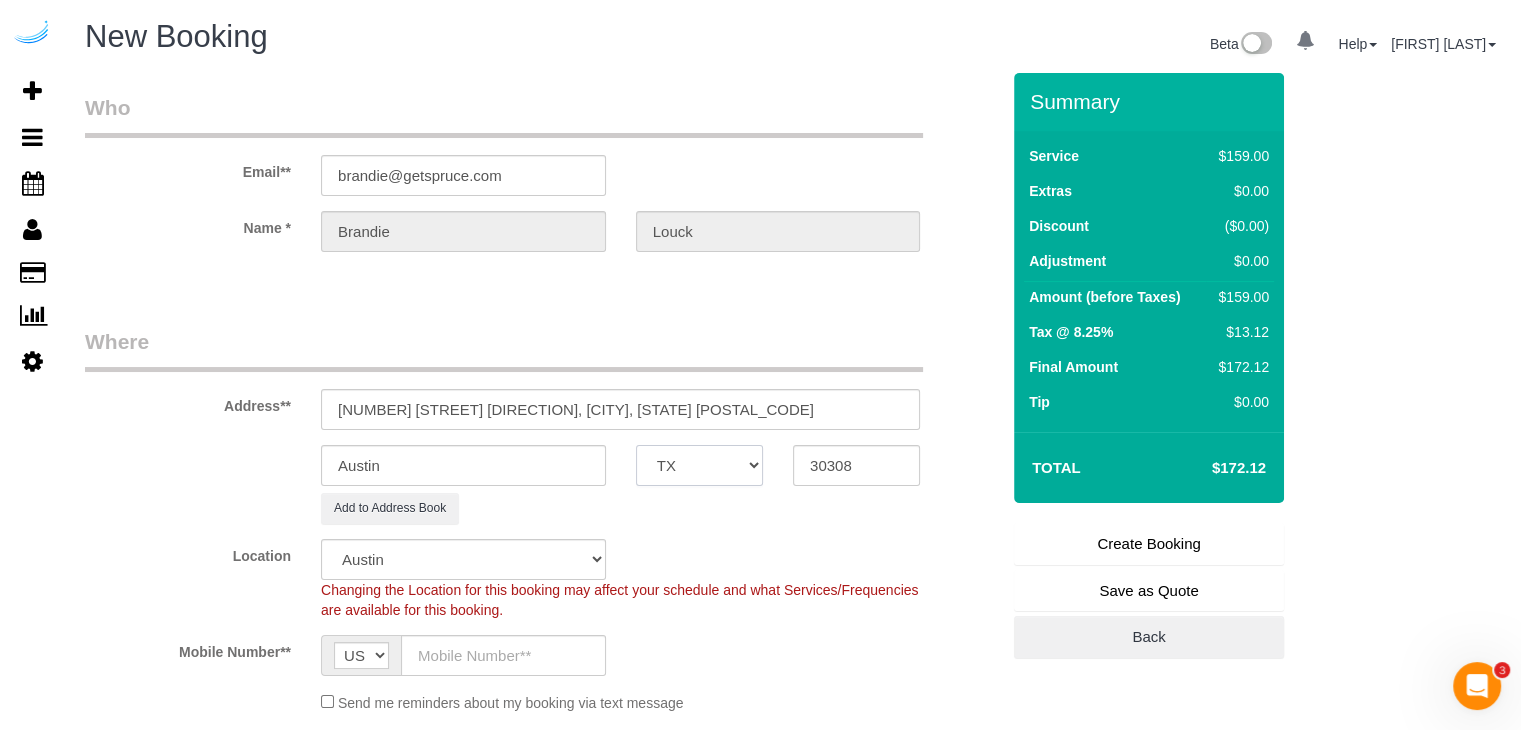 click on "AK
AL
AR
AZ
CA
CO
CT
DC
DE
FL
GA
HI
IA
ID
IL
IN
KS
KY
LA
MA
MD
ME
MI
MN
MO
MS
MT
NC
ND
NE
NH
NJ
NM
NV
NY
OH
OK
OR
PA
RI
SC
SD
TN
TX
UT
VA
VT
WA
WI
WV
WY" at bounding box center (699, 465) 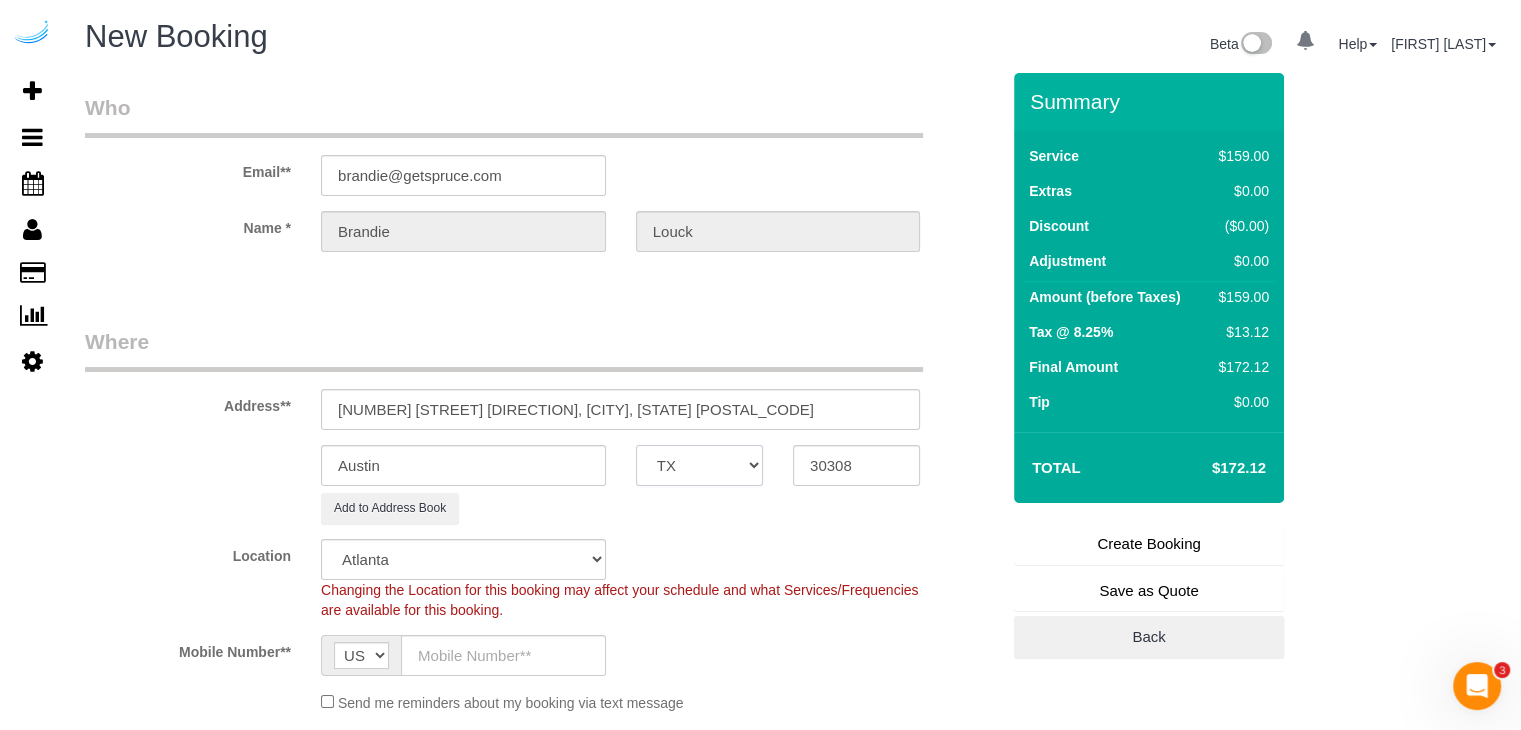 select on "object:2161" 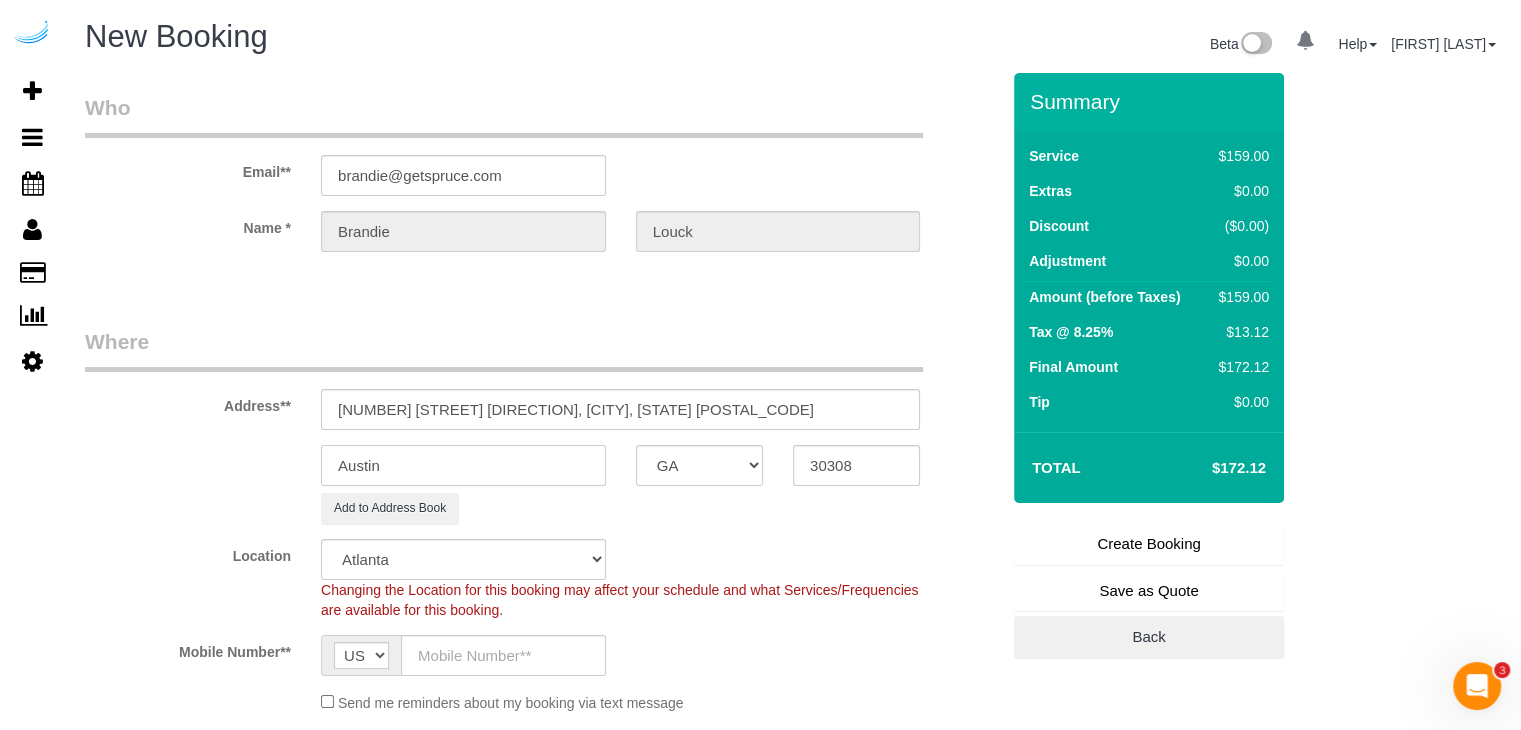 click on "Austin" at bounding box center (463, 465) 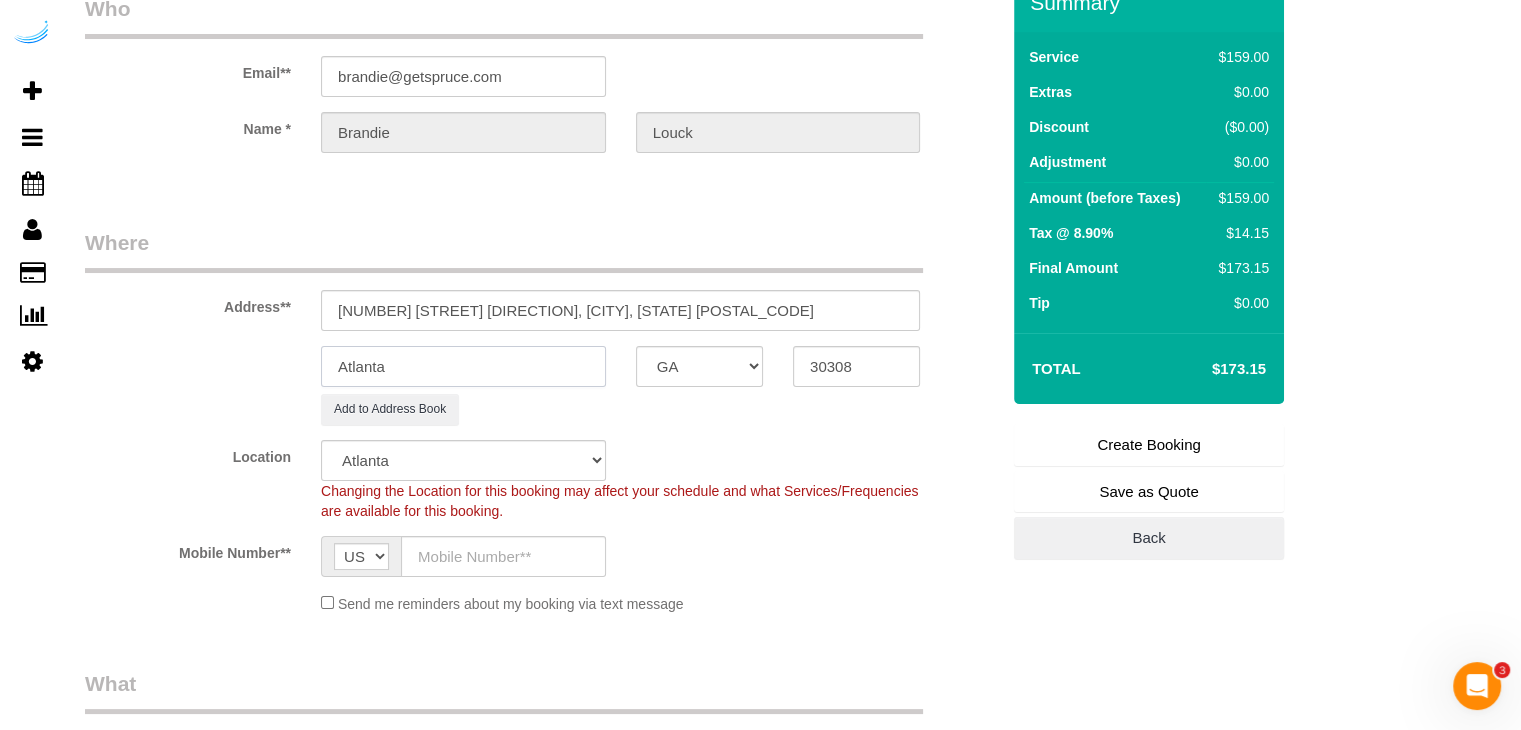 scroll, scrollTop: 200, scrollLeft: 0, axis: vertical 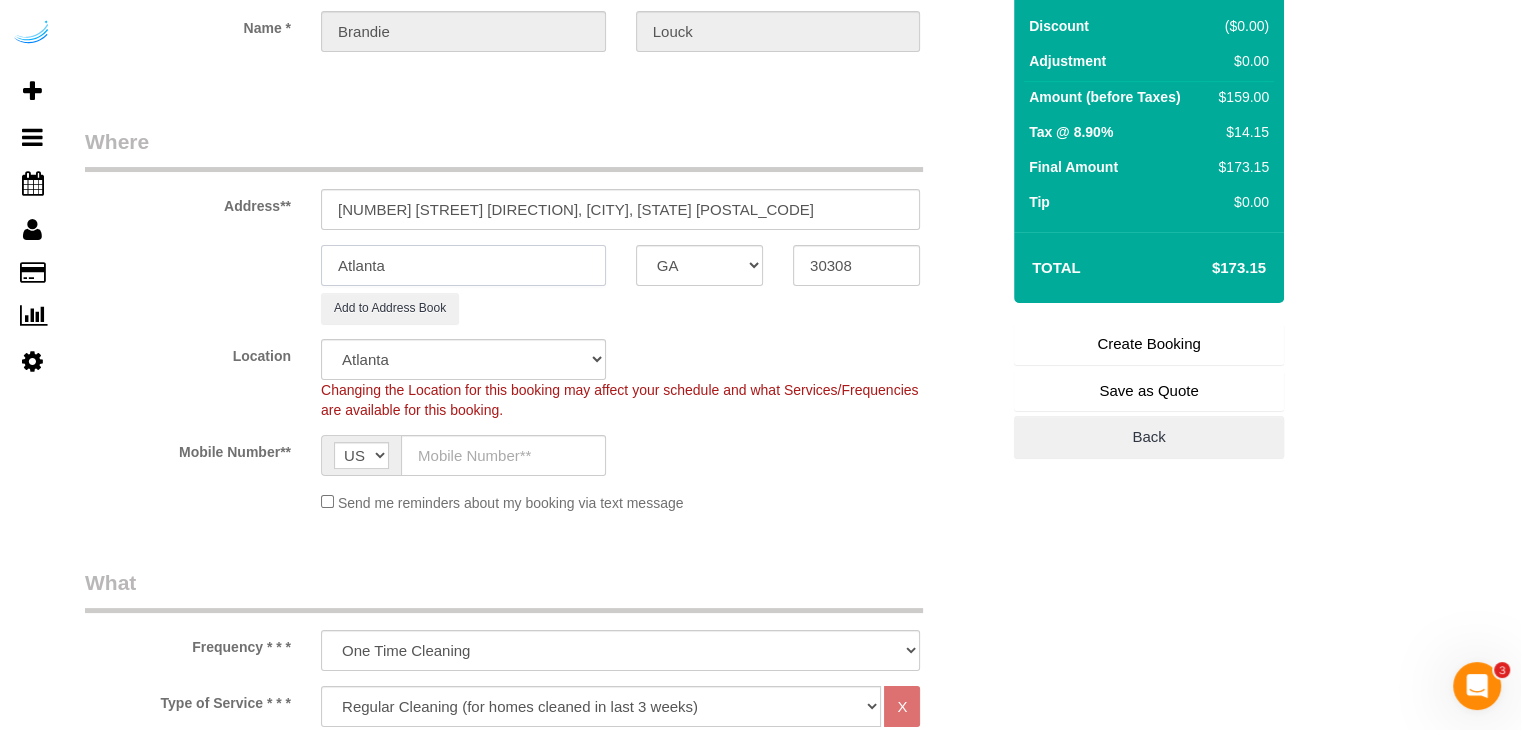 type on "Atlanta" 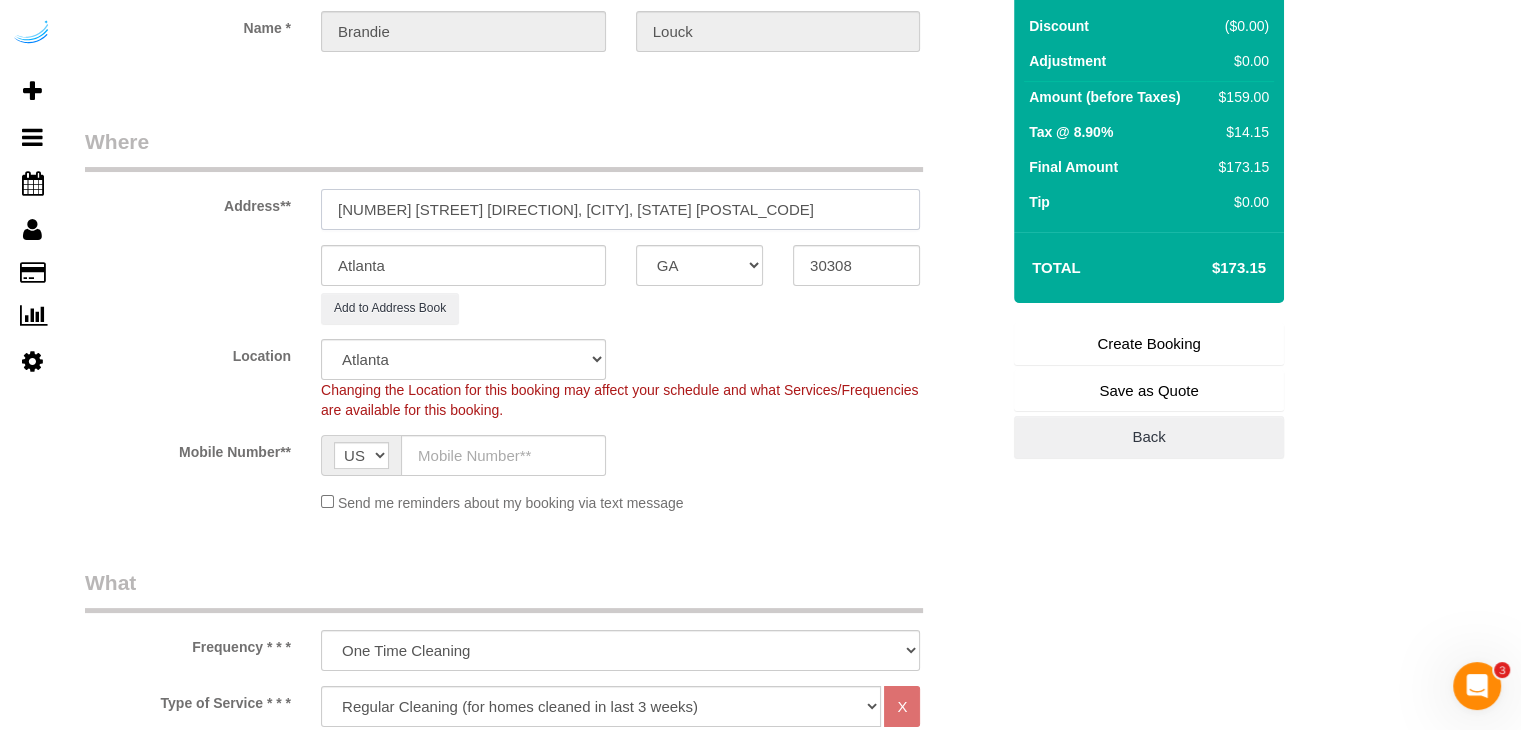 drag, startPoint x: 467, startPoint y: 206, endPoint x: 704, endPoint y: 202, distance: 237.03375 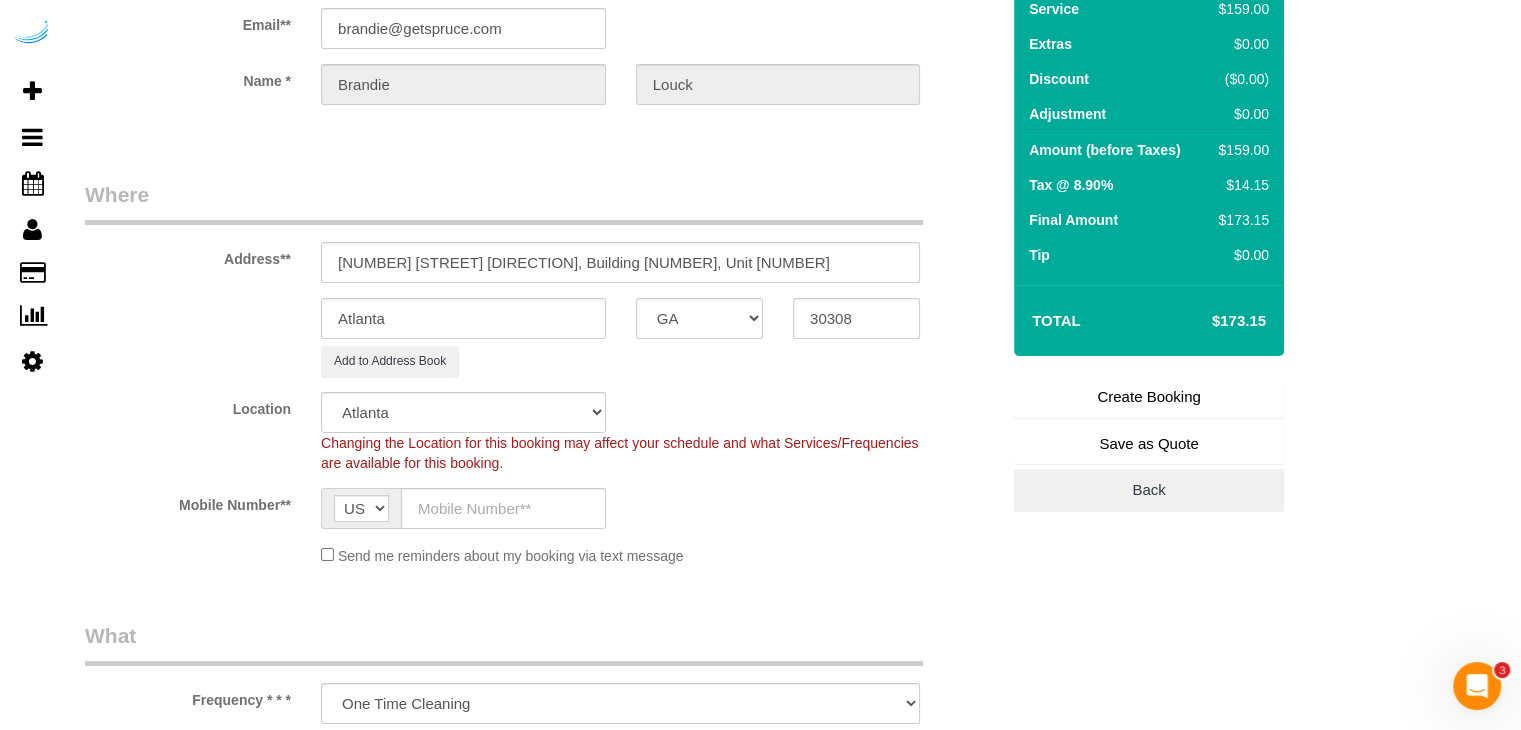 scroll, scrollTop: 100, scrollLeft: 0, axis: vertical 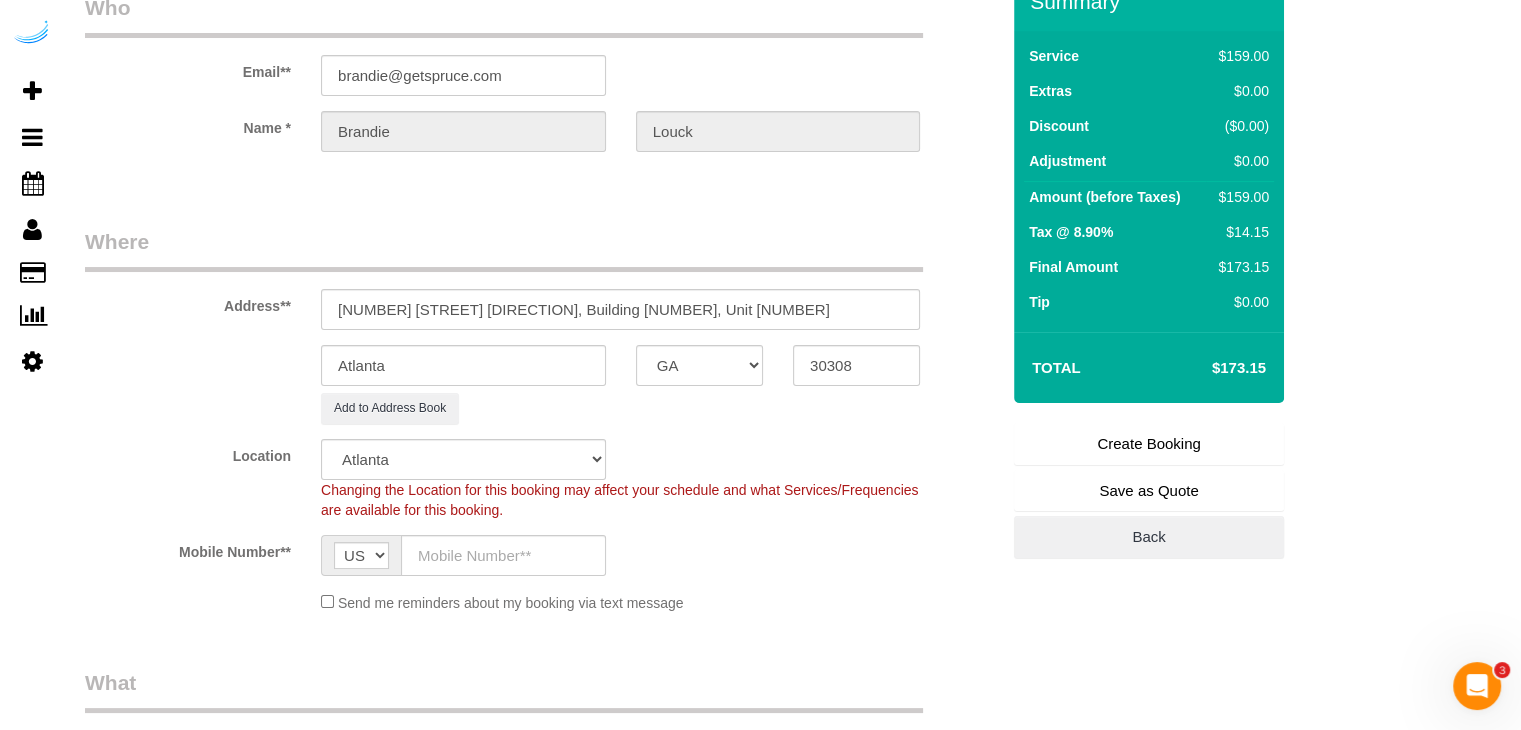 click on "Who
Email**
brandie@getspruce.com
Name *
Brandie
Louck
Where
Address**
770 Juniper St NE, Building 1611, Unit 1611
Atlanta
AK
AL
AR
AZ
CA
CO
CT
DC
DE
FL
GA
HI
IA
ID
IL
IN
KS
KY
LA
MA
MD
ME
MI
MN
MO
MS
MT
NC
ND
NE" at bounding box center (542, 2084) 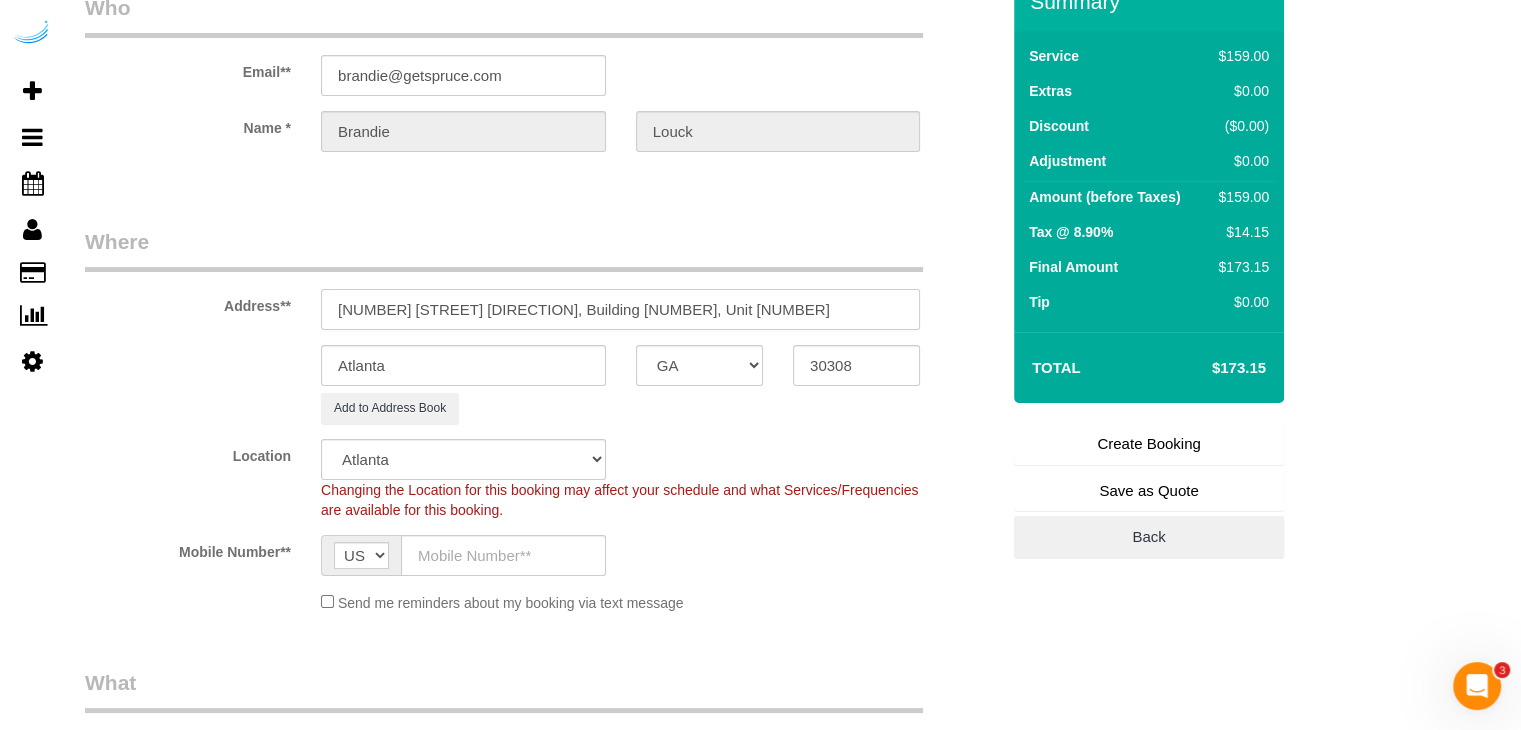 click on "770 Juniper St NE, Building 1611, Unit 1611" at bounding box center [620, 309] 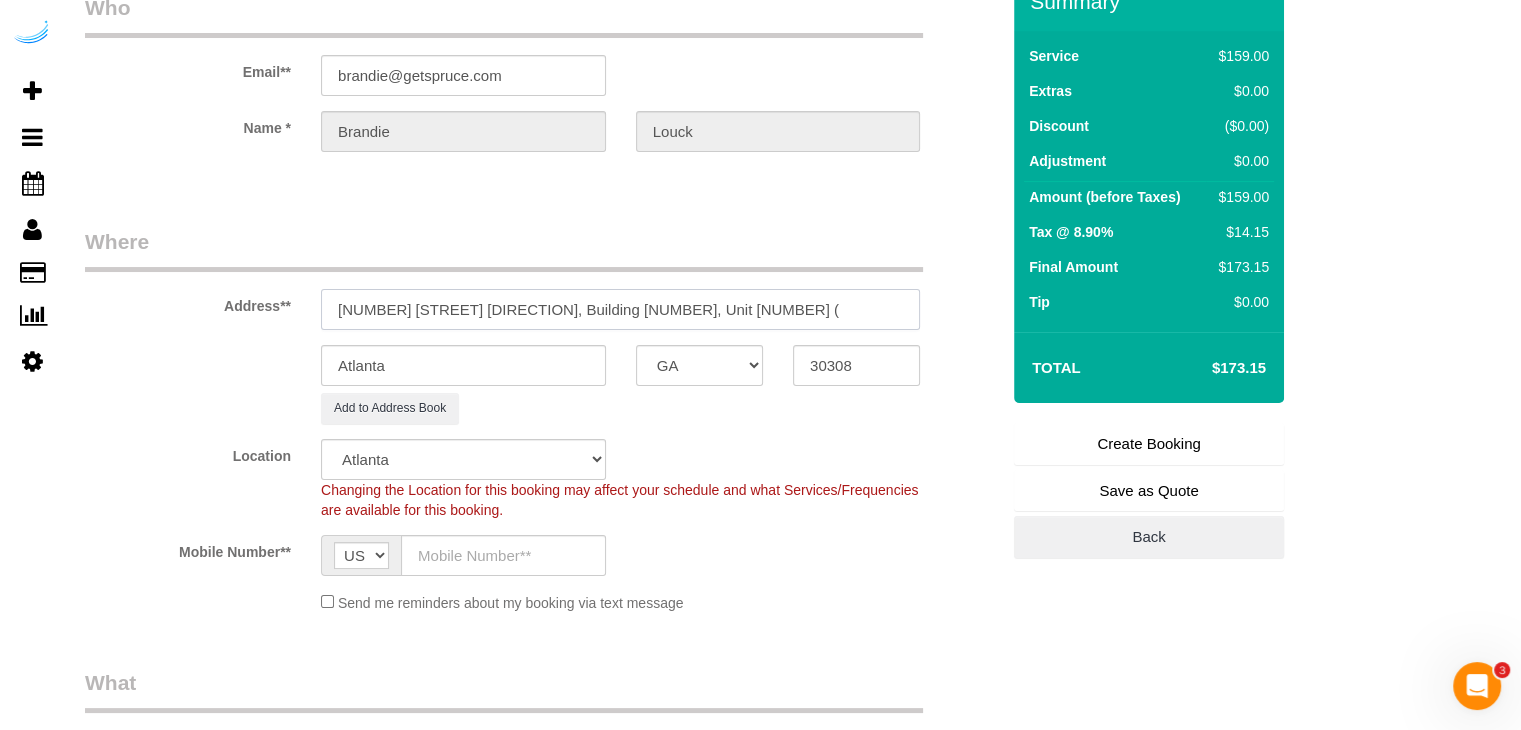 paste on "Rashi Goel" 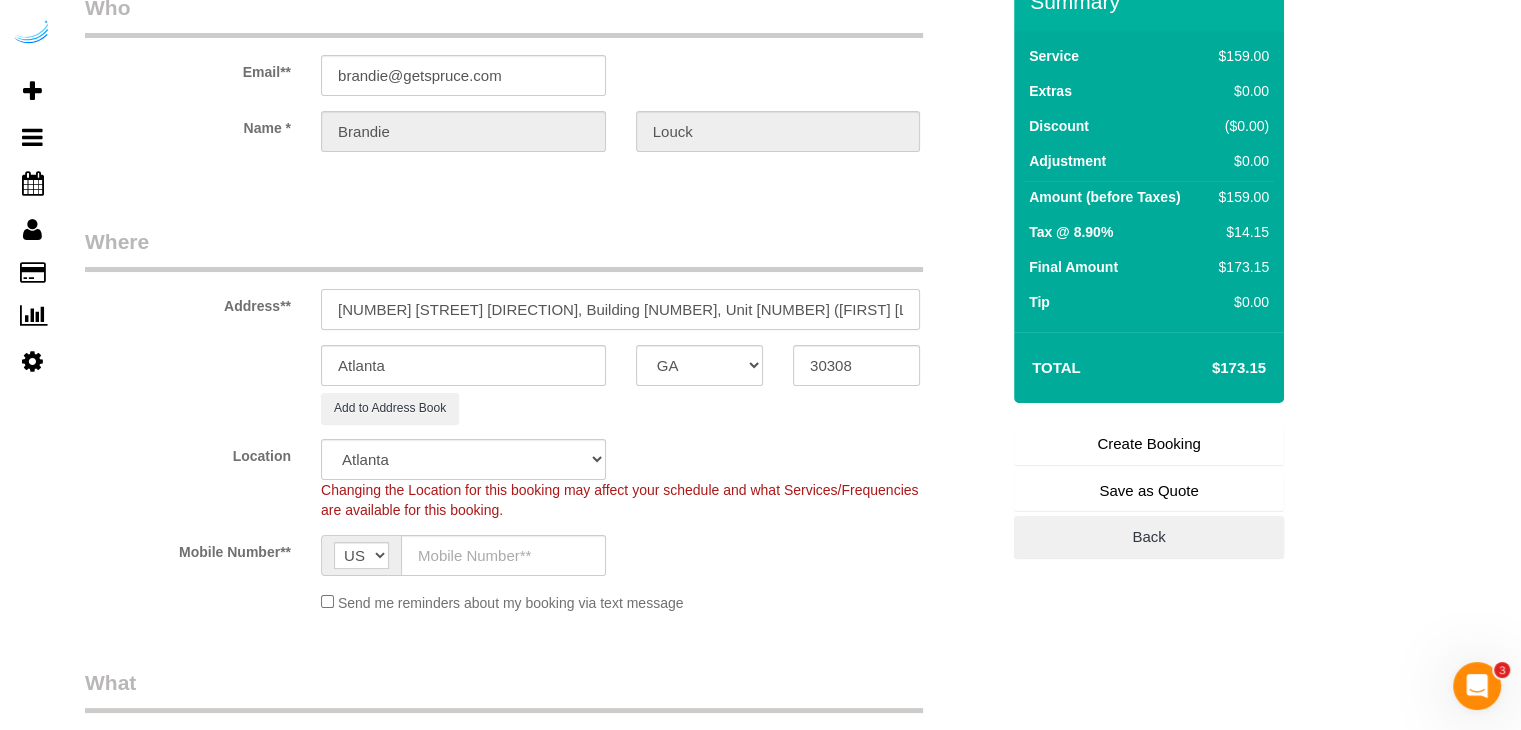 paste on "1450246" 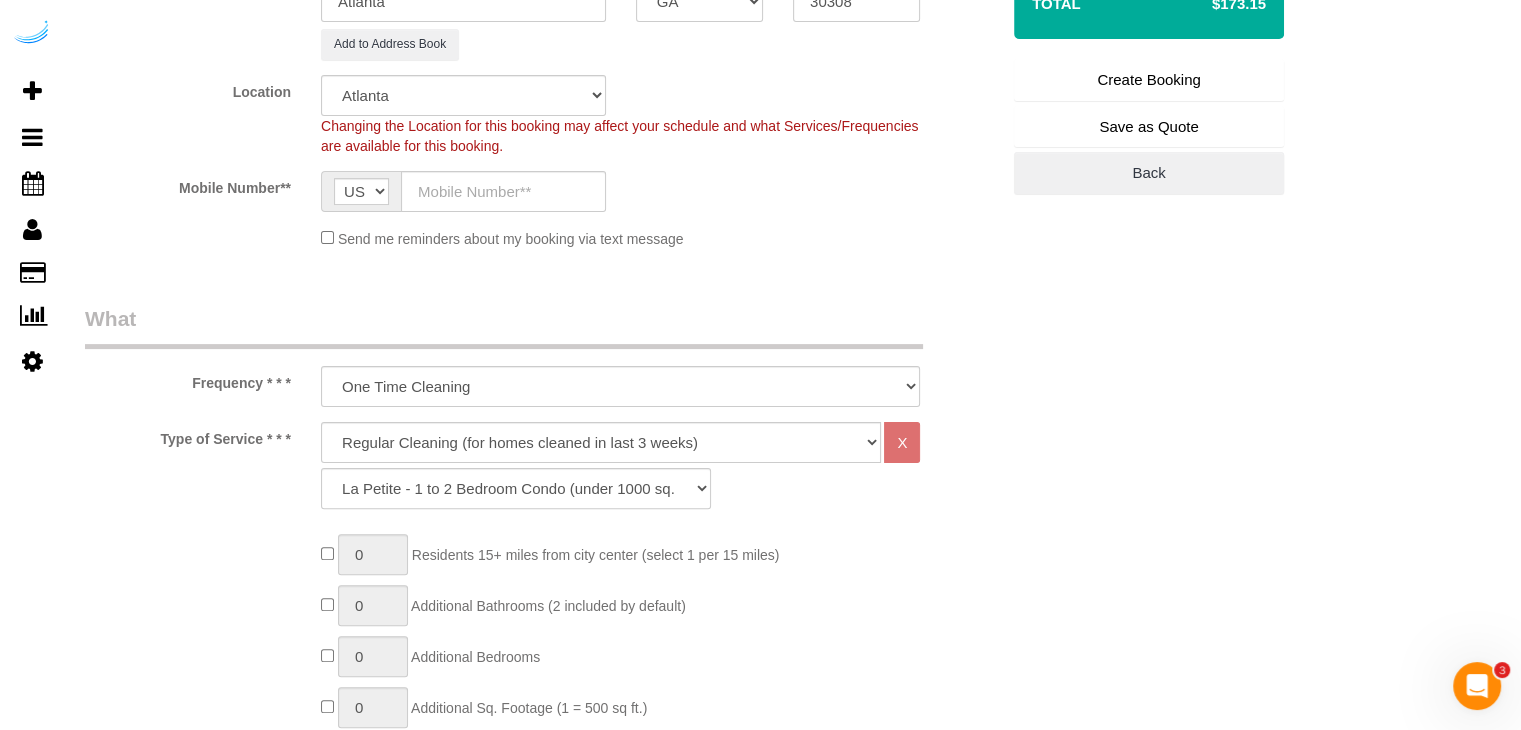 scroll, scrollTop: 500, scrollLeft: 0, axis: vertical 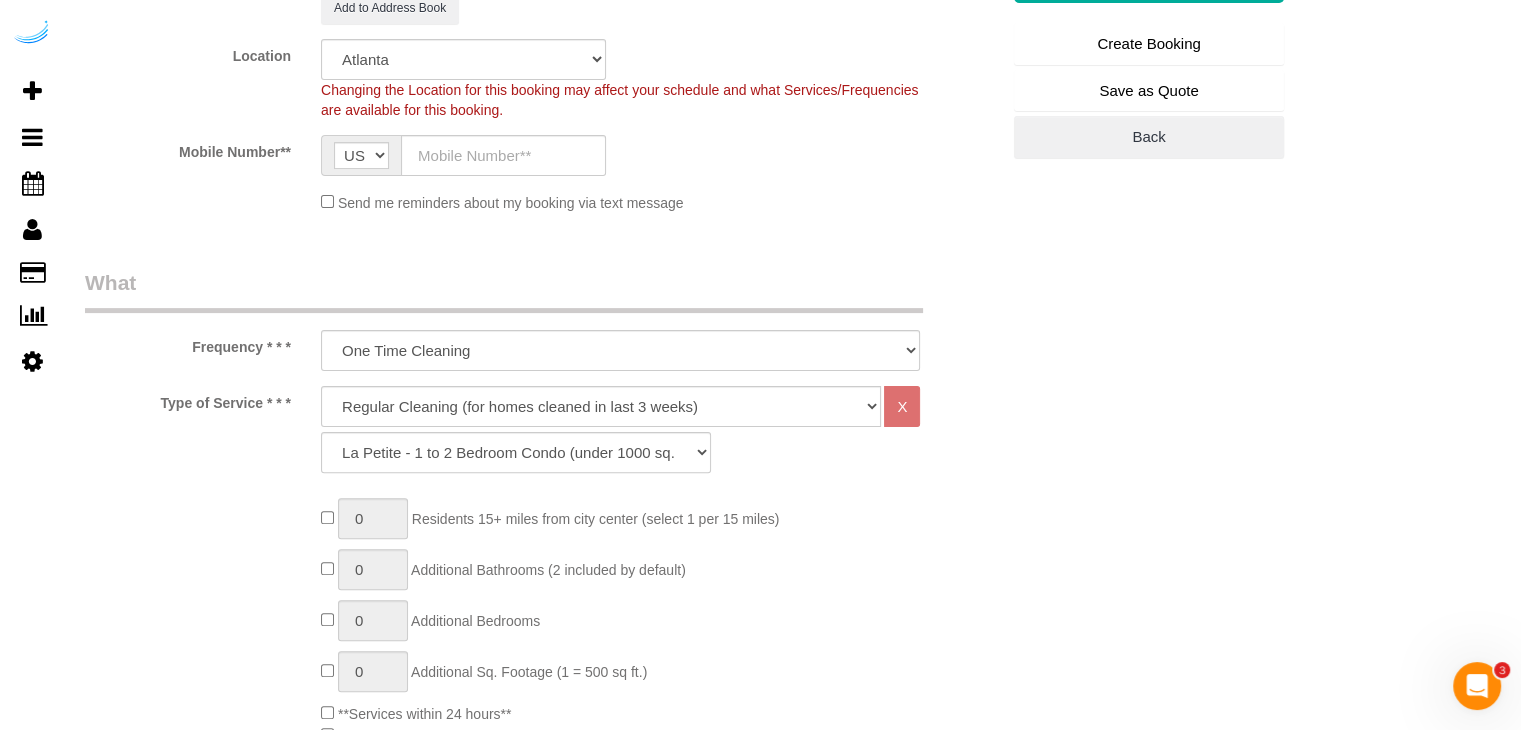 type on "770 Juniper St NE, Building 1611, Unit 1611 (Rashi Goel, The Hadley, 1450246)" 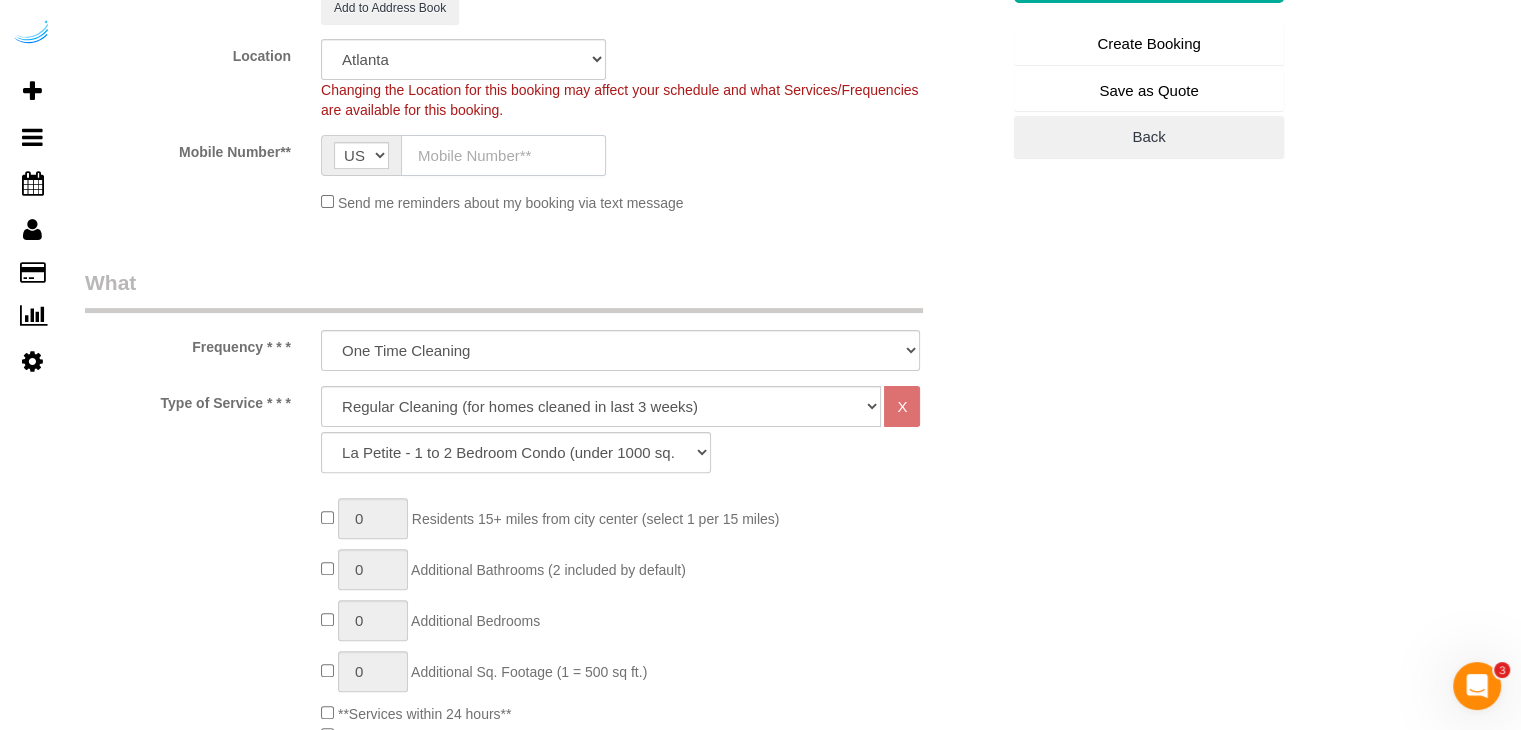 click 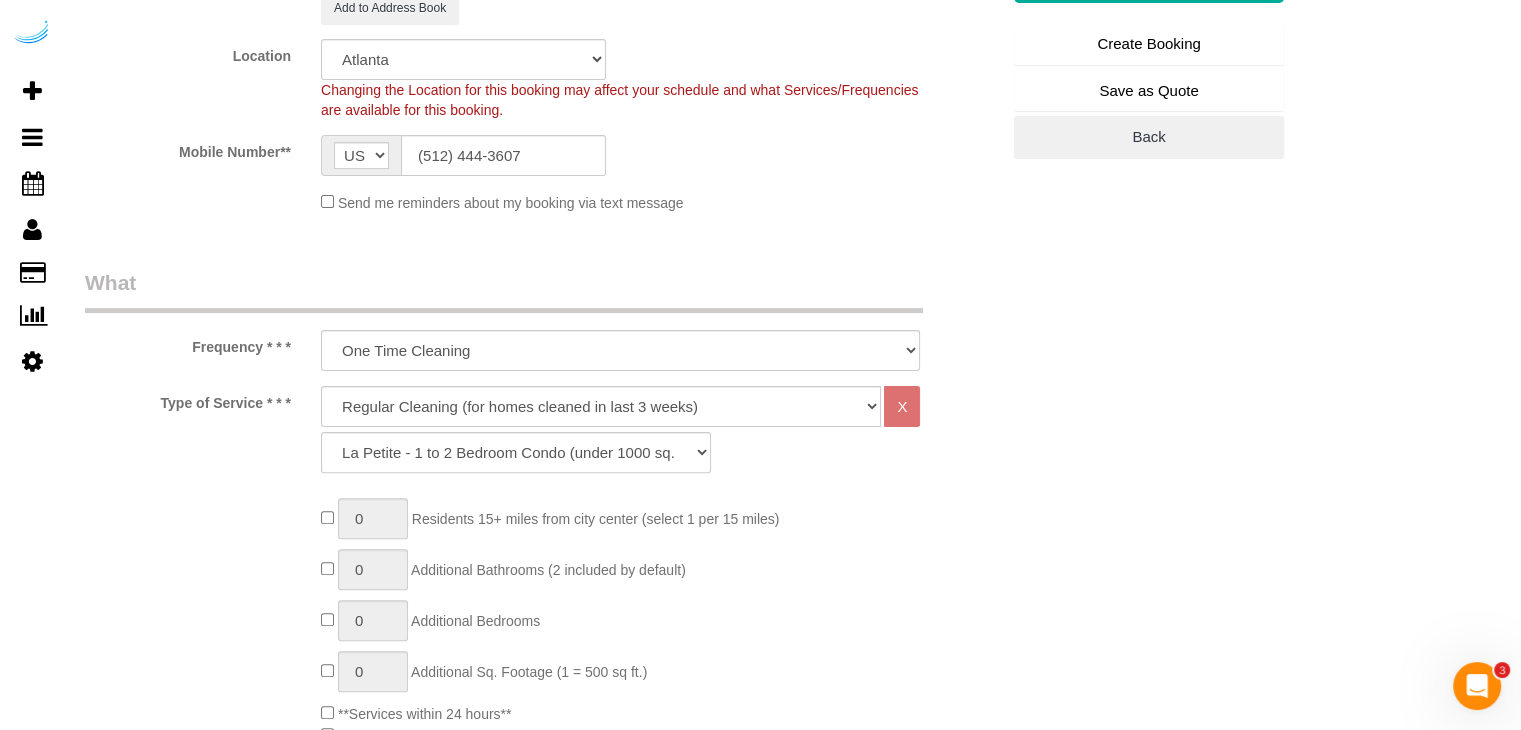 type on "Brandie Louck" 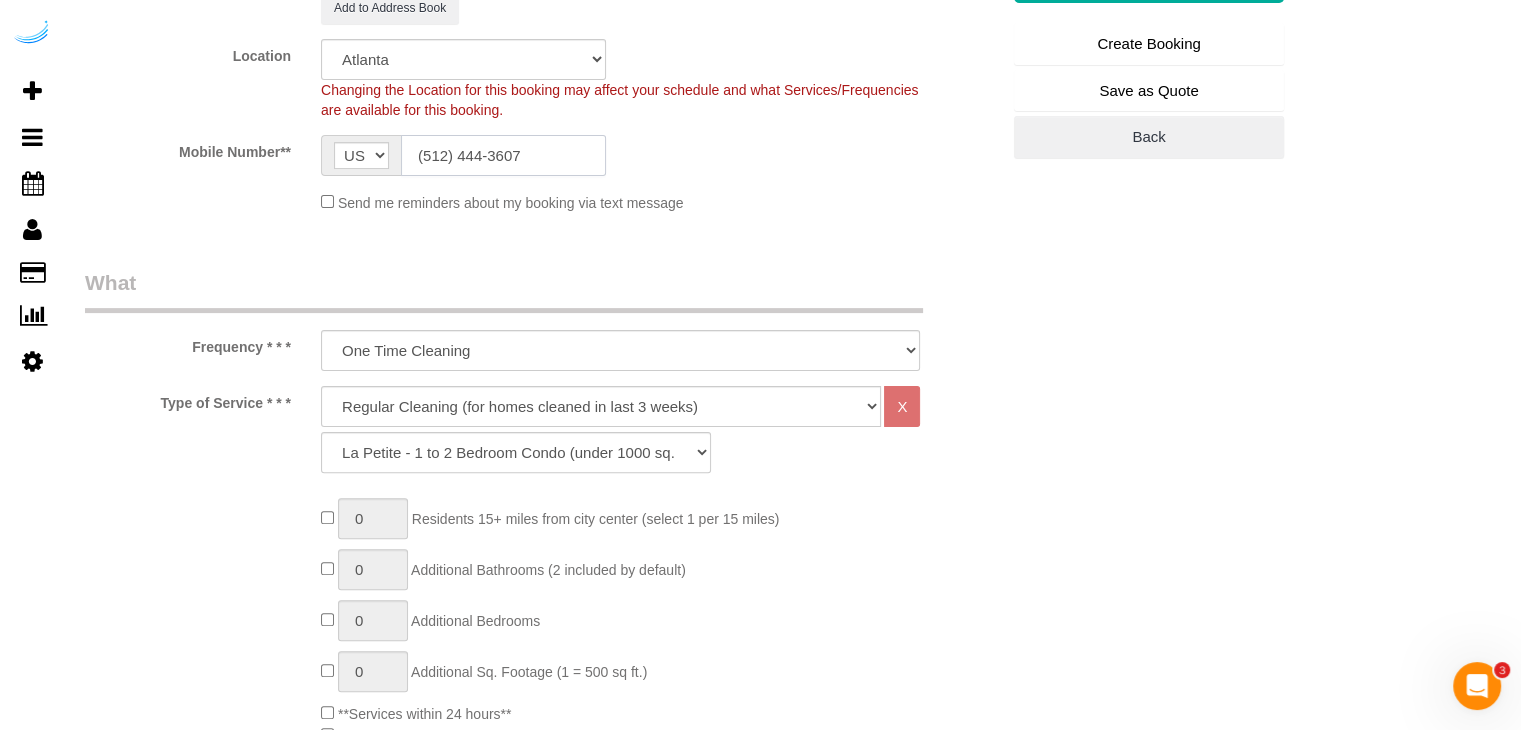 type on "(512) 444-3607" 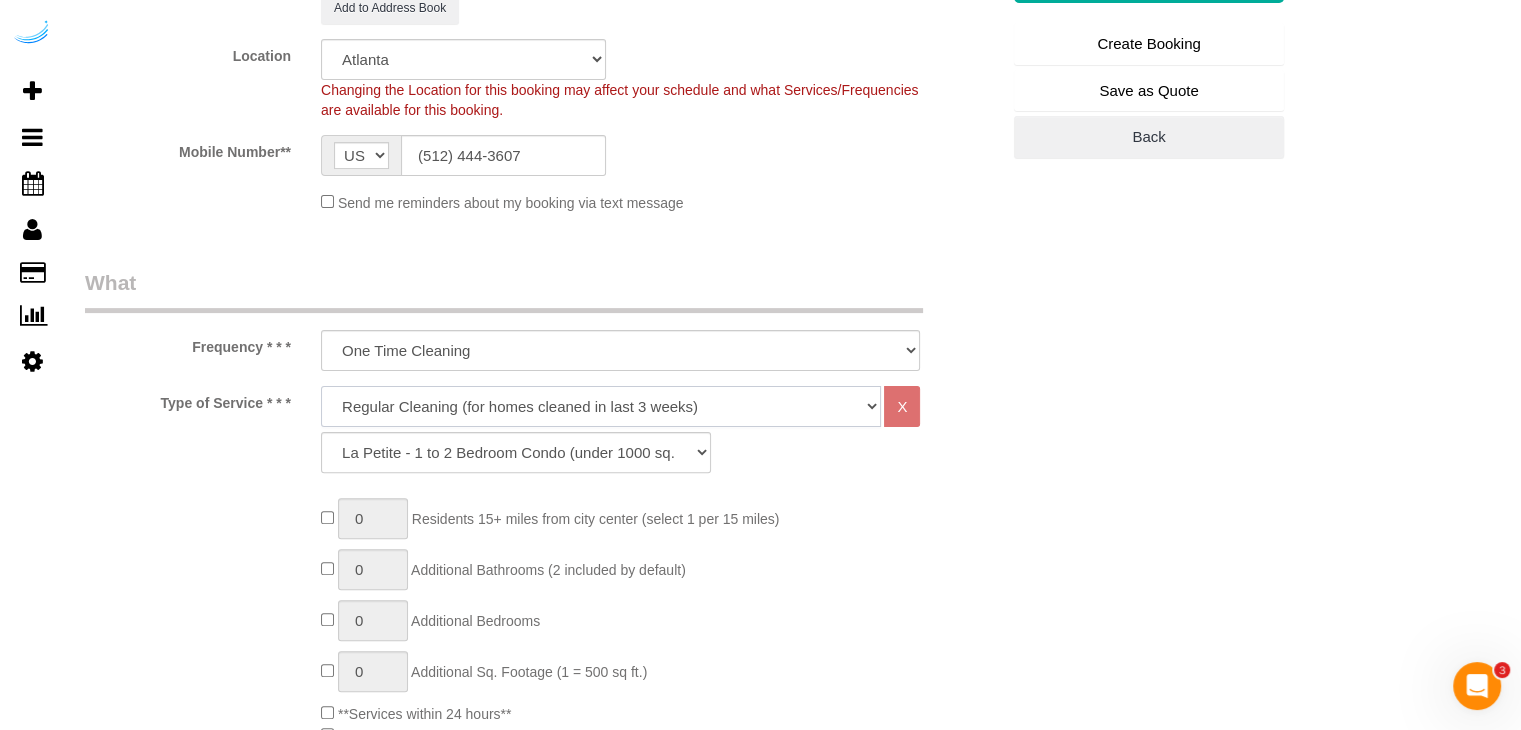 click on "Deep Cleaning (for homes that have not been cleaned in 3+ weeks) Spruce Regular Cleaning (for homes cleaned in last 3 weeks) Moving Cleanup (to clean home for new tenants) Post Construction Cleaning Vacation Rental Cleaning Hourly" 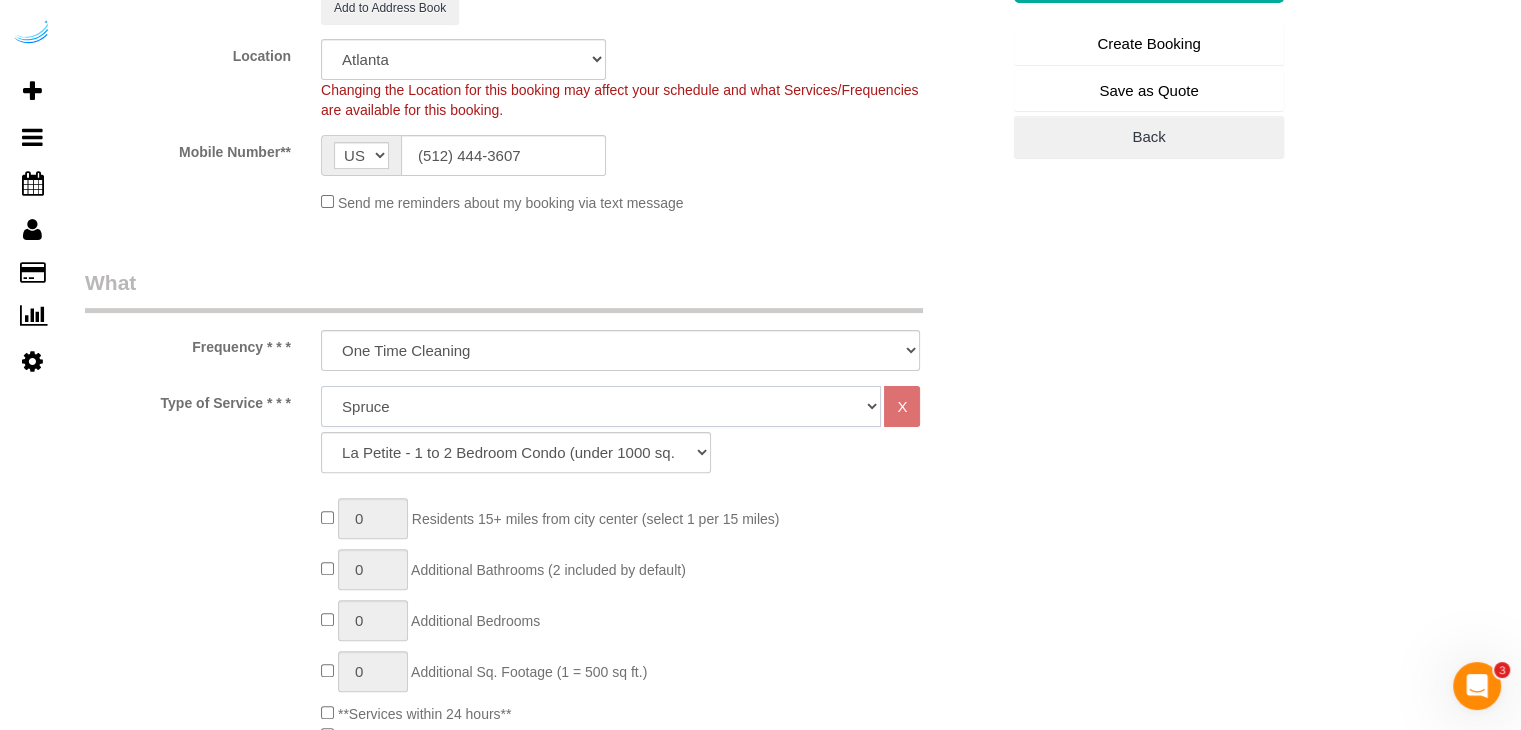 click on "Deep Cleaning (for homes that have not been cleaned in 3+ weeks) Spruce Regular Cleaning (for homes cleaned in last 3 weeks) Moving Cleanup (to clean home for new tenants) Post Construction Cleaning Vacation Rental Cleaning Hourly" 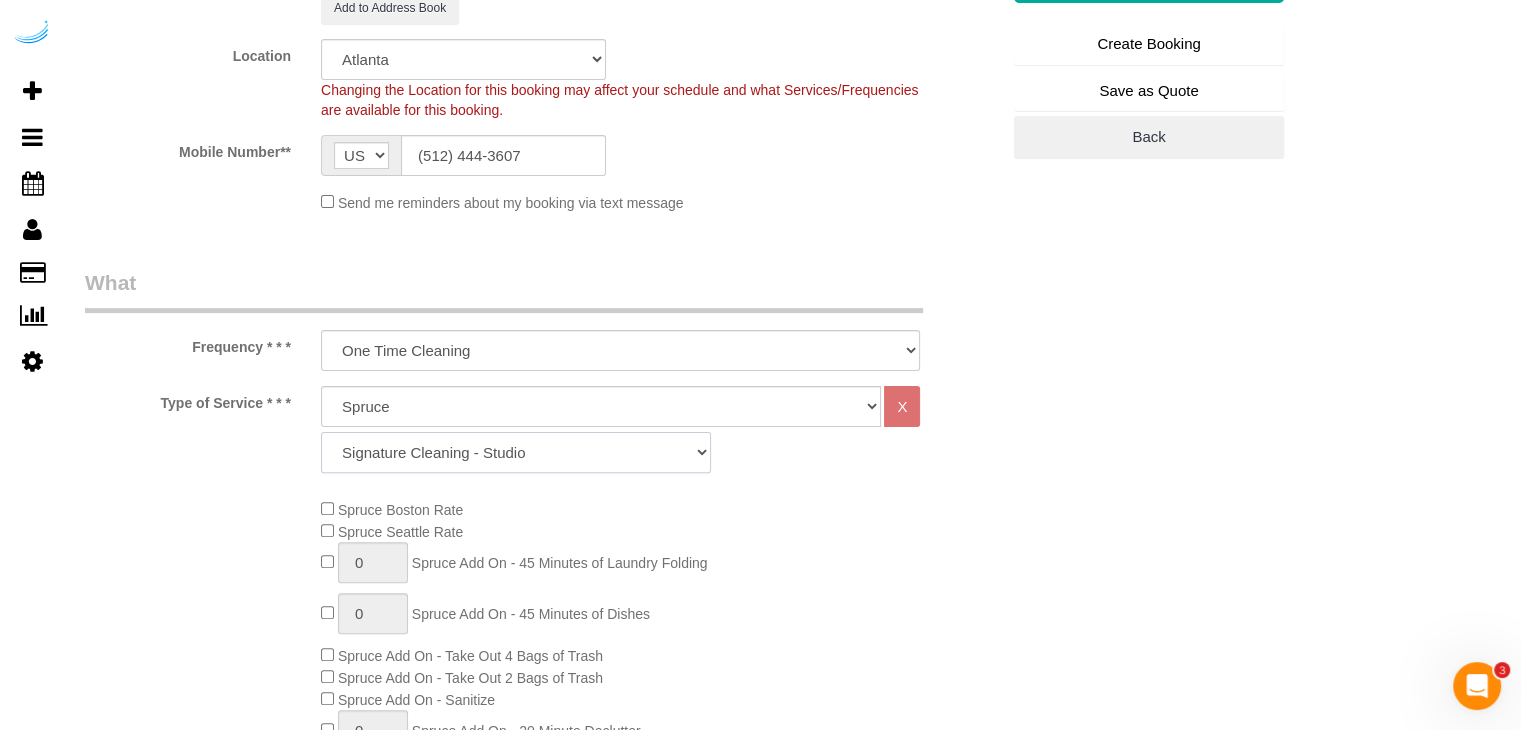 drag, startPoint x: 434, startPoint y: 442, endPoint x: 429, endPoint y: 432, distance: 11.18034 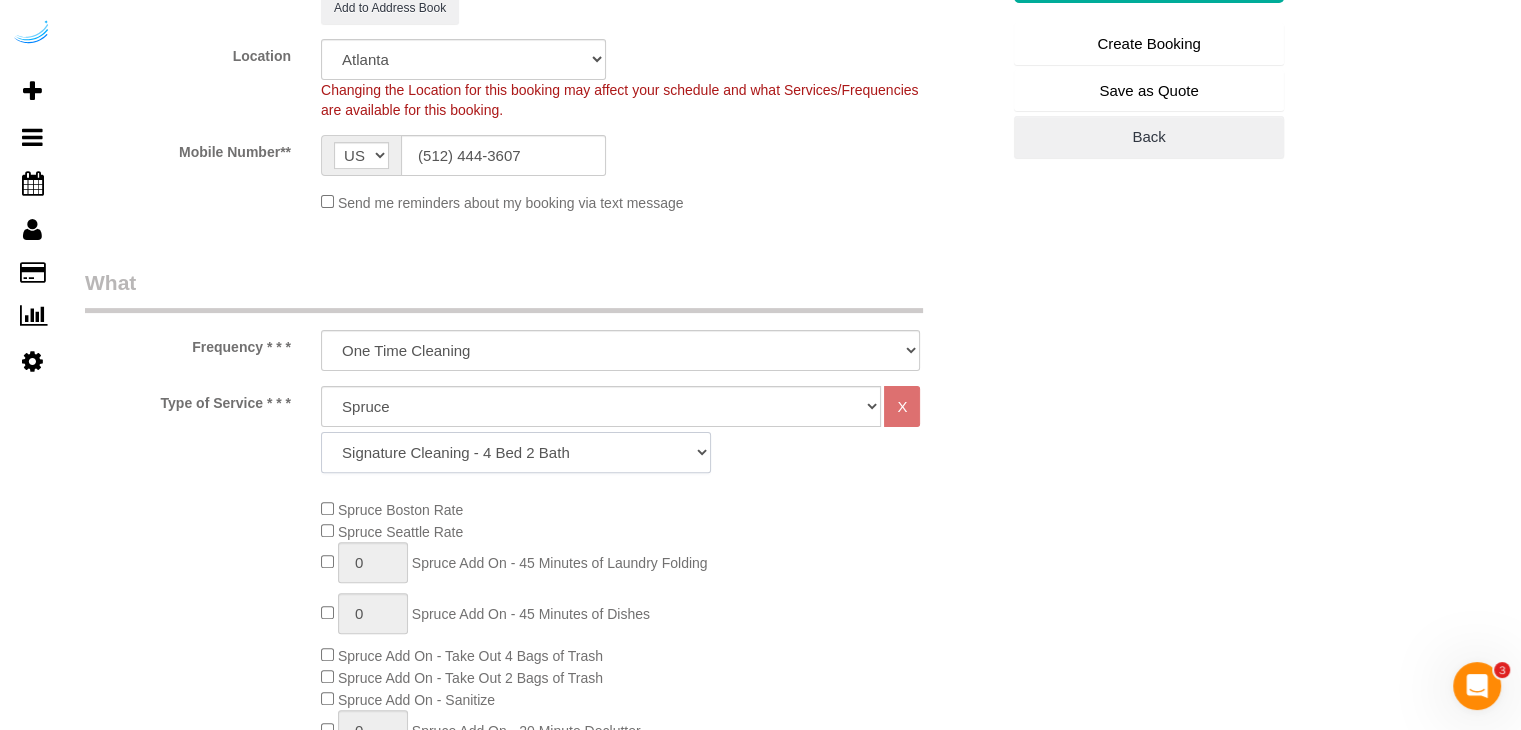 click on "Signature Cleaning - Studio Signature Cleaning - 1 Bed 1 Bath Signature Cleaning - 1 Bed 1.5 Bath Signature Cleaning - 1 Bed 1 Bath + Study Signature Cleaning - 1 Bed 2 Bath Signature Cleaning - 2 Bed 1 Bath Signature Cleaning - 2 Bed 2 Bath Signature Cleaning - 2 Bed 2.5 Bath Signature Cleaning - 2 Bed 2 Bath + Study Signature Cleaning - 3 Bed 2 Bath Signature Cleaning - 3 Bed 3 Bath Signature Cleaning - 4 Bed 2 Bath Signature Cleaning - 4 Bed 4 Bath Signature Cleaning - 5 Bed 4 Bath Signature Cleaning - 5 Bed 5 Bath Signature Cleaning - 6 Bed 6 Bath Premium Cleaning - Studio Premium Cleaning - 1 Bed 1 Bath Premium Cleaning - 1 Bed 1.5 Bath Premium Cleaning - 1 Bed 1 Bath + Study Premium Cleaning - 1 Bed 2 Bath Premium Cleaning - 2 Bed 1 Bath Premium Cleaning - 2 Bed 2 Bath Premium Cleaning - 2 Bed 2.5 Bath Premium Cleaning - 2 Bed 2 Bath + Study Premium Cleaning - 3 Bed 2 Bath Premium Cleaning - 3 Bed 3 Bath Premium Cleaning - 4 Bed 2 Bath Premium Cleaning - 4 Bed 4 Bath Premium Cleaning - 5 Bed 4 Bath" 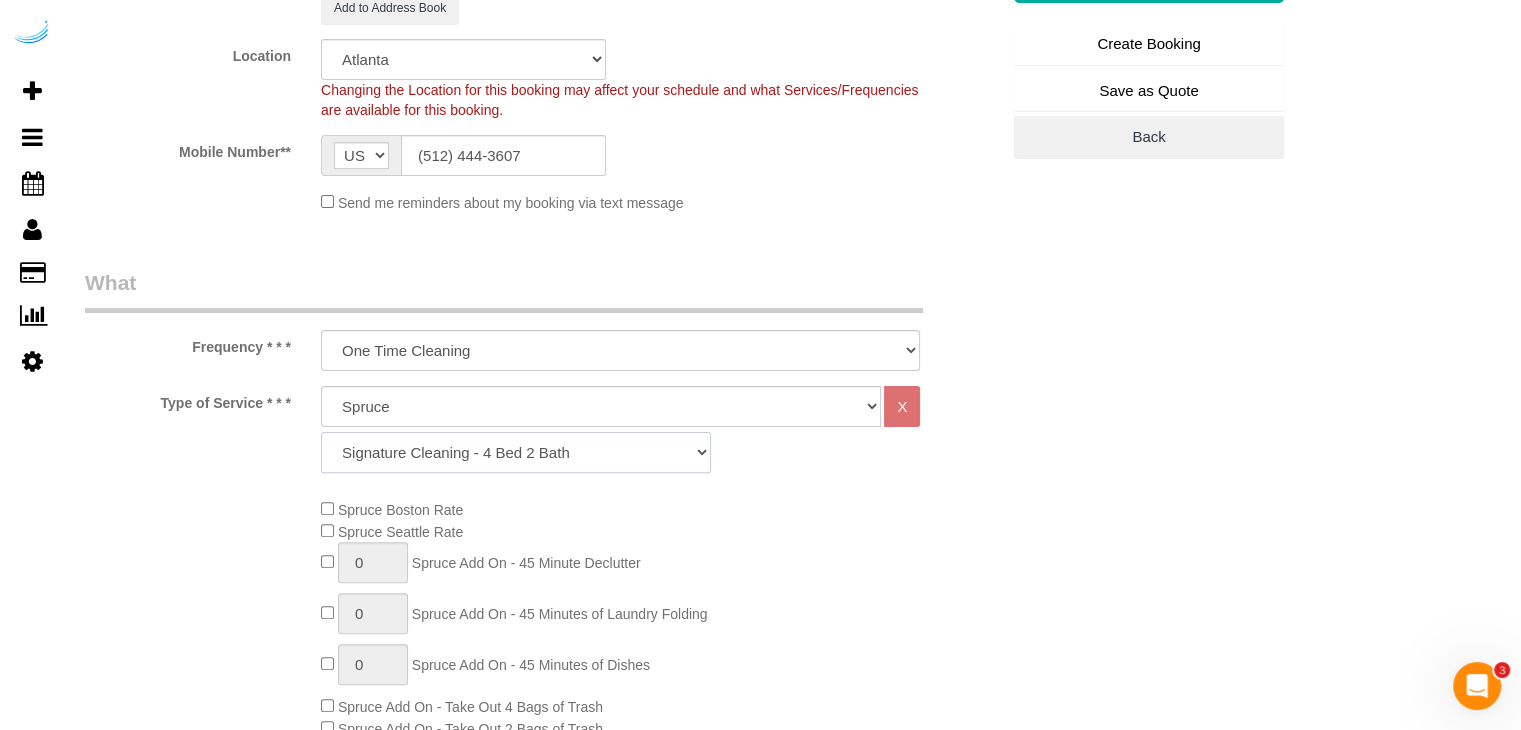 click on "Signature Cleaning - Studio Signature Cleaning - 1 Bed 1 Bath Signature Cleaning - 1 Bed 1.5 Bath Signature Cleaning - 1 Bed 1 Bath + Study Signature Cleaning - 1 Bed 2 Bath Signature Cleaning - 2 Bed 1 Bath Signature Cleaning - 2 Bed 2 Bath Signature Cleaning - 2 Bed 2.5 Bath Signature Cleaning - 2 Bed 2 Bath + Study Signature Cleaning - 3 Bed 2 Bath Signature Cleaning - 3 Bed 3 Bath Signature Cleaning - 4 Bed 2 Bath Signature Cleaning - 4 Bed 4 Bath Signature Cleaning - 5 Bed 4 Bath Signature Cleaning - 5 Bed 5 Bath Signature Cleaning - 6 Bed 6 Bath Premium Cleaning - Studio Premium Cleaning - 1 Bed 1 Bath Premium Cleaning - 1 Bed 1.5 Bath Premium Cleaning - 1 Bed 1 Bath + Study Premium Cleaning - 1 Bed 2 Bath Premium Cleaning - 2 Bed 1 Bath Premium Cleaning - 2 Bed 2 Bath Premium Cleaning - 2 Bed 2.5 Bath Premium Cleaning - 2 Bed 2 Bath + Study Premium Cleaning - 3 Bed 2 Bath Premium Cleaning - 3 Bed 3 Bath Premium Cleaning - 4 Bed 2 Bath Premium Cleaning - 4 Bed 4 Bath Premium Cleaning - 5 Bed 4 Bath" 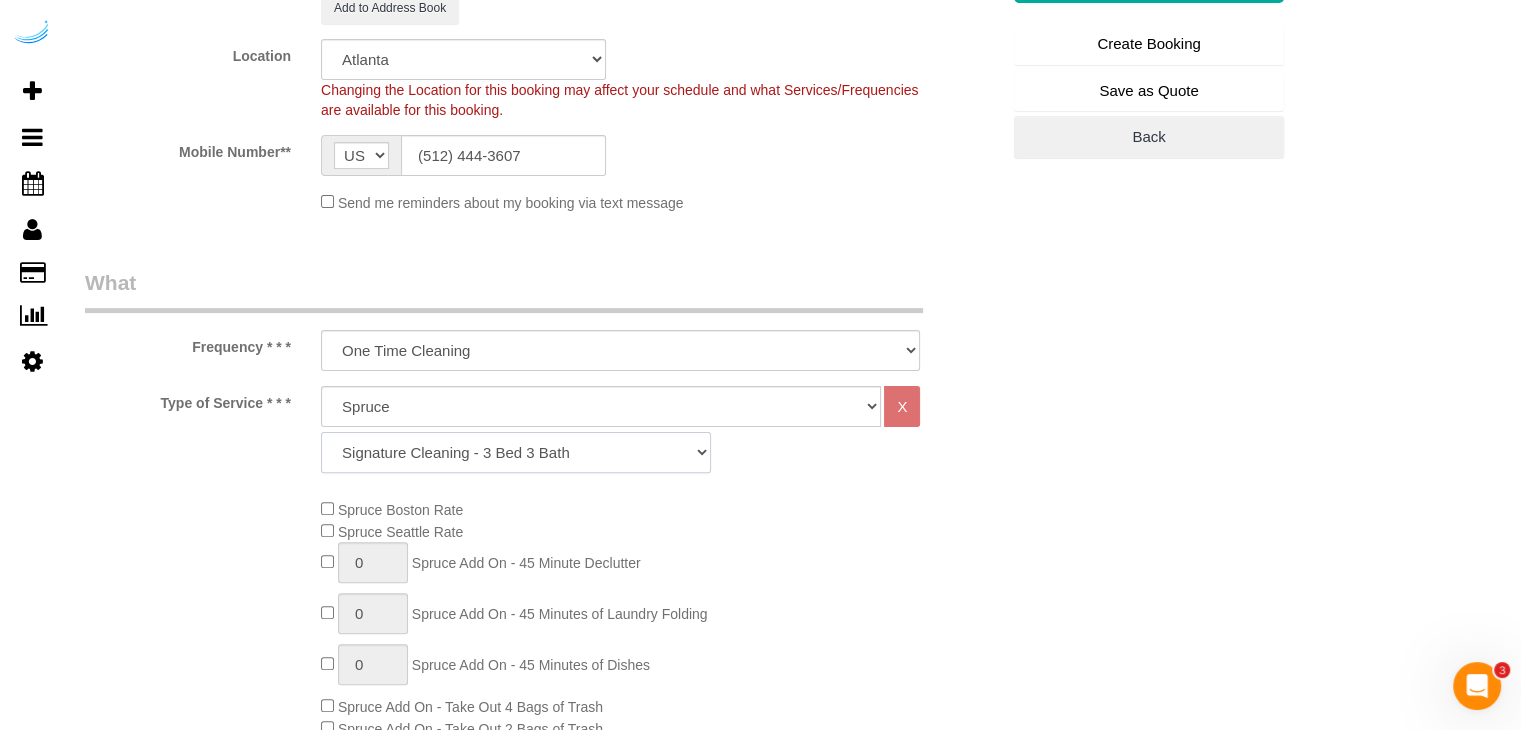 click on "Signature Cleaning - Studio Signature Cleaning - 1 Bed 1 Bath Signature Cleaning - 1 Bed 1.5 Bath Signature Cleaning - 1 Bed 1 Bath + Study Signature Cleaning - 1 Bed 2 Bath Signature Cleaning - 2 Bed 1 Bath Signature Cleaning - 2 Bed 2 Bath Signature Cleaning - 2 Bed 2.5 Bath Signature Cleaning - 2 Bed 2 Bath + Study Signature Cleaning - 3 Bed 2 Bath Signature Cleaning - 3 Bed 3 Bath Signature Cleaning - 4 Bed 2 Bath Signature Cleaning - 4 Bed 4 Bath Signature Cleaning - 5 Bed 4 Bath Signature Cleaning - 5 Bed 5 Bath Signature Cleaning - 6 Bed 6 Bath Premium Cleaning - Studio Premium Cleaning - 1 Bed 1 Bath Premium Cleaning - 1 Bed 1.5 Bath Premium Cleaning - 1 Bed 1 Bath + Study Premium Cleaning - 1 Bed 2 Bath Premium Cleaning - 2 Bed 1 Bath Premium Cleaning - 2 Bed 2 Bath Premium Cleaning - 2 Bed 2.5 Bath Premium Cleaning - 2 Bed 2 Bath + Study Premium Cleaning - 3 Bed 2 Bath Premium Cleaning - 3 Bed 3 Bath Premium Cleaning - 4 Bed 2 Bath Premium Cleaning - 4 Bed 4 Bath Premium Cleaning - 5 Bed 4 Bath" 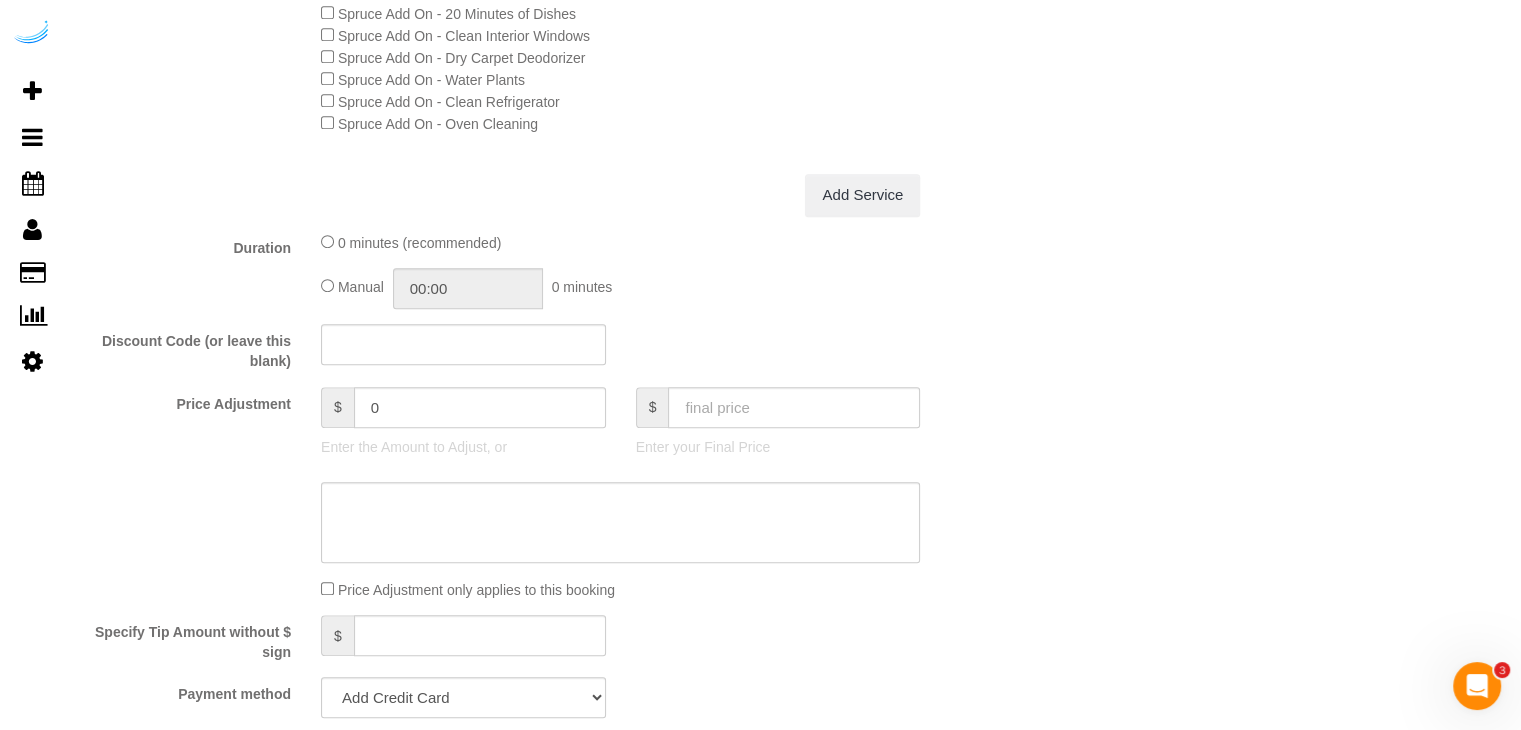 scroll, scrollTop: 1600, scrollLeft: 0, axis: vertical 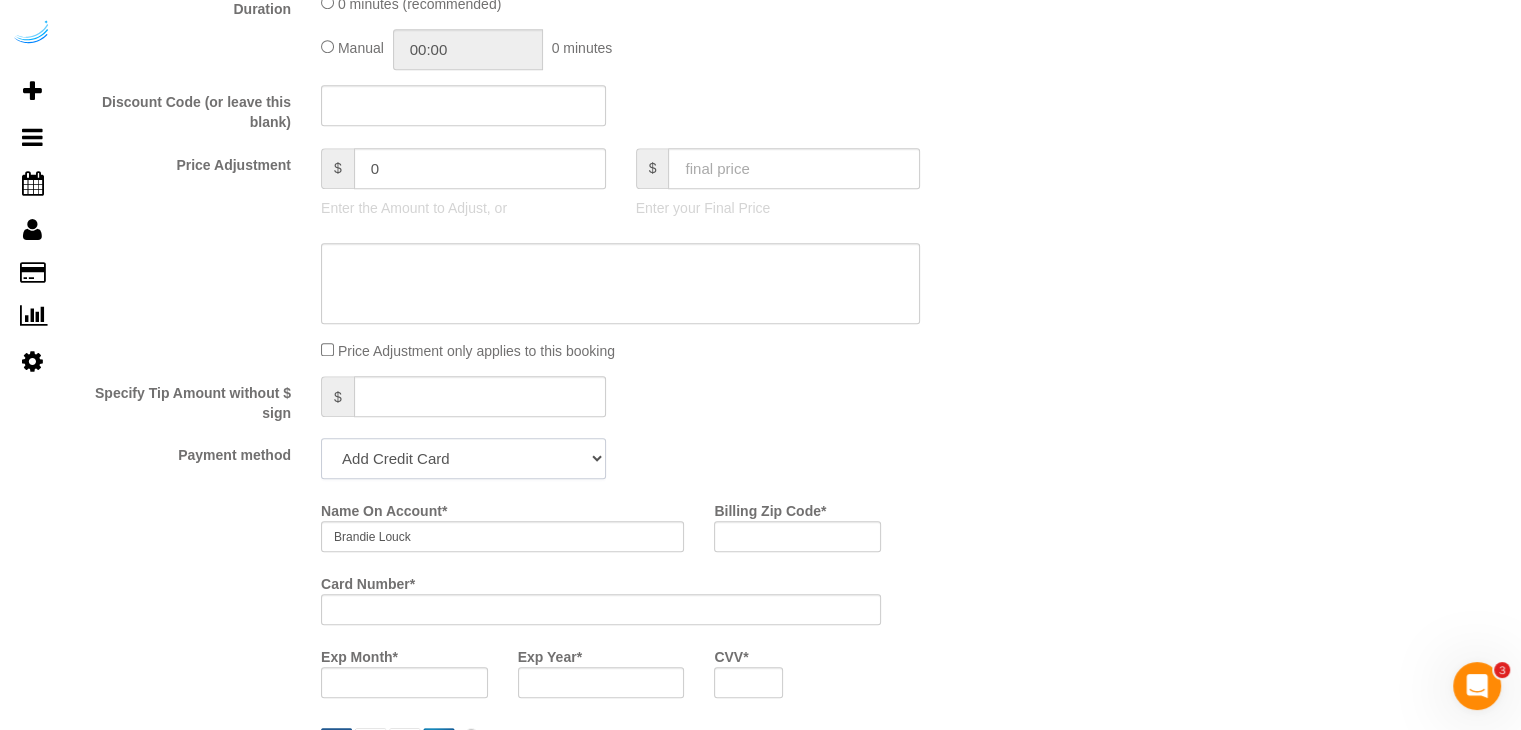 drag, startPoint x: 420, startPoint y: 457, endPoint x: 402, endPoint y: 477, distance: 26.907248 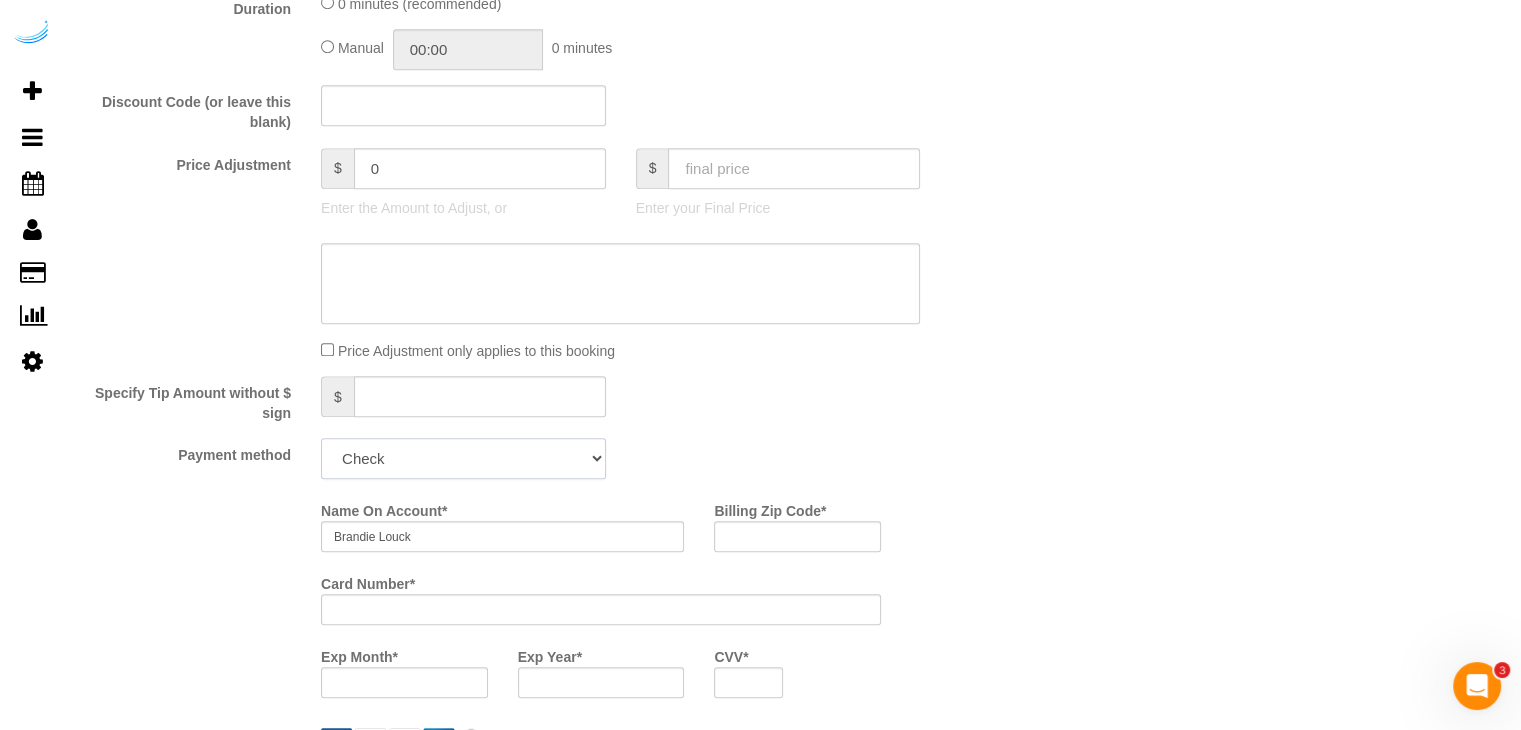 click on "Add Credit Card Cash Check Paypal" 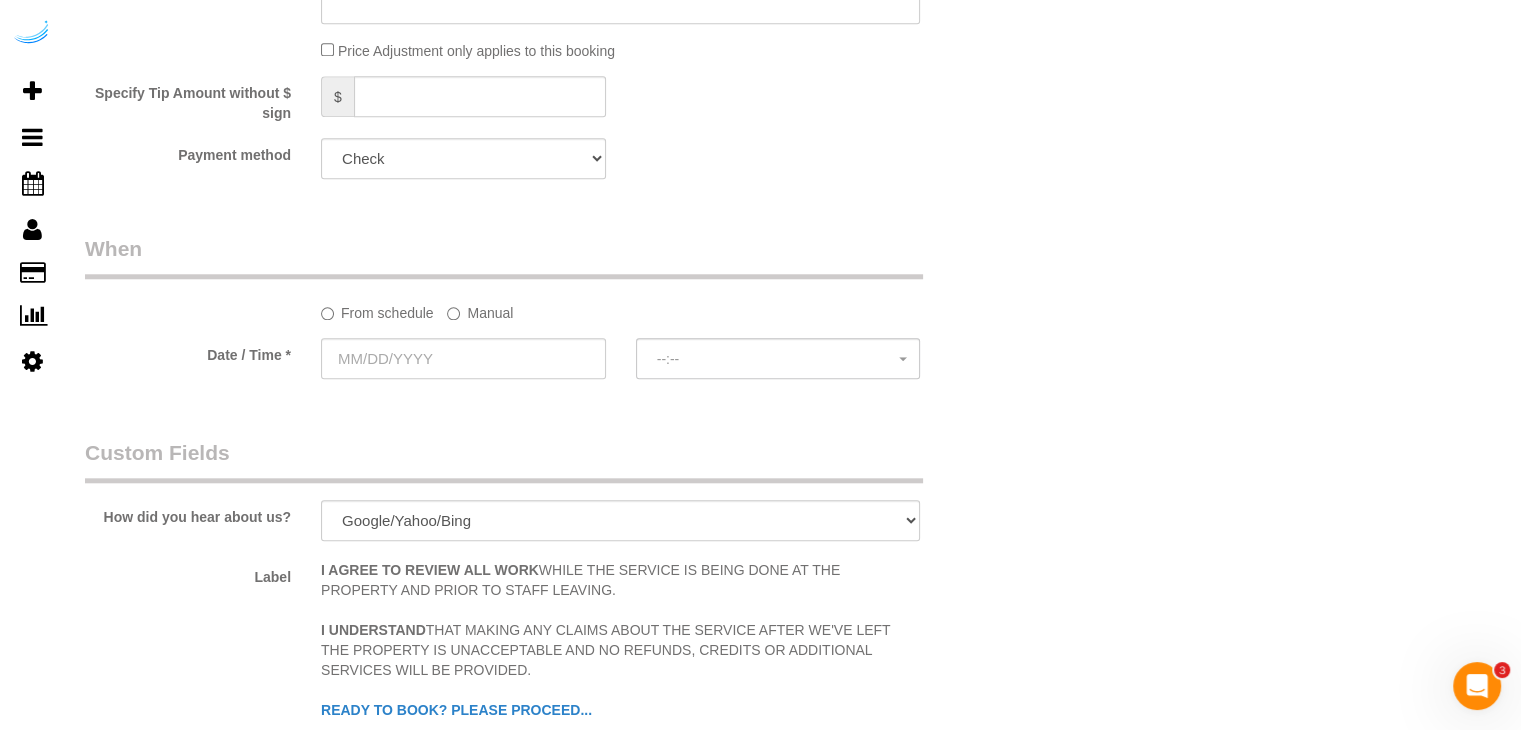 click on "Manual" 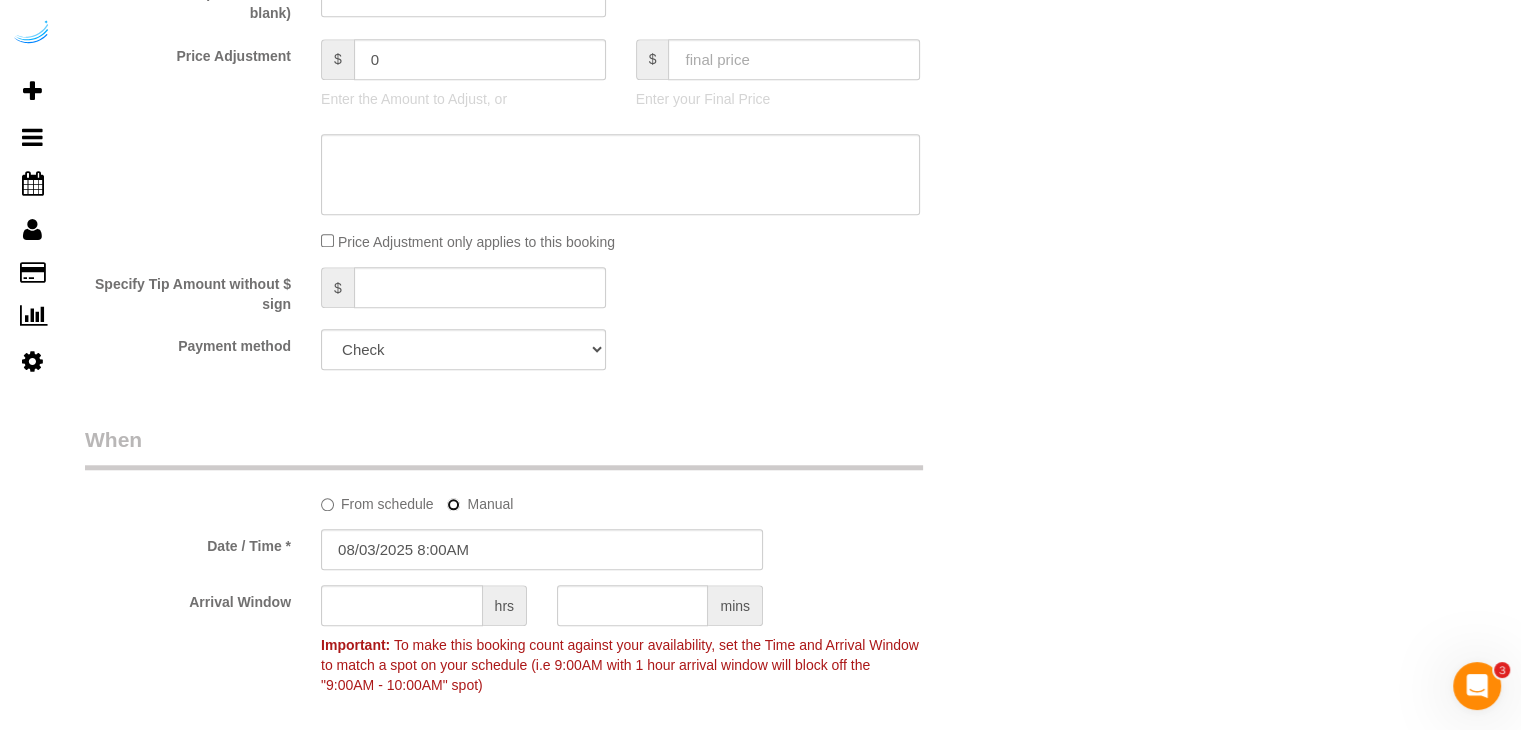 scroll, scrollTop: 1700, scrollLeft: 0, axis: vertical 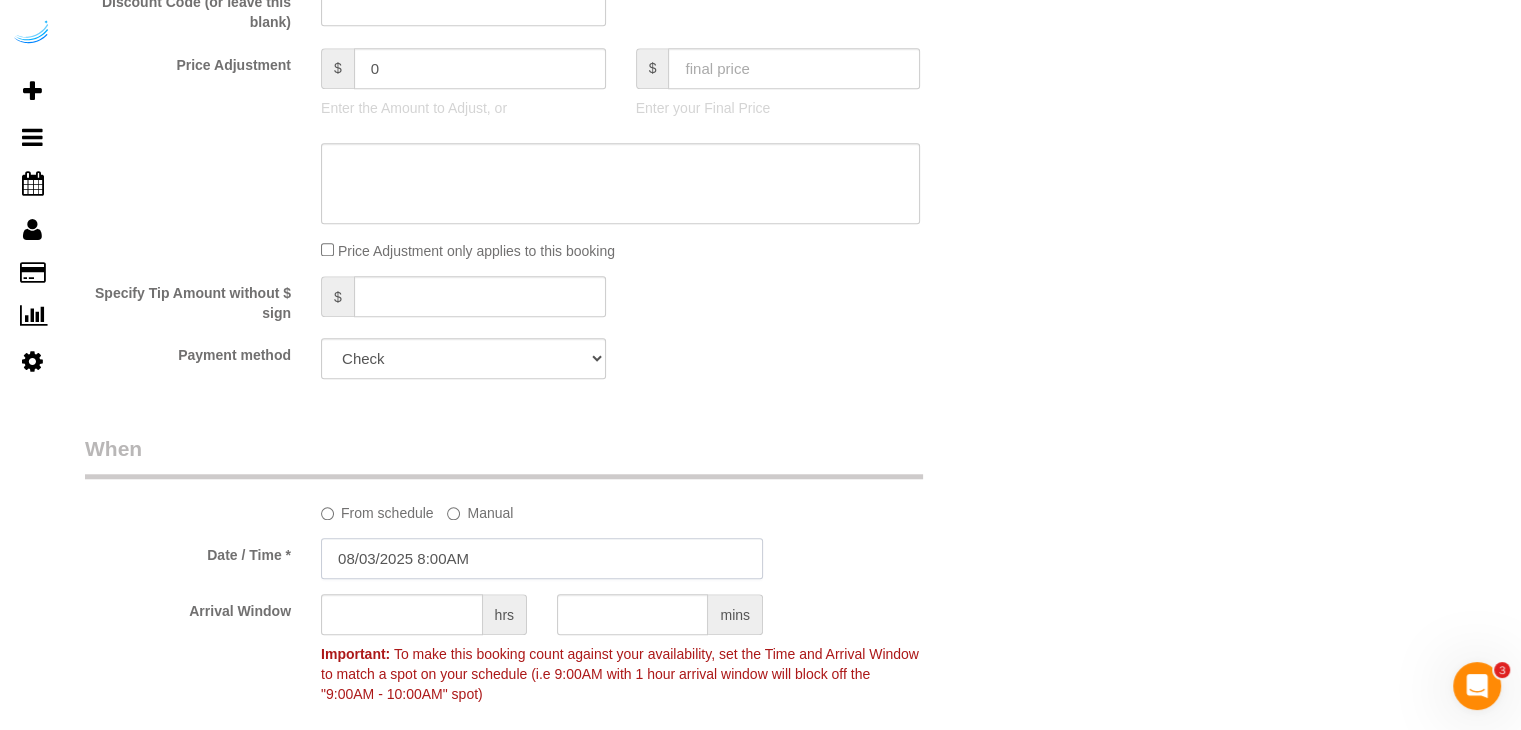 click on "08/03/2025 8:00AM" at bounding box center (542, 558) 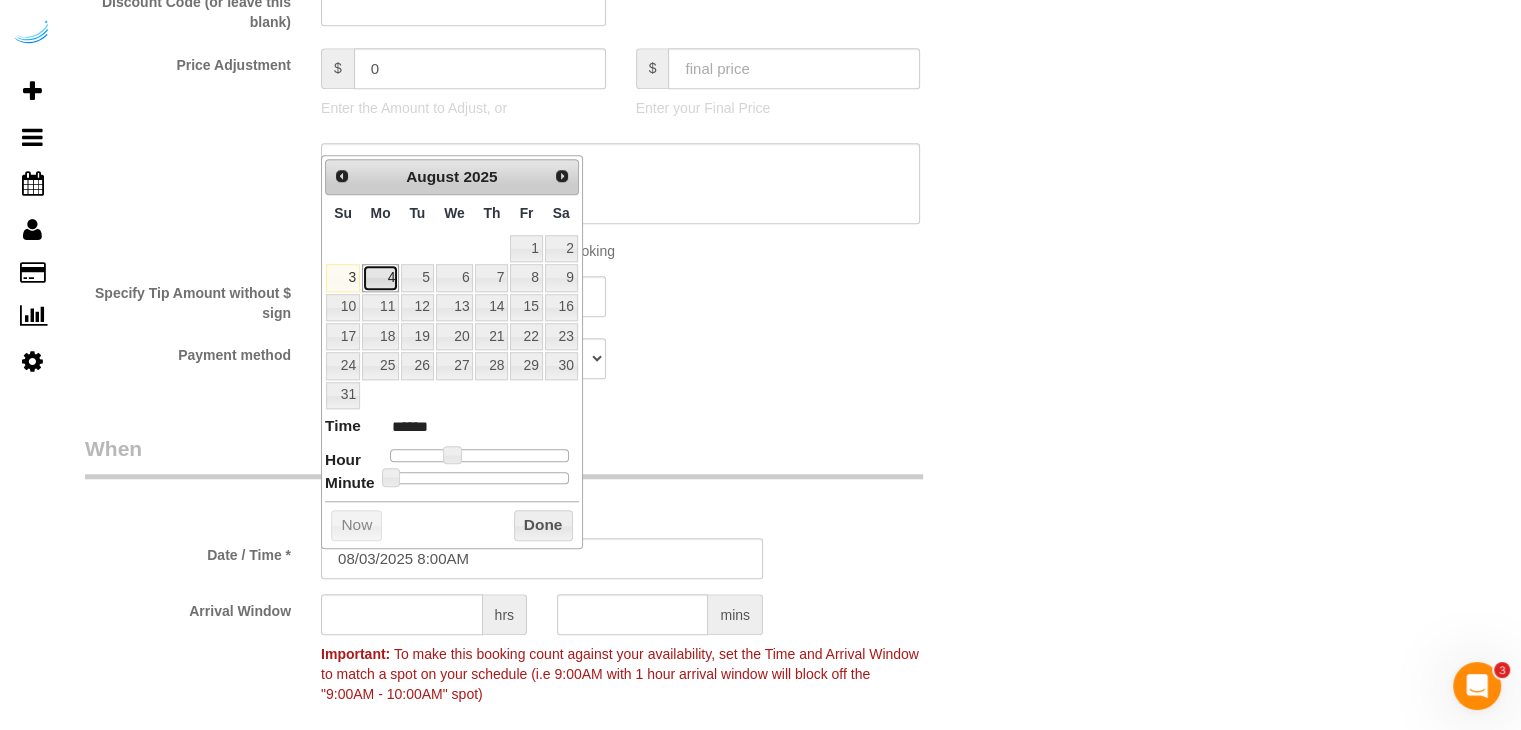 click on "4" at bounding box center (380, 277) 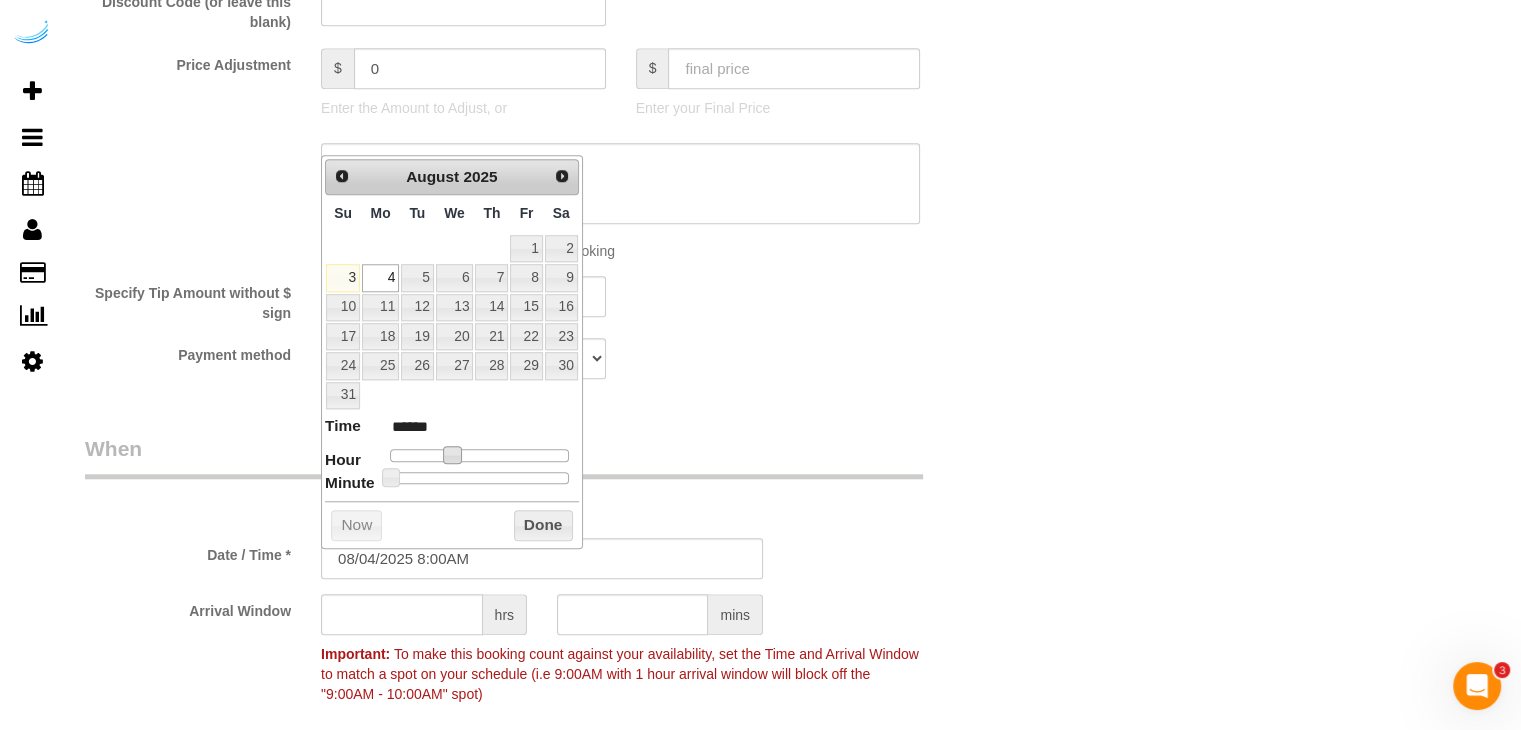 type on "08/04/2025 10:00AM" 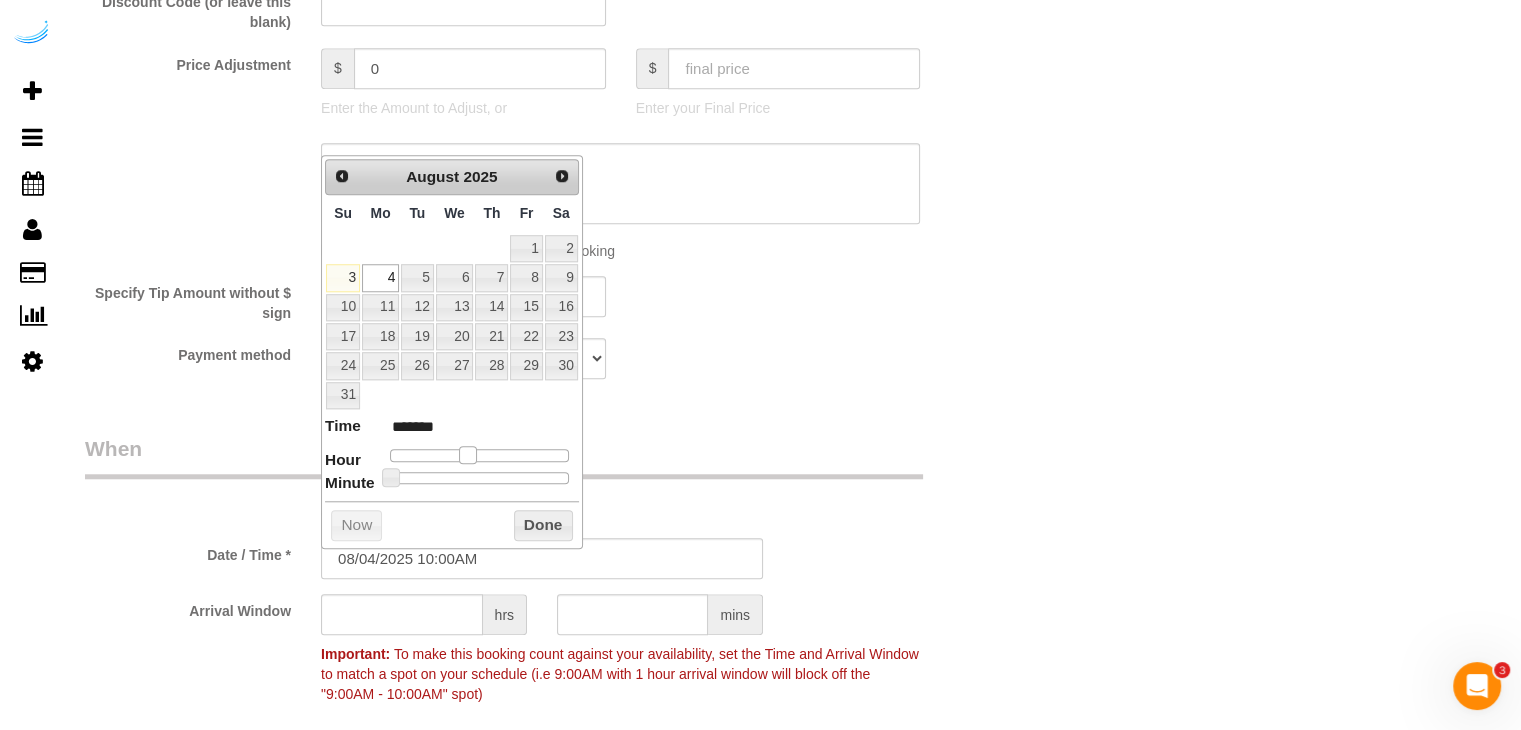 type on "08/04/2025 9:00AM" 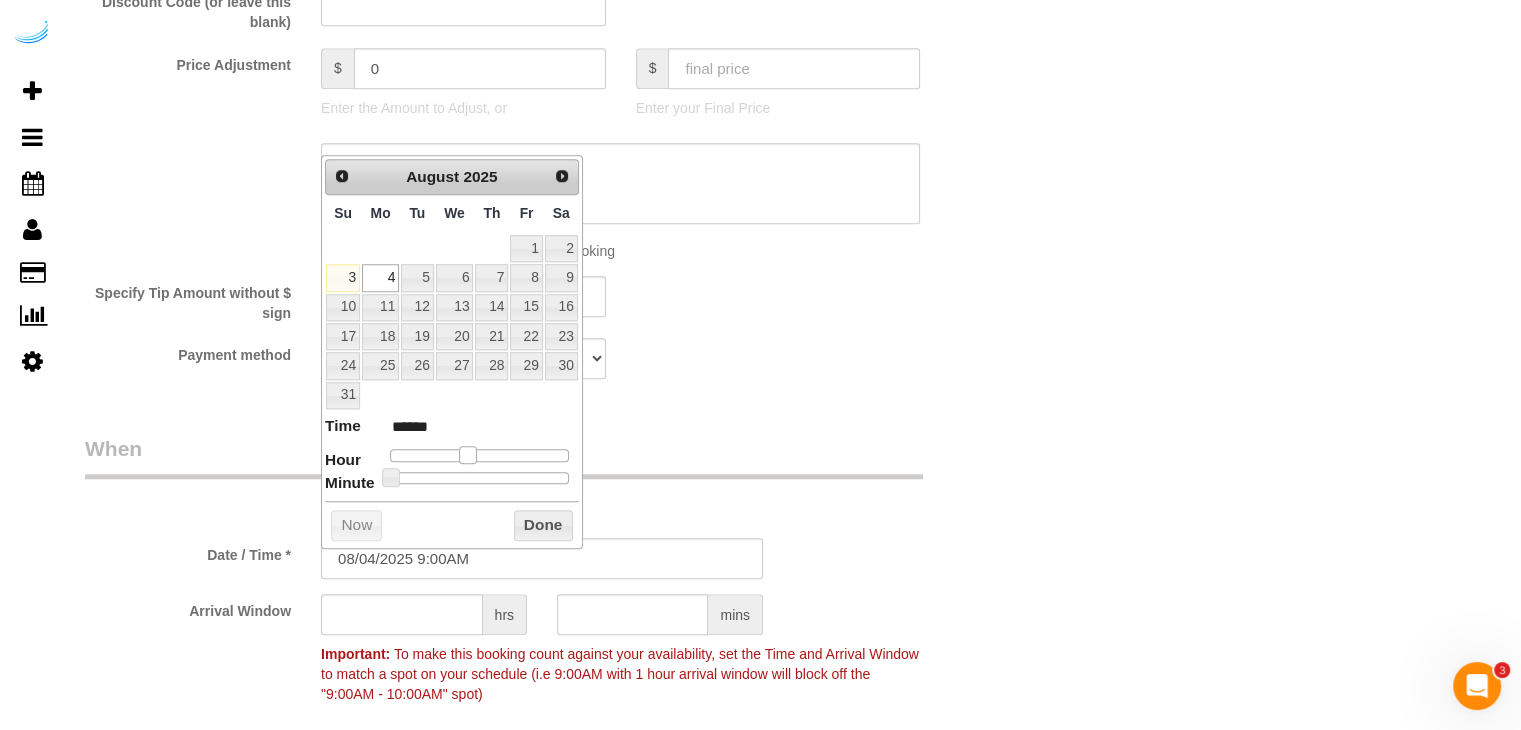 type on "08/04/2025 8:00AM" 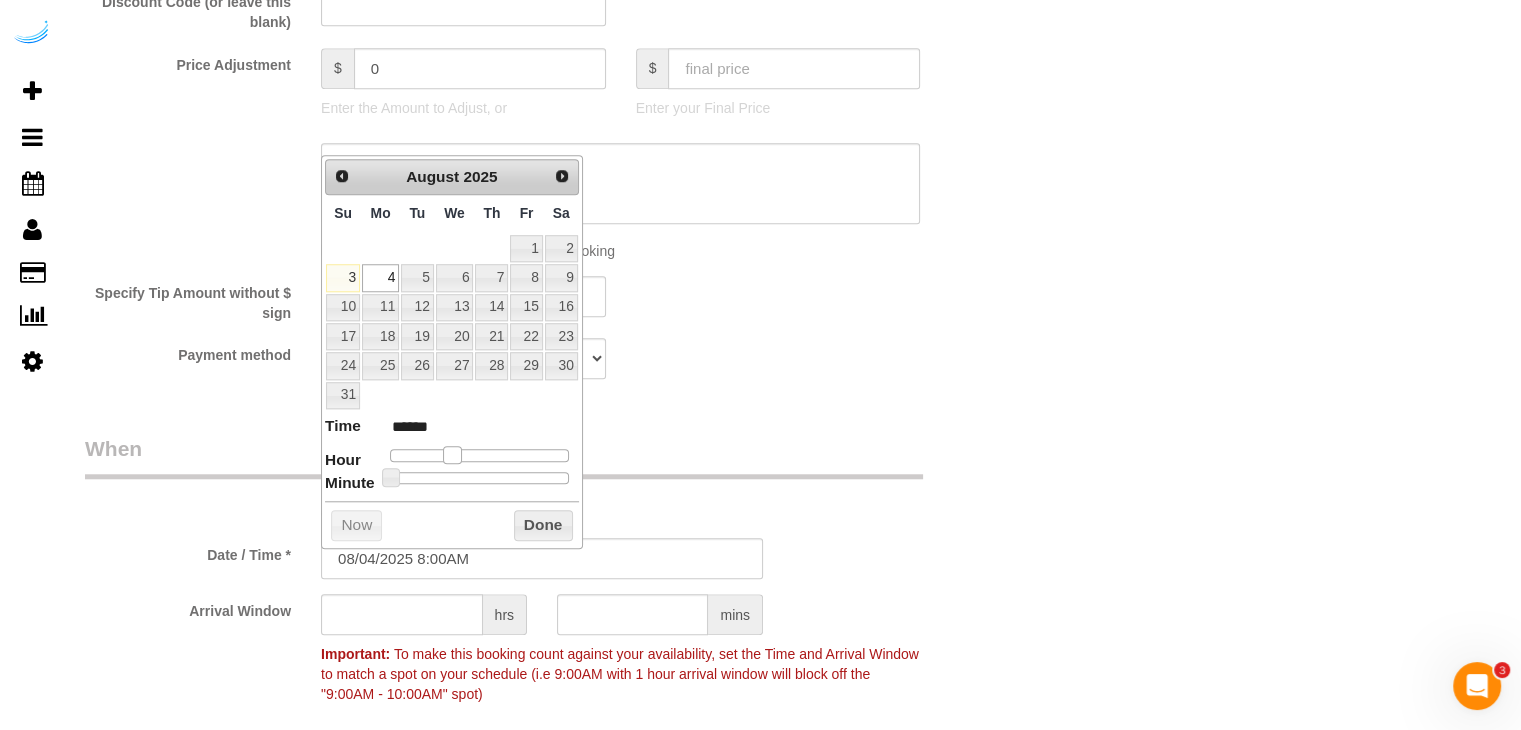 type on "08/04/2025 9:00AM" 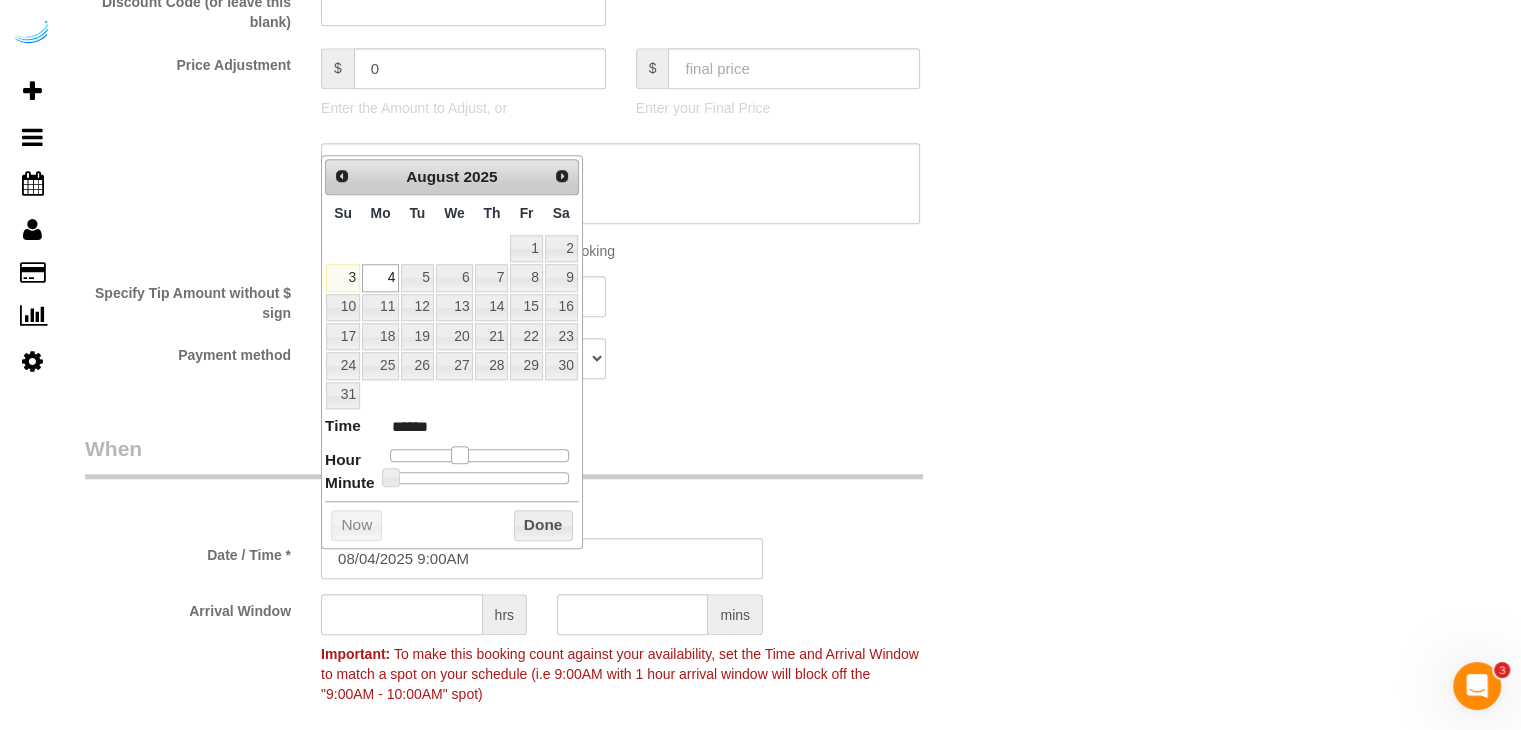 click on "Time ****** Hour Minute Second Millisecond Microsecond Time Zone ***** ***** ***** ***** ***** ***** ***** ***** ***** ***** ***** ***** ***** ***** ***** ***** ***** ***** ***** ***** ***** ***** ***** ***** ***** ***** ***** ***** ***** ***** ***** ***** ***** ***** ***** ***** ***** ***** ***** *****" at bounding box center [452, 449] 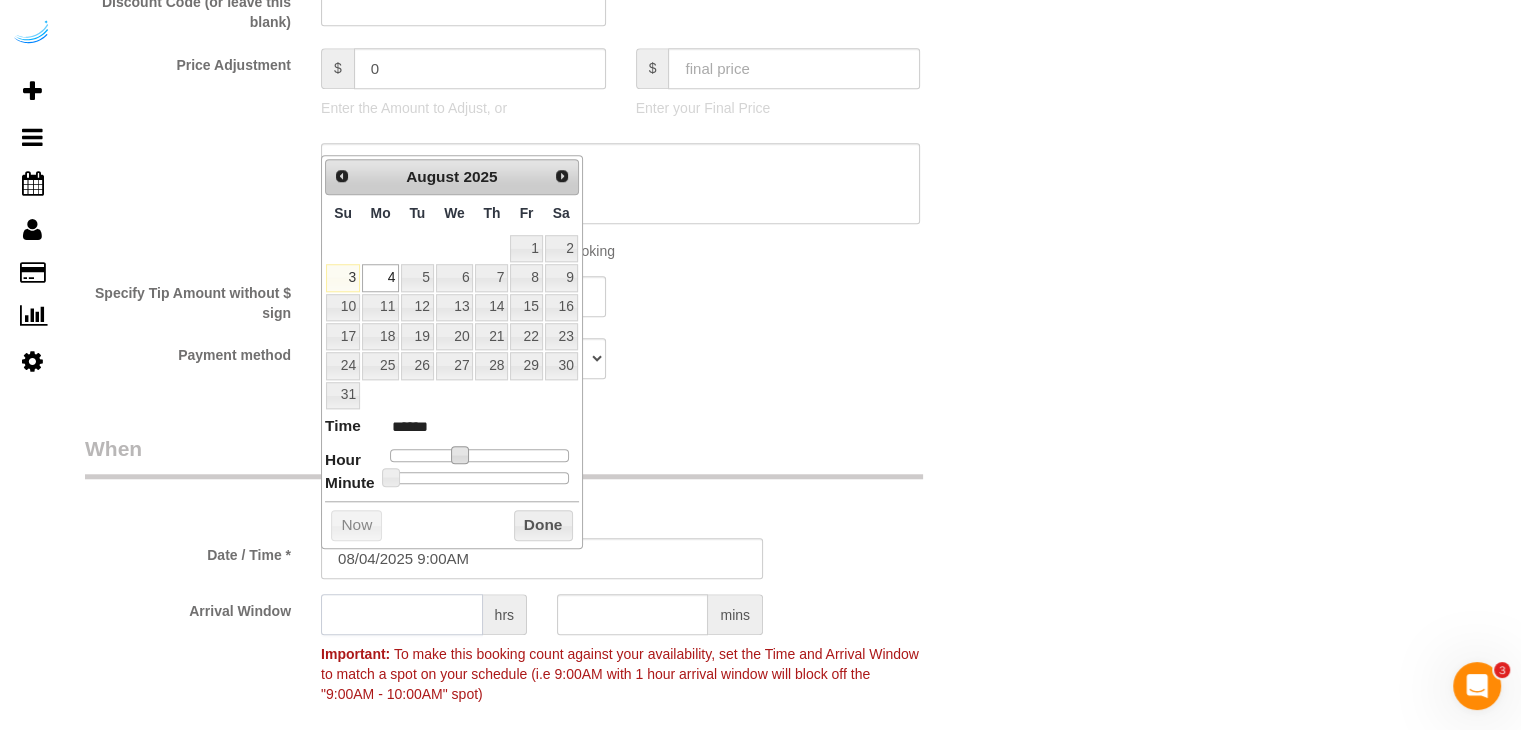 click 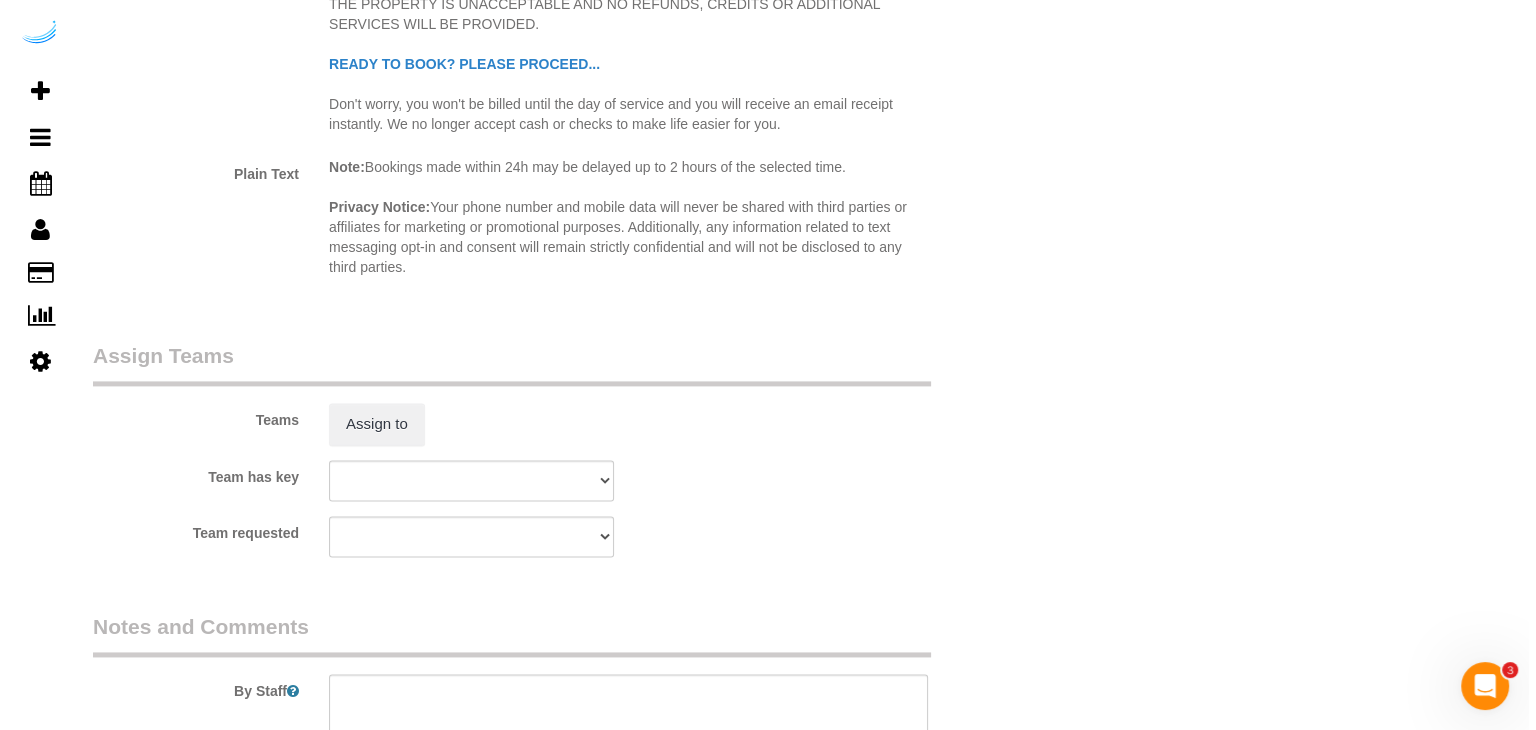 scroll, scrollTop: 2800, scrollLeft: 0, axis: vertical 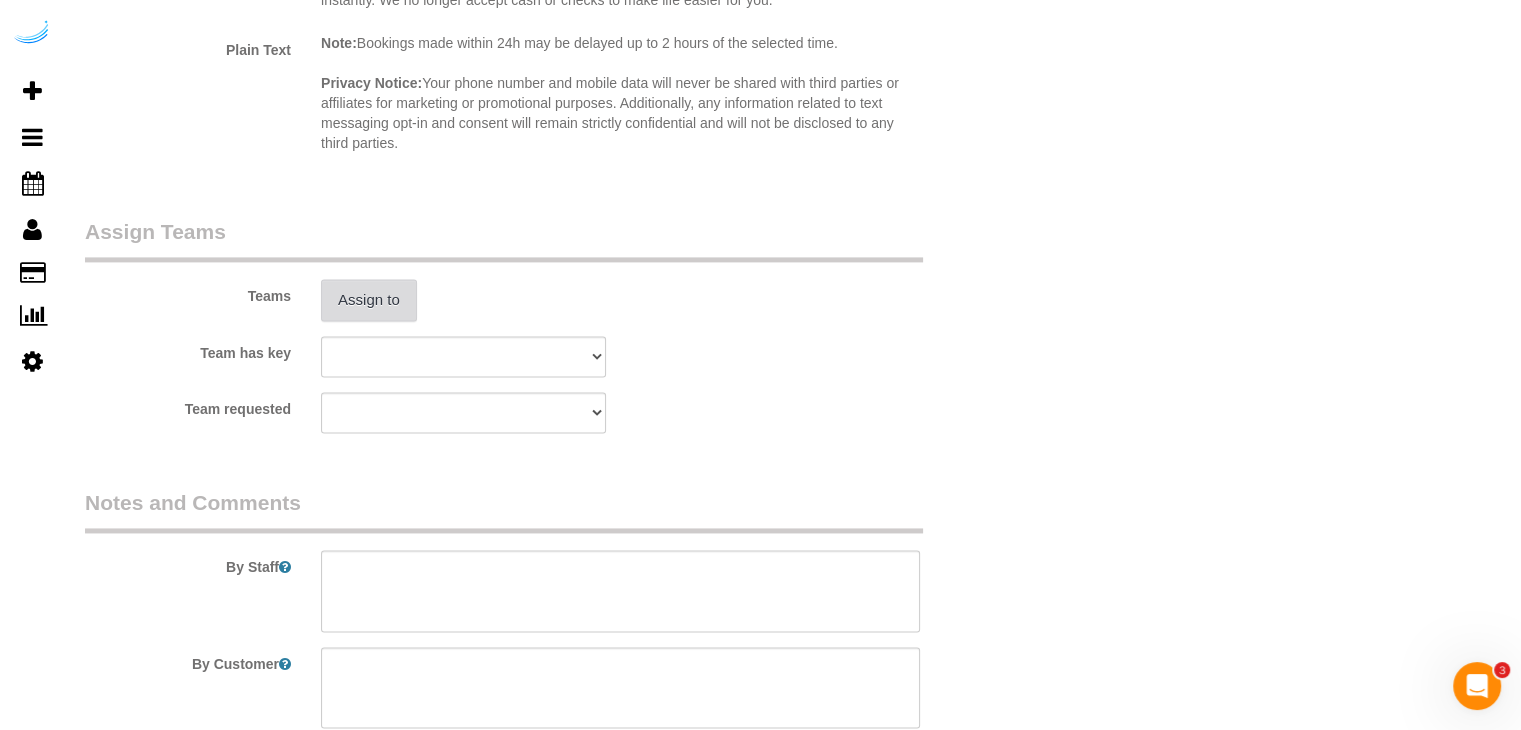 type on "4" 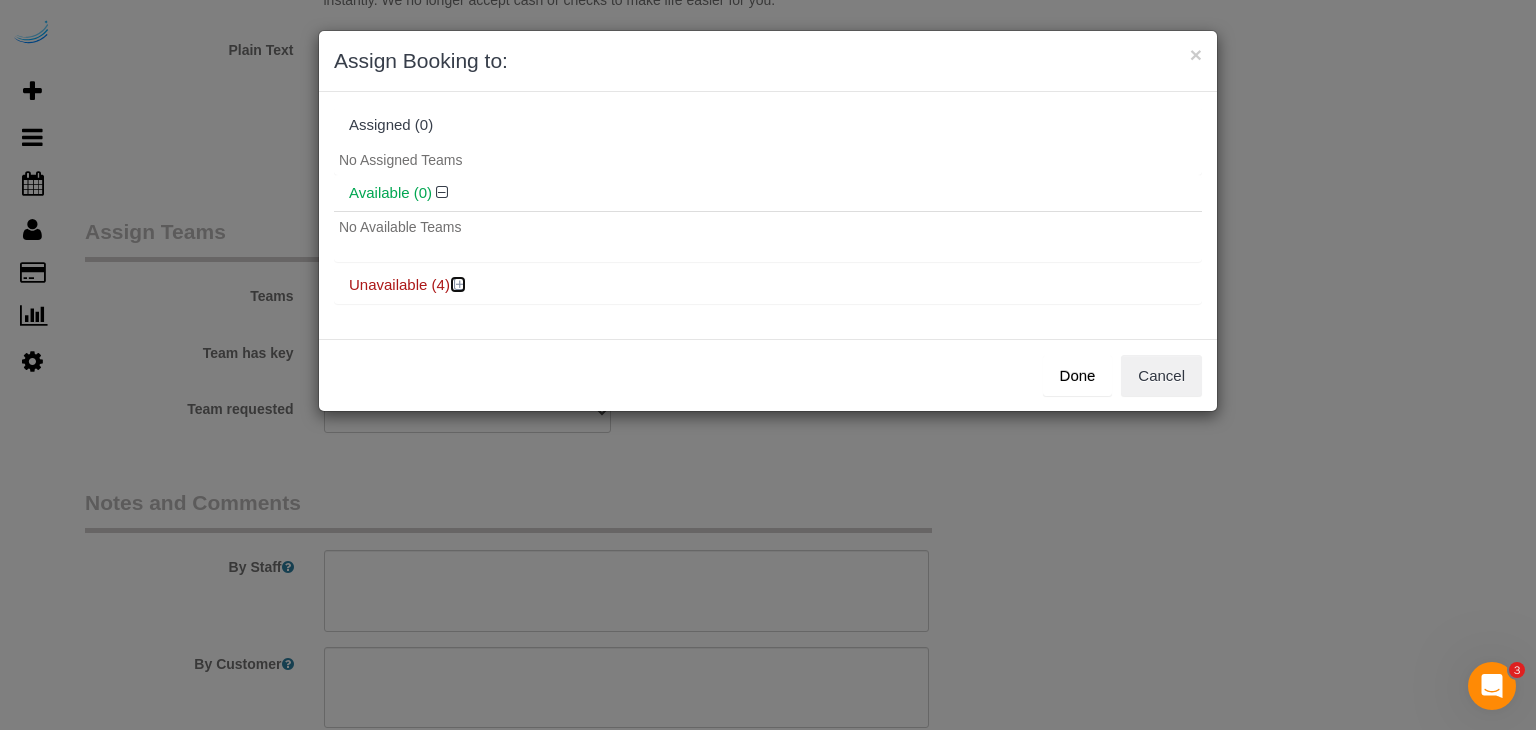 click at bounding box center (460, 284) 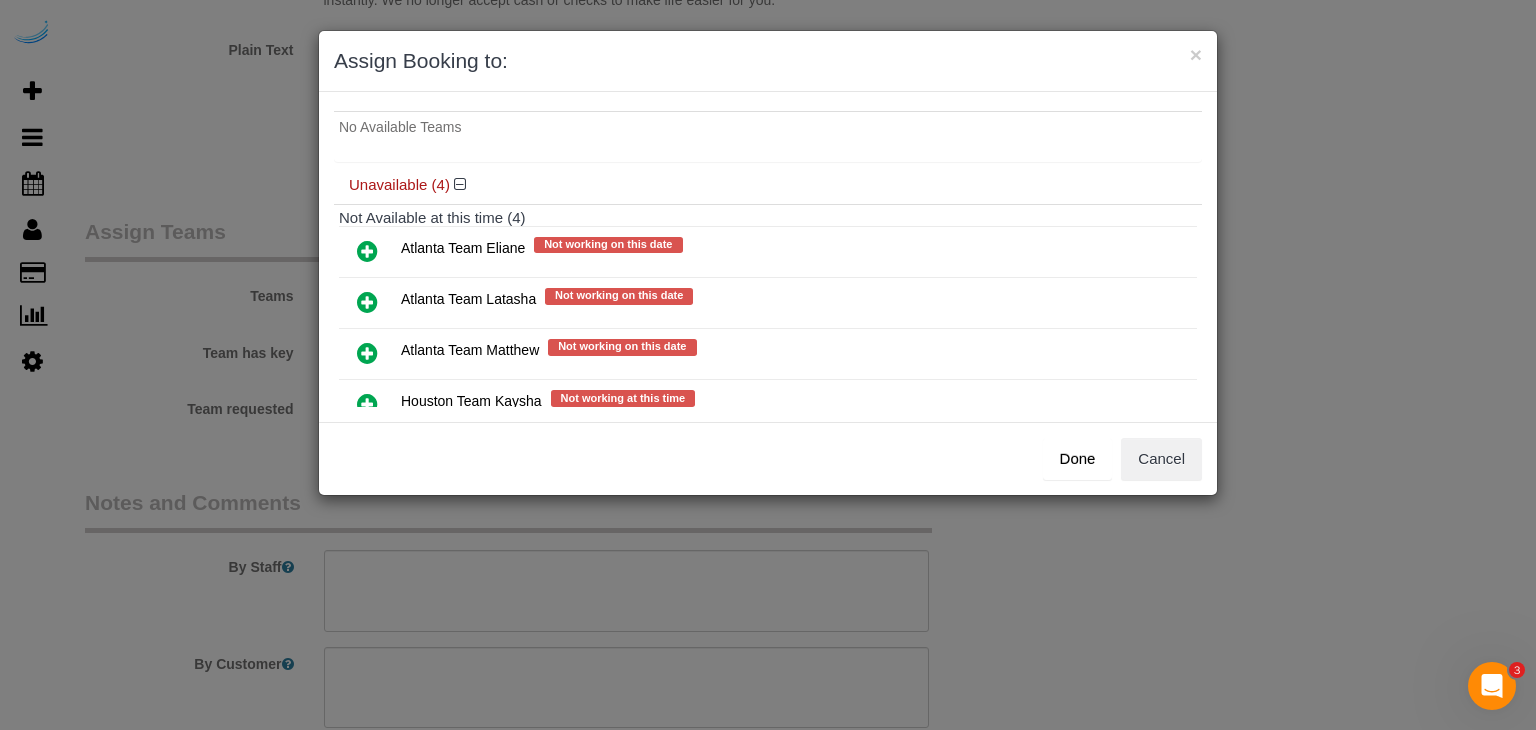 click at bounding box center (367, 251) 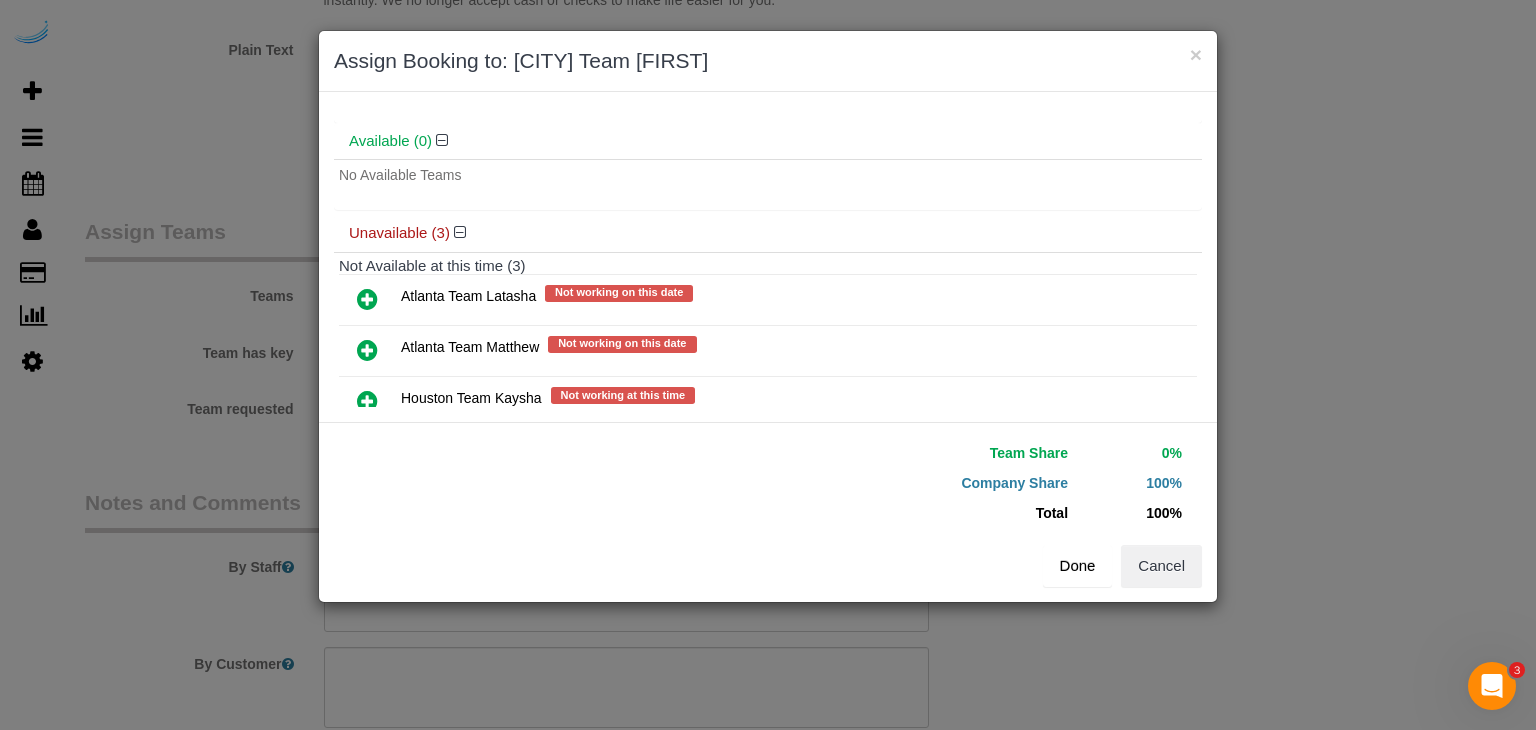 scroll, scrollTop: 146, scrollLeft: 0, axis: vertical 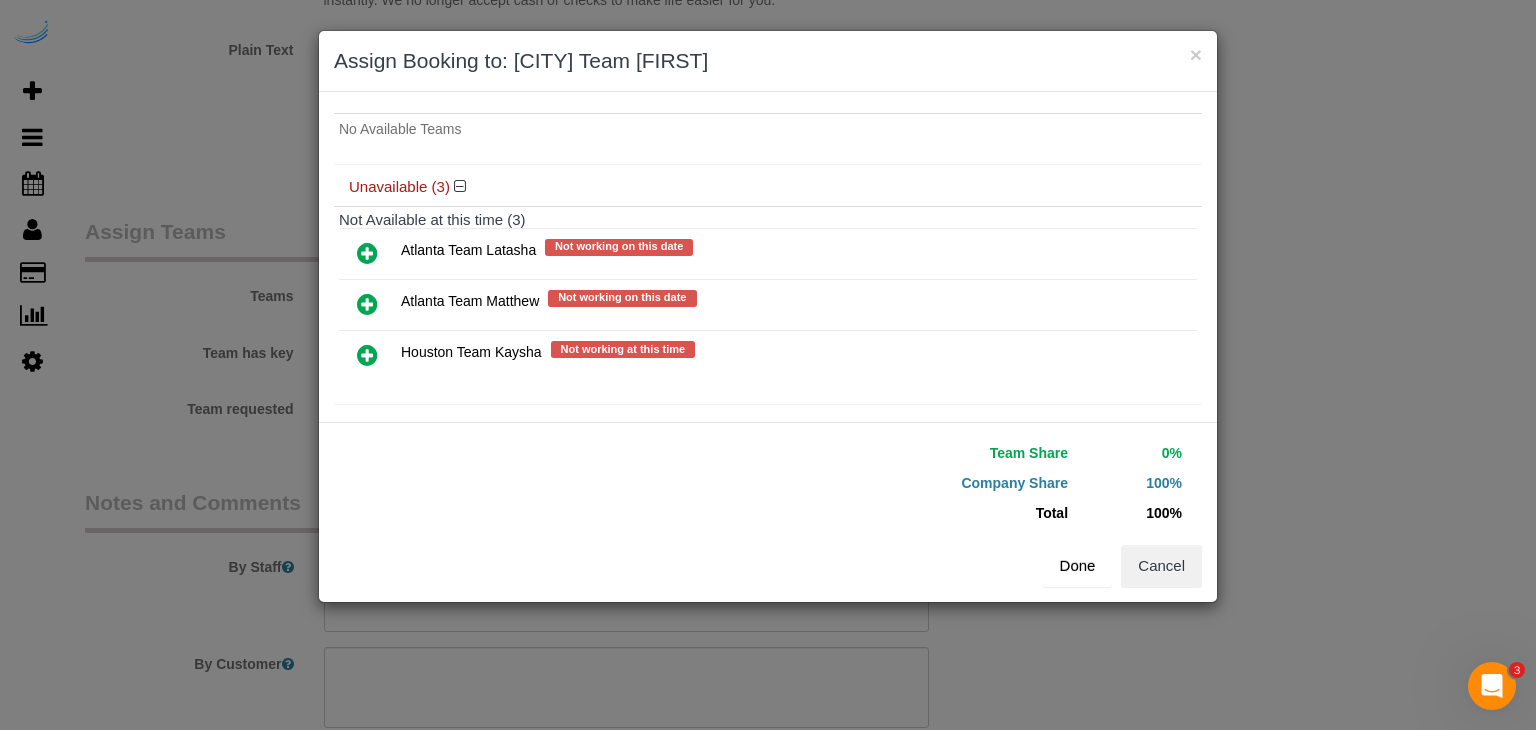 click on "Done" at bounding box center [1078, 566] 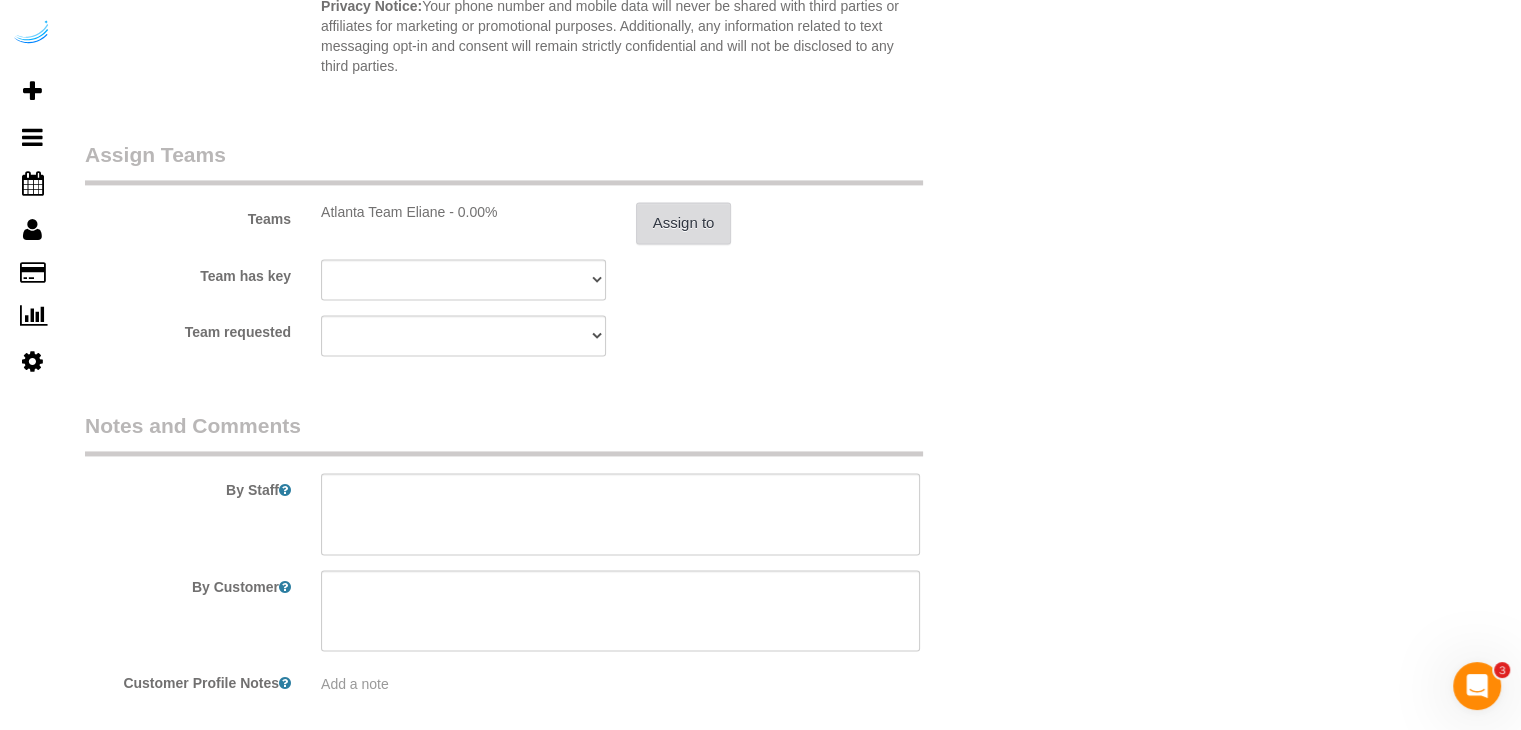 scroll, scrollTop: 2971, scrollLeft: 0, axis: vertical 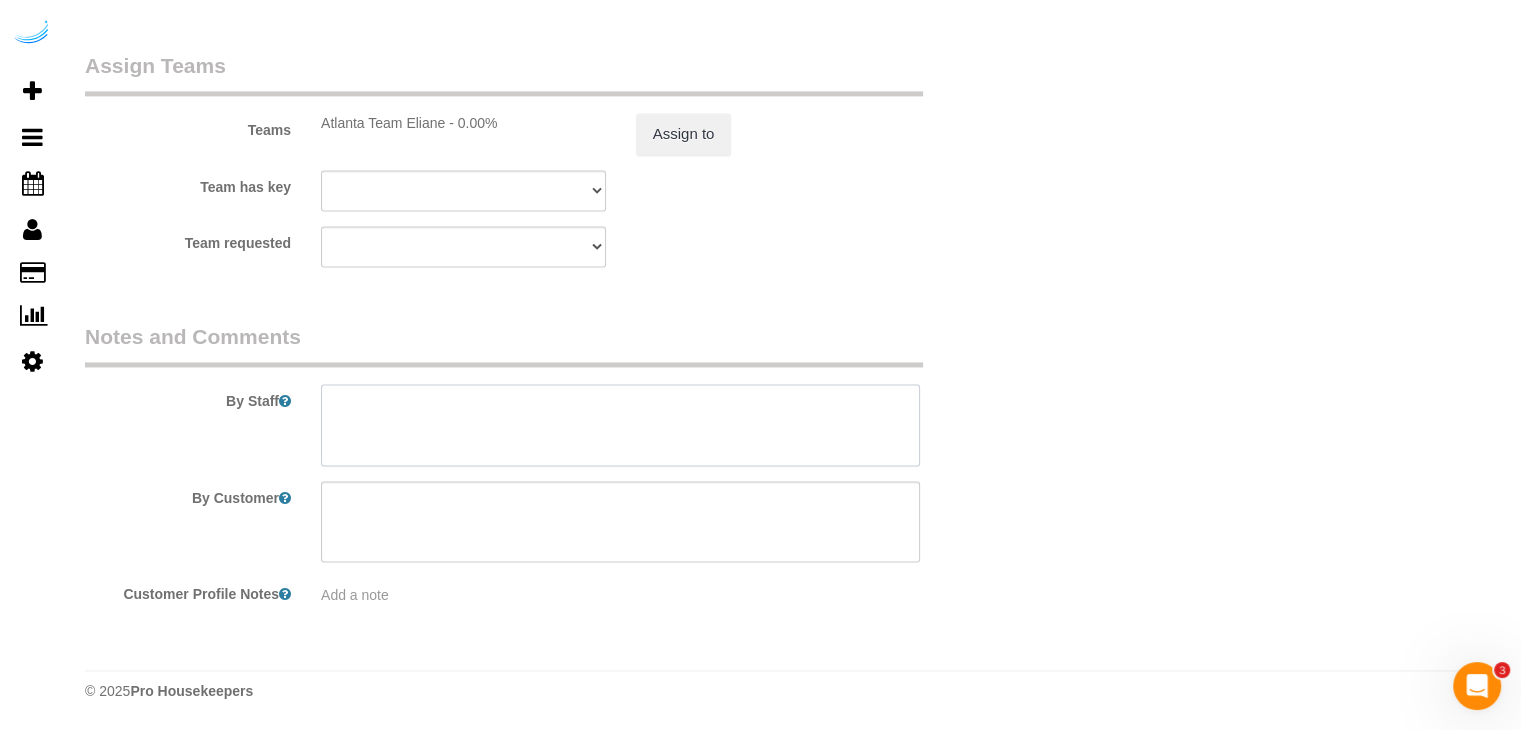 click at bounding box center [620, 425] 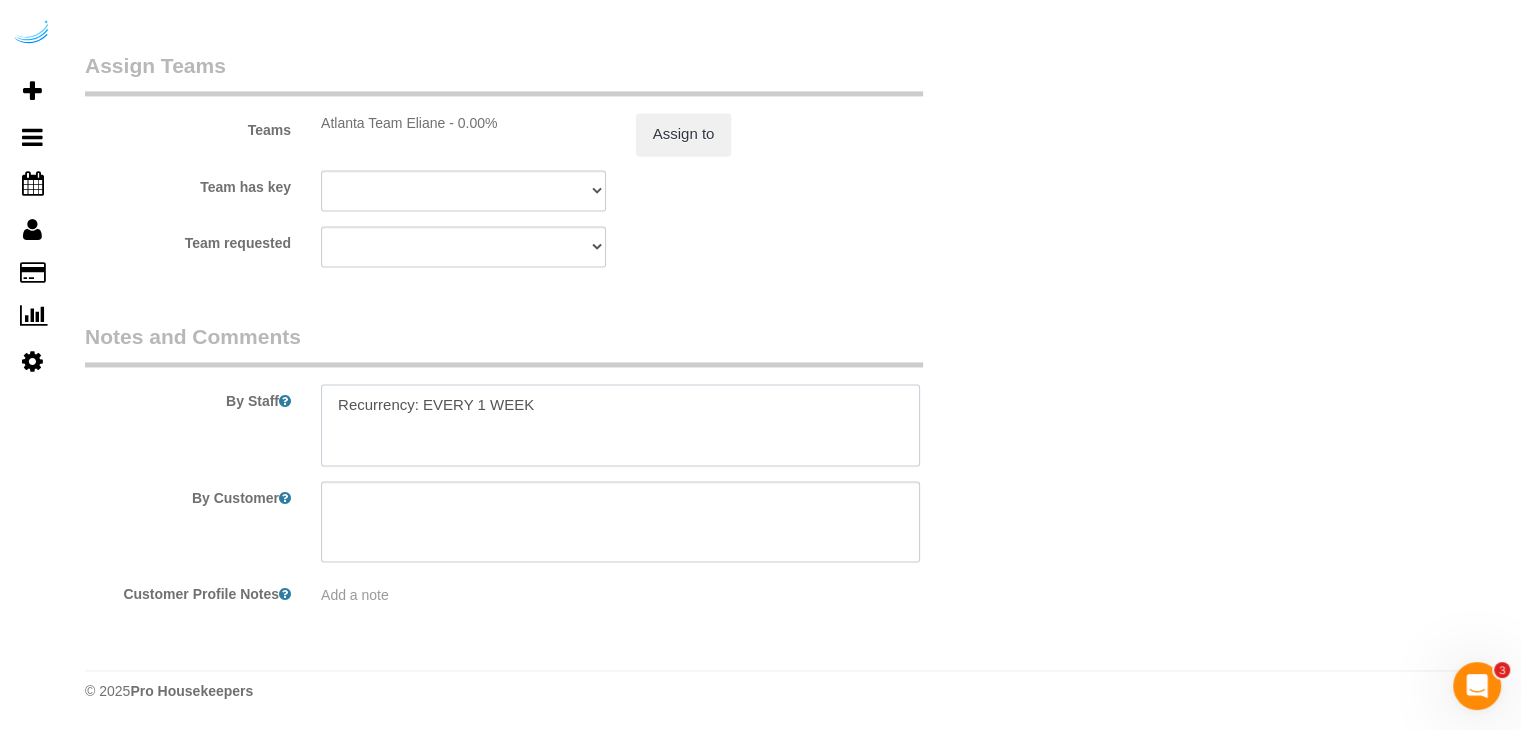 paste on "Permanent Notes:No notes from this customer.Today's Notes:No notes from this service.
Entry Method: Someone will be home
Details:
Please have reception buzz you up to the 16th floor. Once you arrive, you can knock on our door.
Additional Notes:
Housekeeping Notes:" 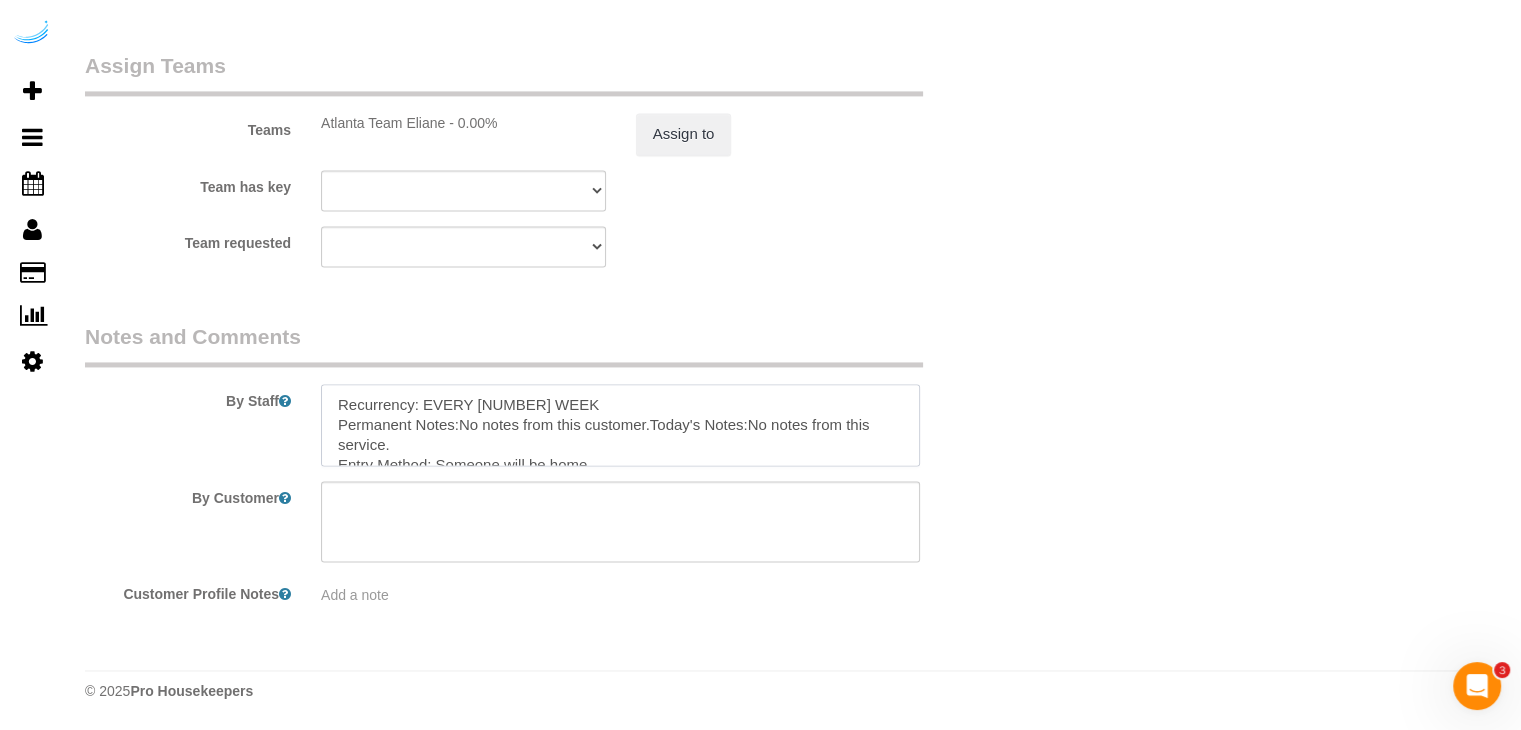 scroll, scrollTop: 147, scrollLeft: 0, axis: vertical 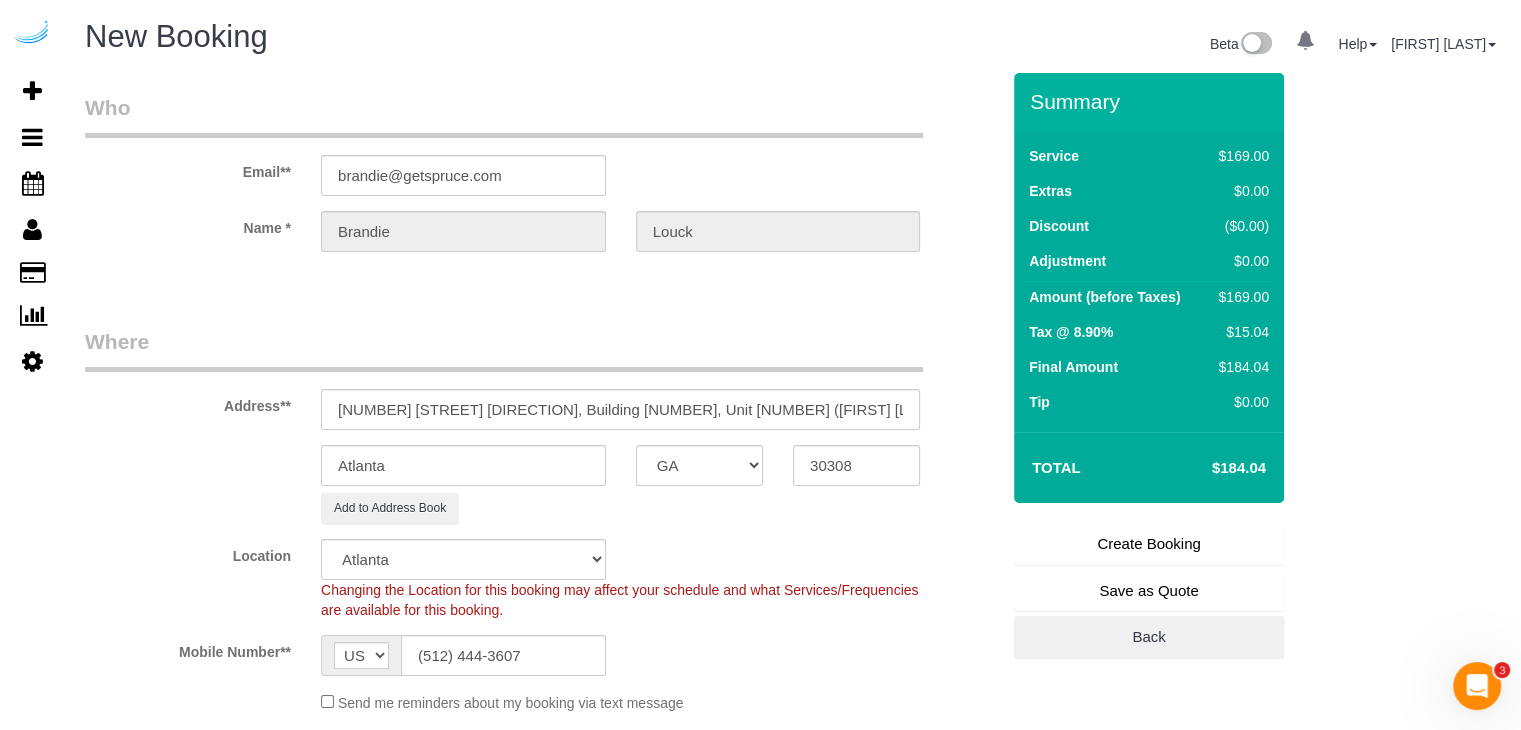 type on "Recurrency: EVERY 1 WEEK
Permanent Notes:No notes from this customer.Today's Notes:No notes from this service.
Entry Method: Someone will be home
Details:
Please have reception buzz you up to the 16th floor. Once you arrive, you can knock on our door.
Additional Notes:
Housekeeping Notes:" 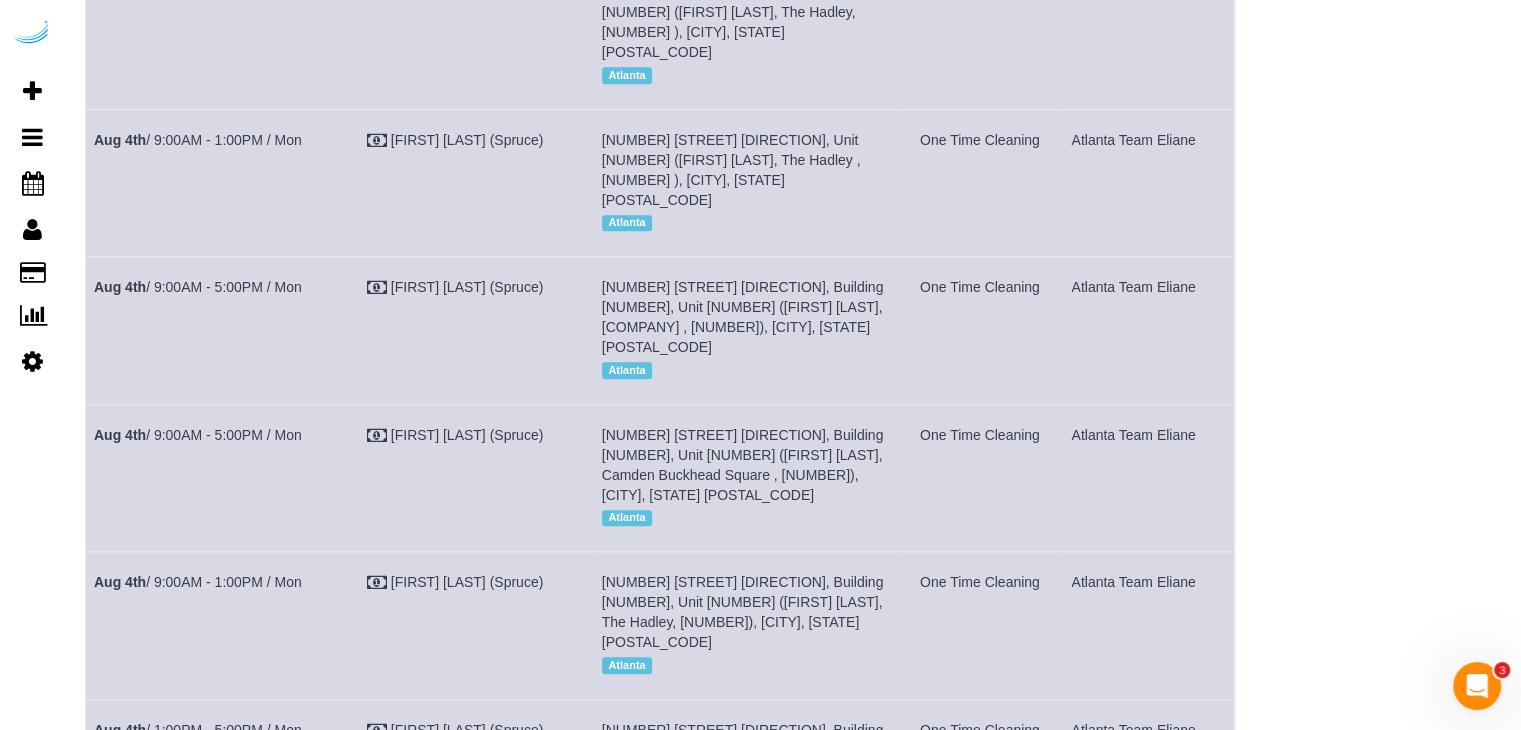 scroll, scrollTop: 0, scrollLeft: 0, axis: both 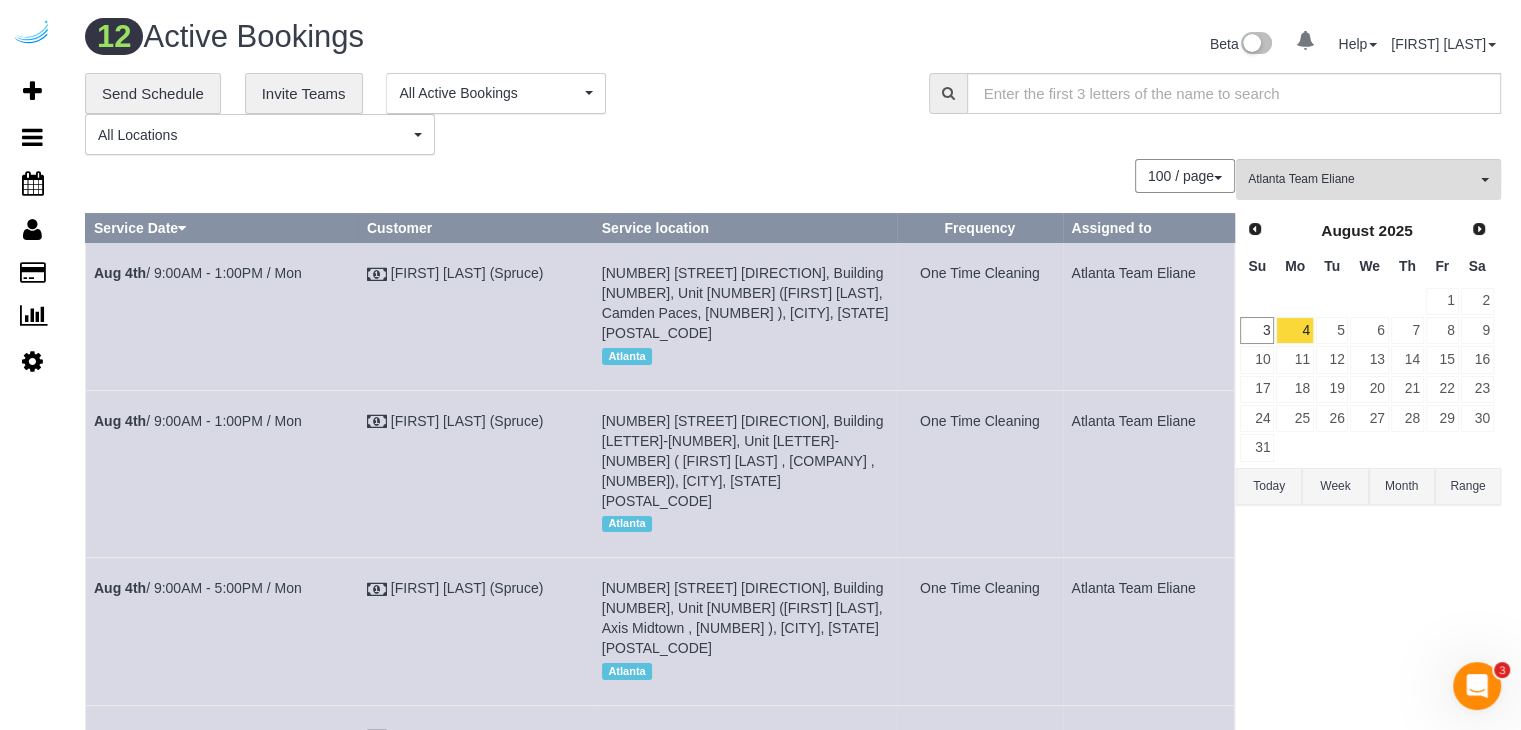 click on "12  Active Bookings
Beta
0
Your Notifications
You have 0 alerts
Help
Help Docs
Take a Tour
Contact Support
Ahmie Branzuela
My Account
Change Password
Email Preferences
Community
Log Out" at bounding box center (793, 1098) 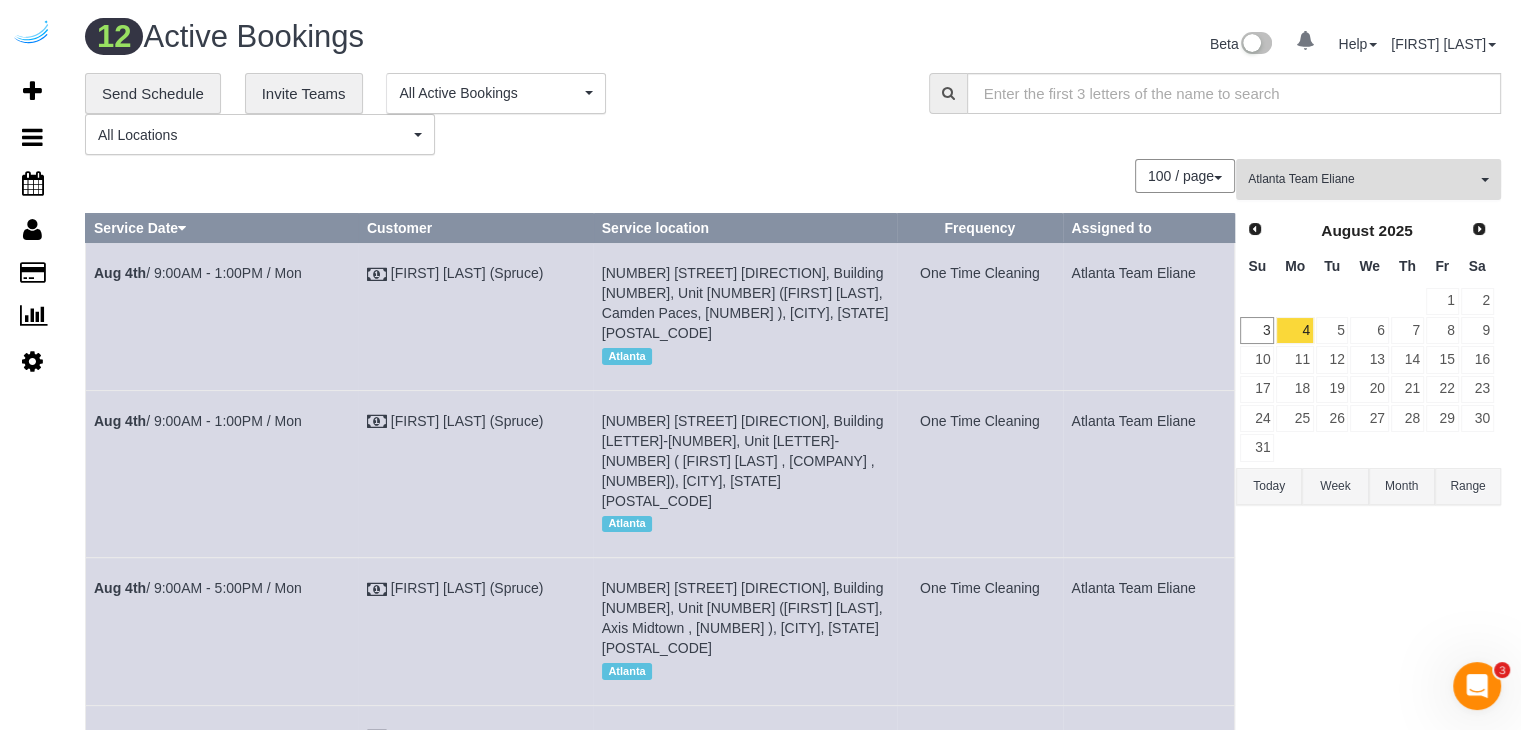 click on "Atlanta Team Eliane" at bounding box center (1362, 179) 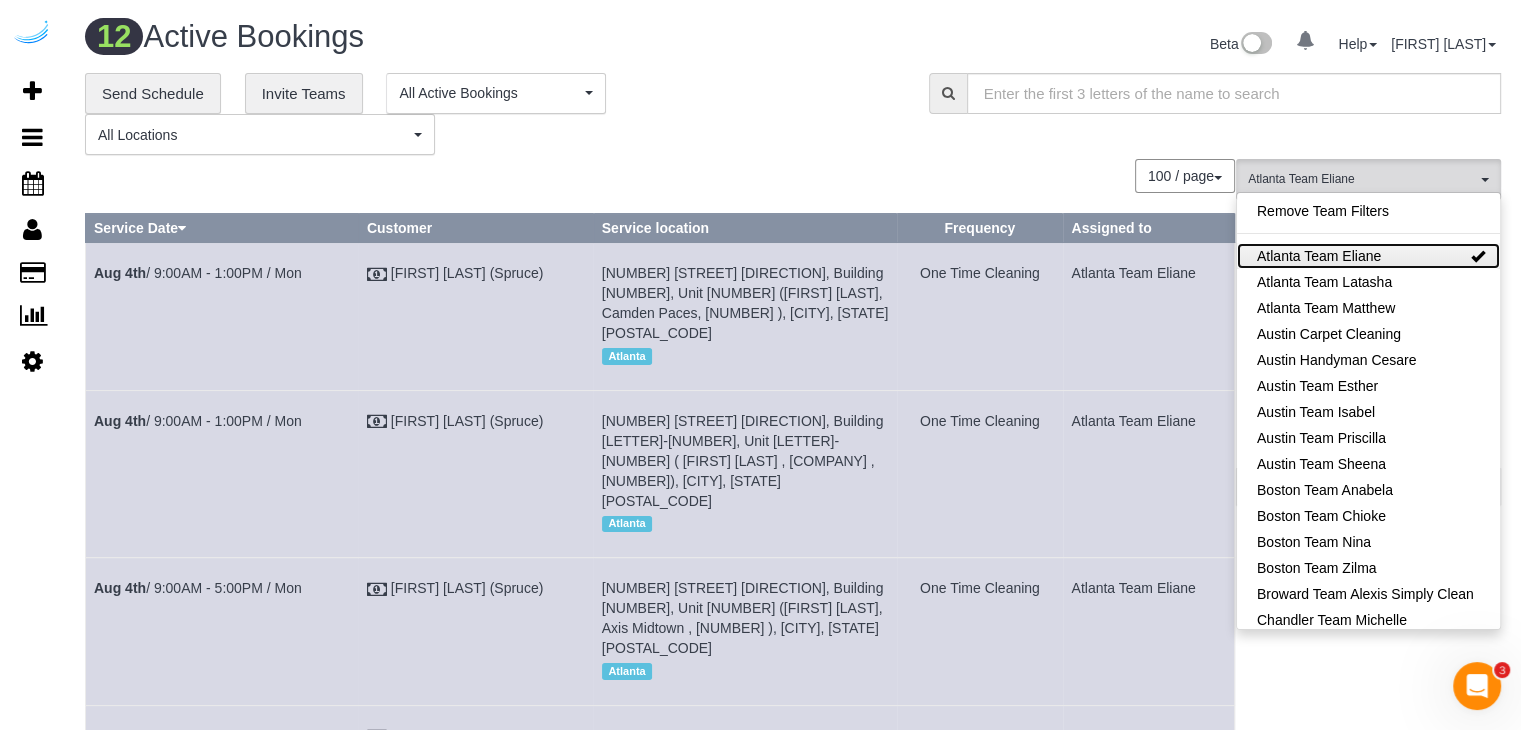 click on "Atlanta Team Eliane" at bounding box center (1368, 256) 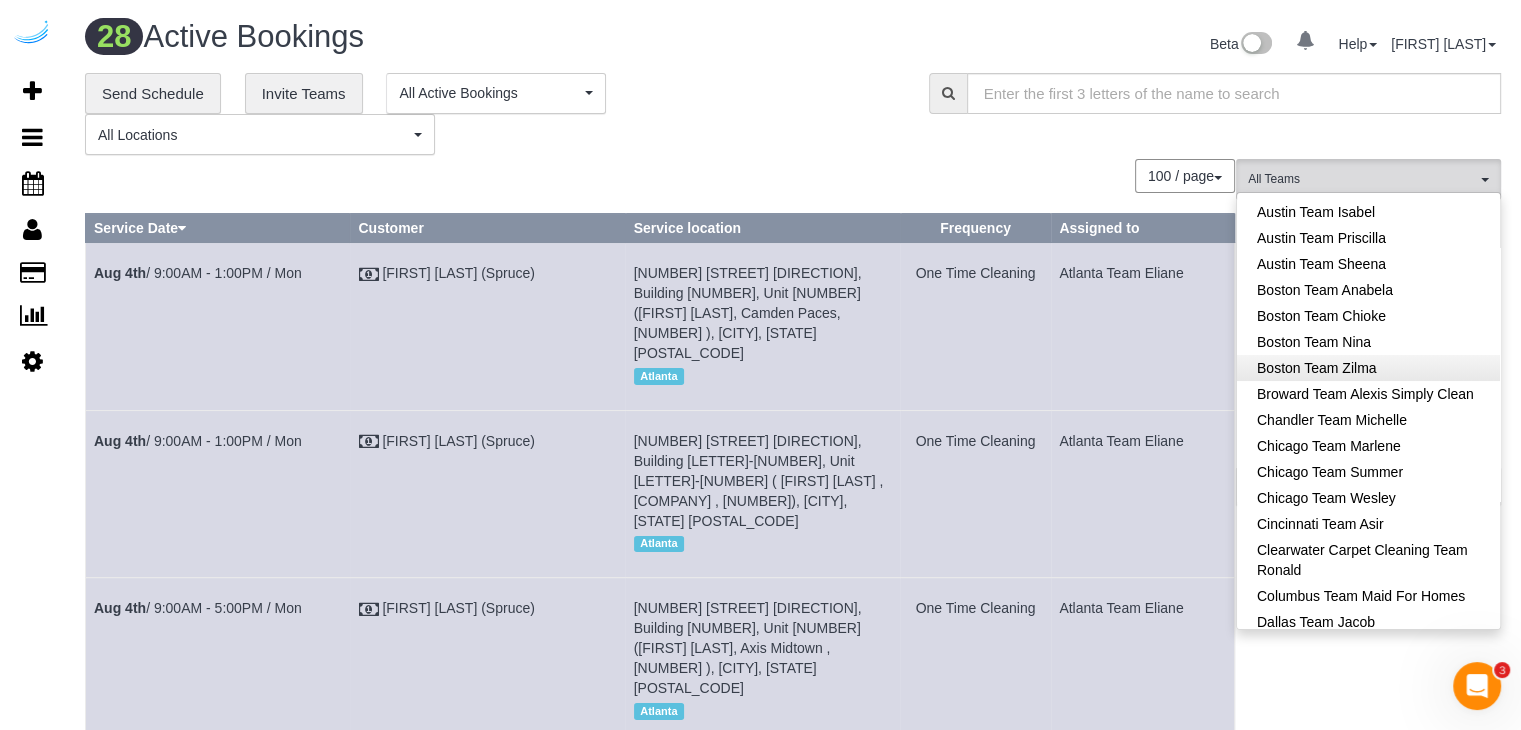 scroll, scrollTop: 100, scrollLeft: 0, axis: vertical 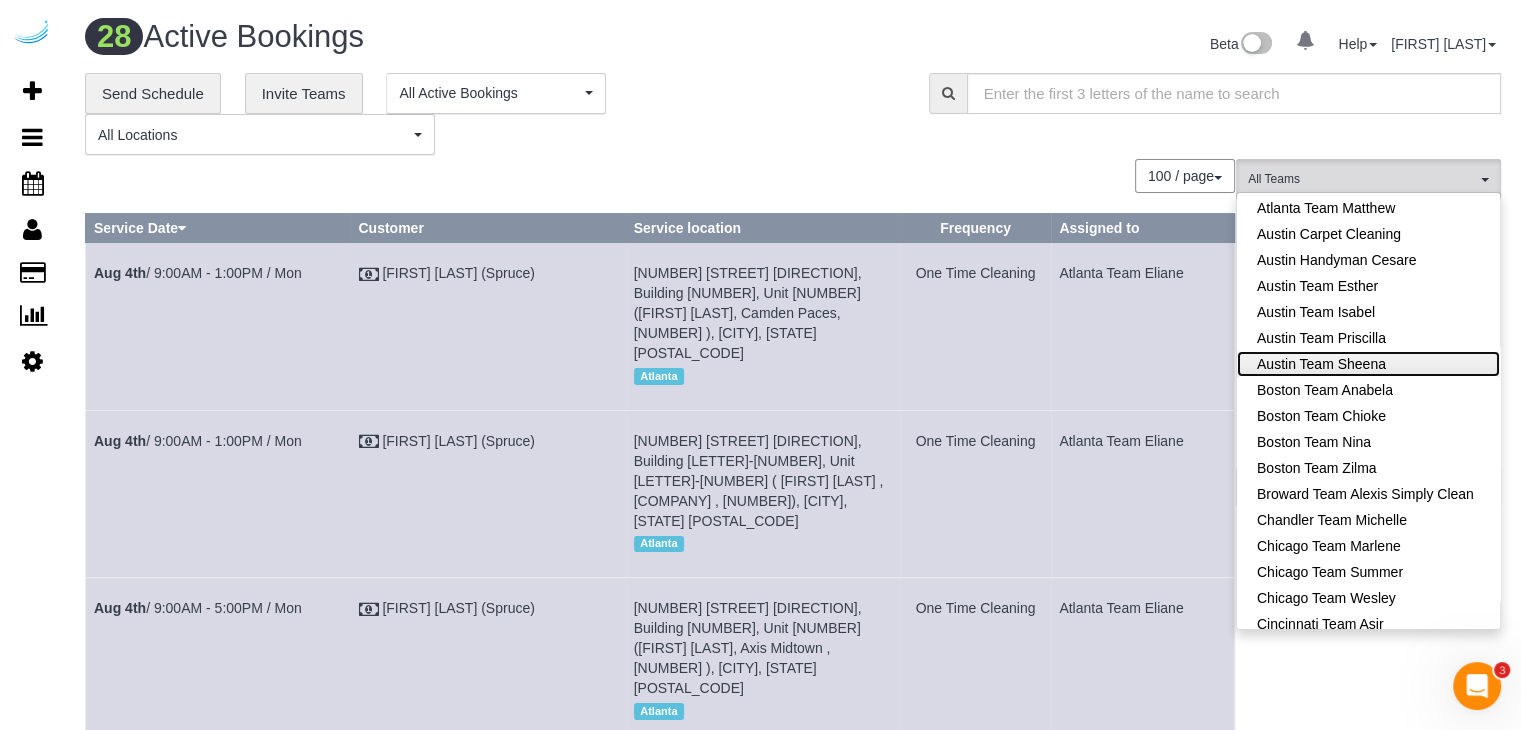 click on "Austin Team Sheena" at bounding box center (1368, 364) 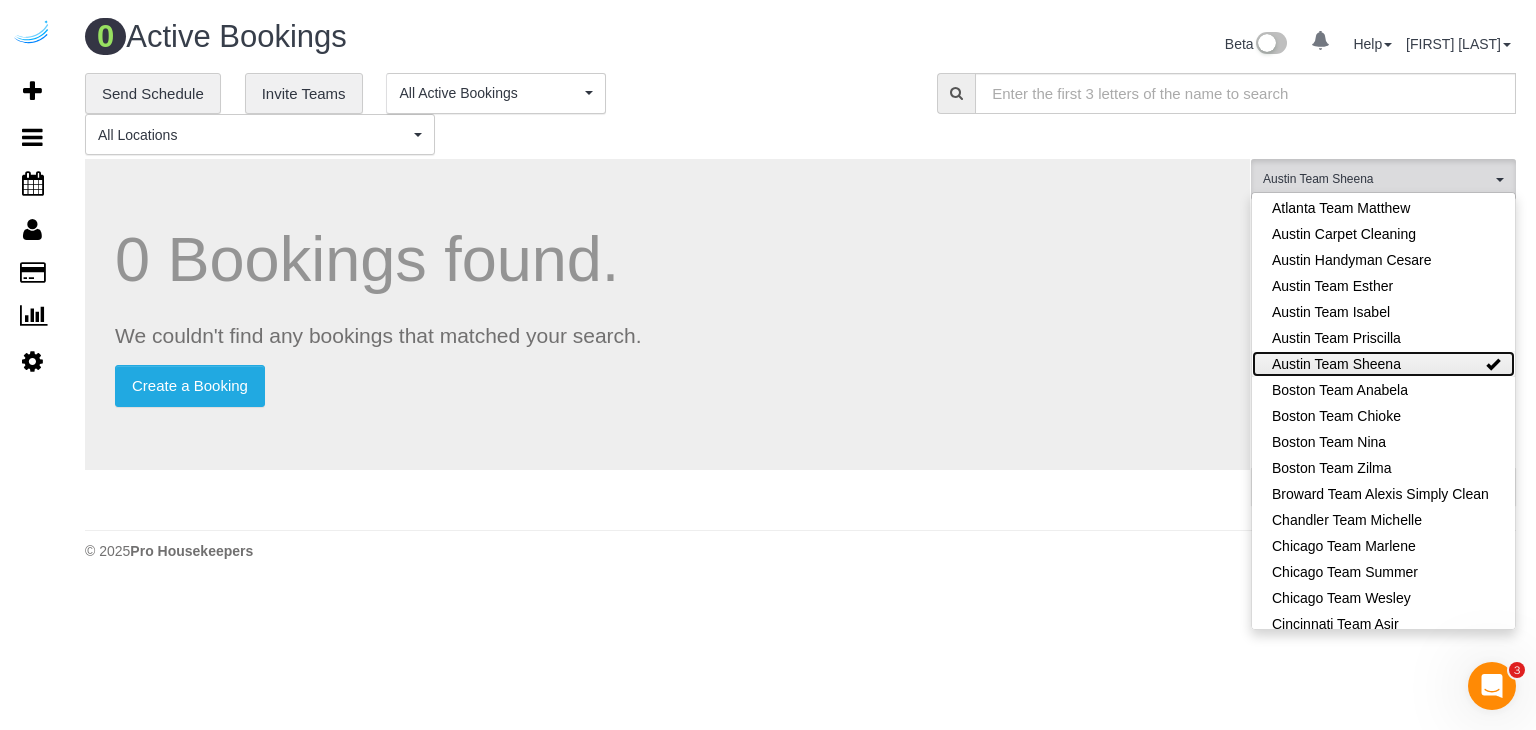 click on "Austin Team Sheena" at bounding box center (1383, 364) 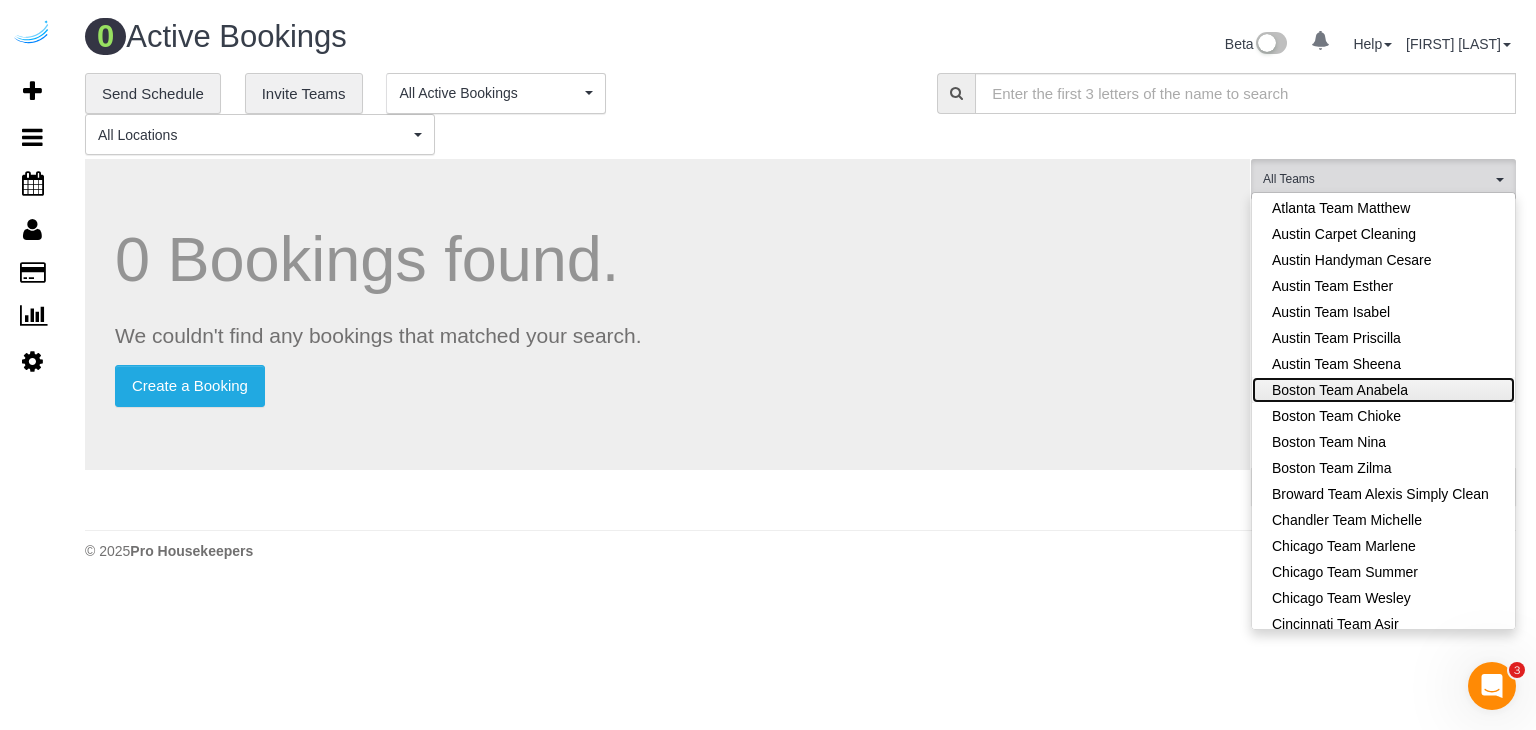 click on "Boston Team Anabela" at bounding box center [1383, 390] 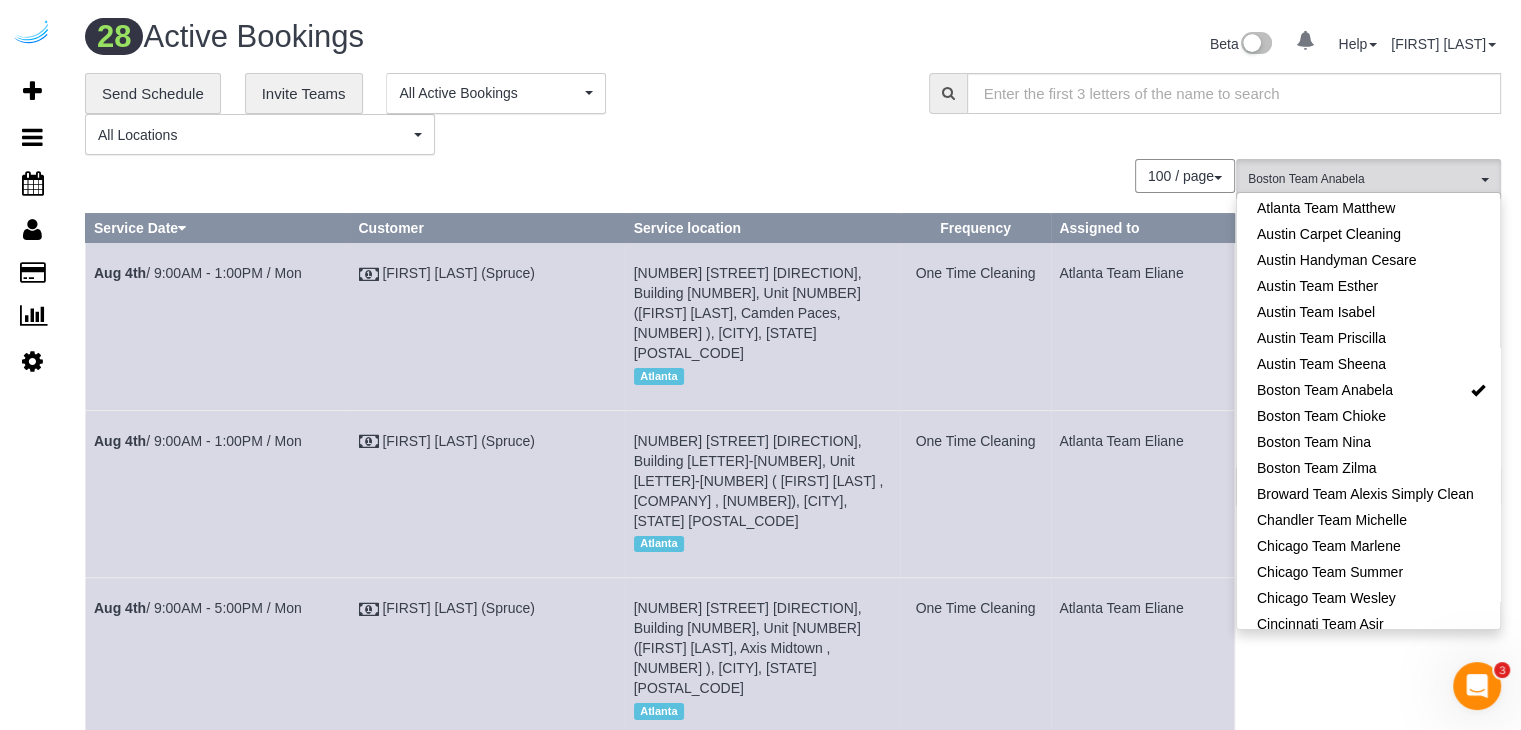 click on "Atlanta Team Eliane" at bounding box center (1143, 326) 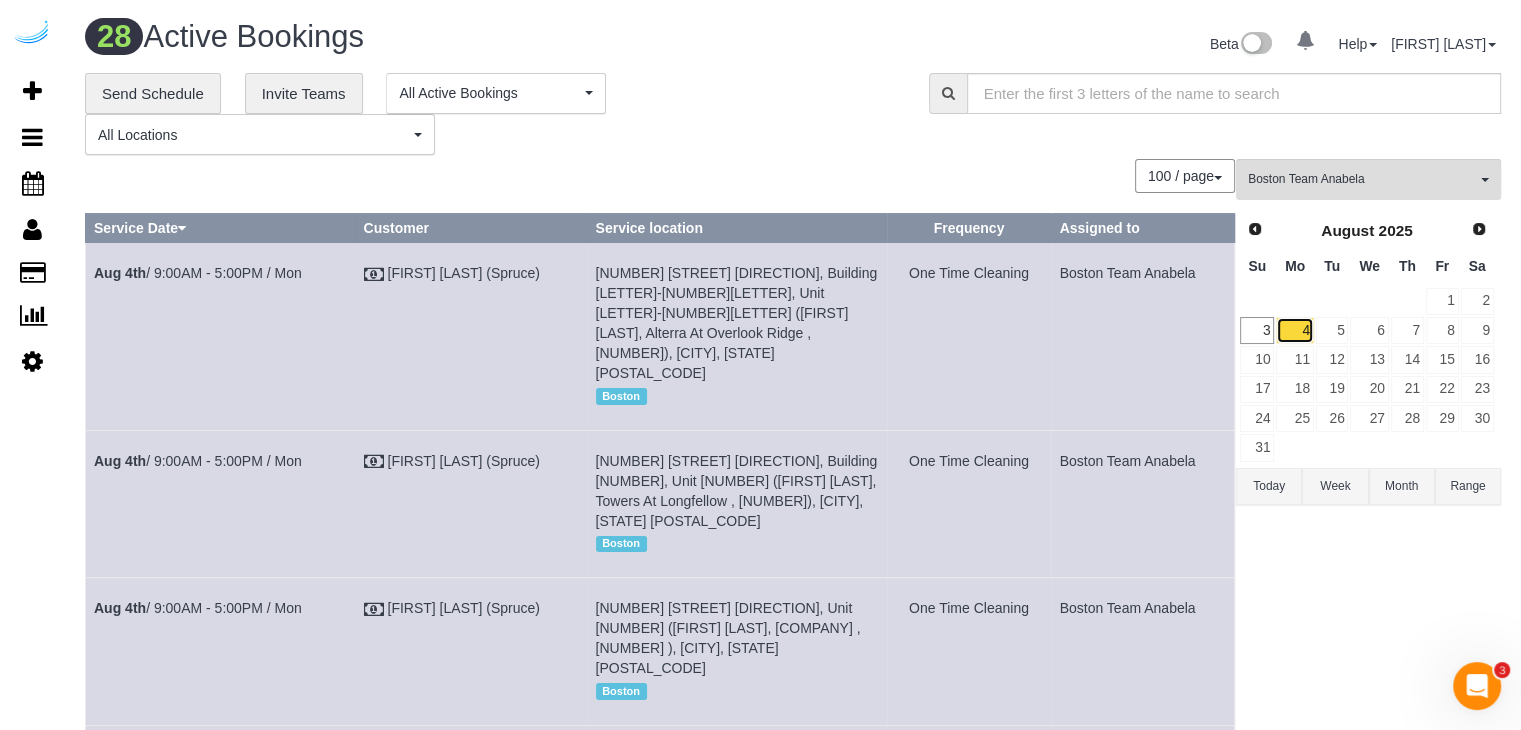 click on "4" at bounding box center [1294, 330] 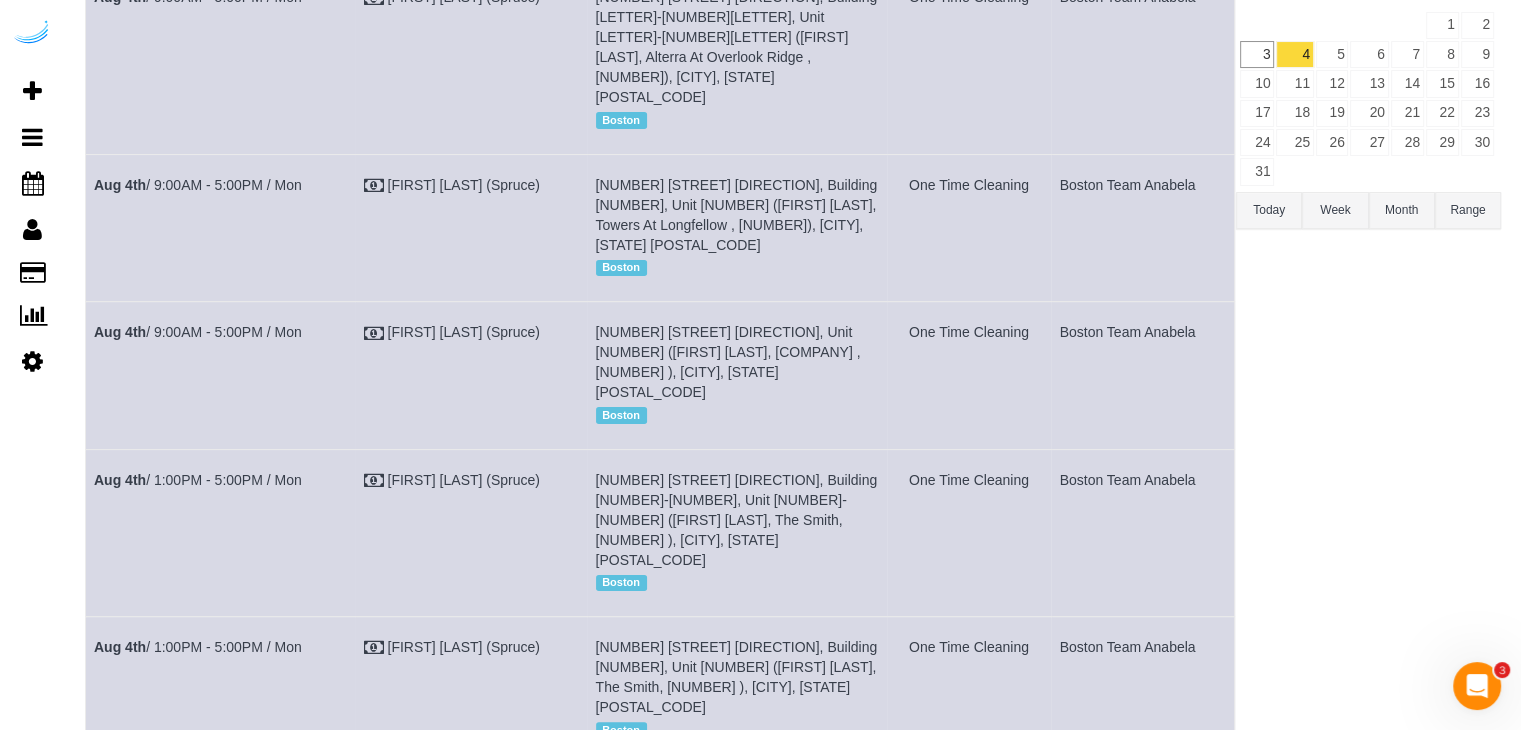 scroll, scrollTop: 0, scrollLeft: 0, axis: both 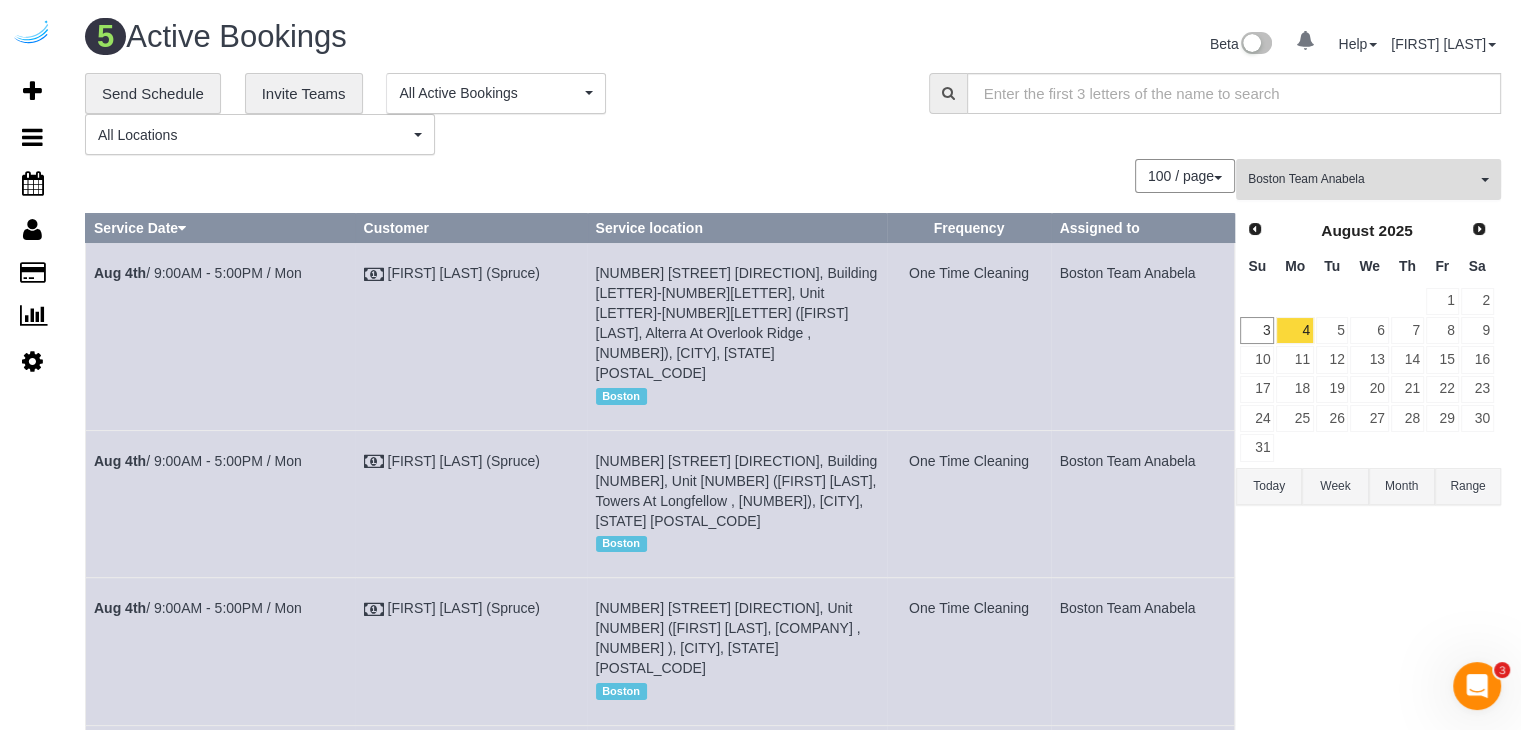 click on "Boston Team Anabela
All Teams" at bounding box center [1368, 179] 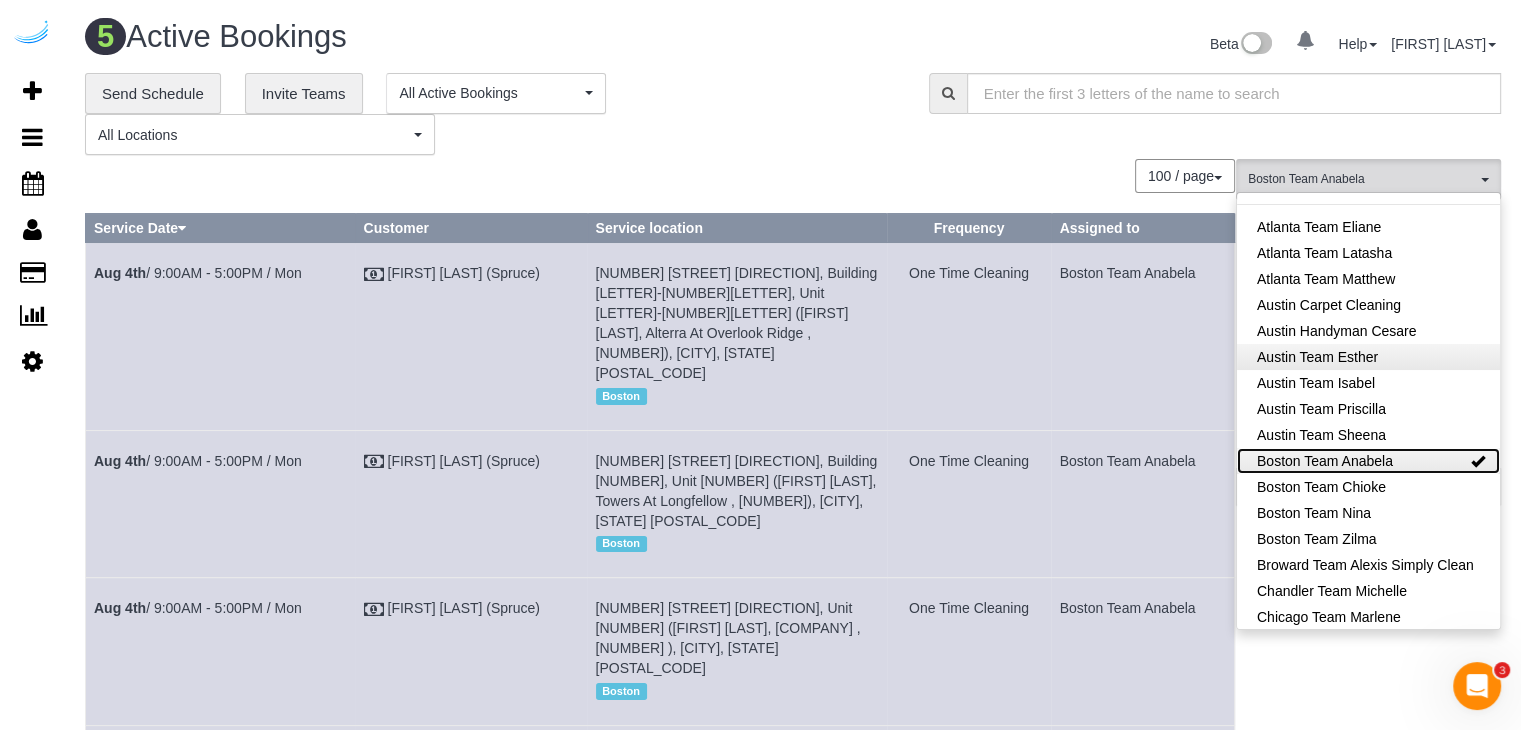 scroll, scrollTop: 0, scrollLeft: 0, axis: both 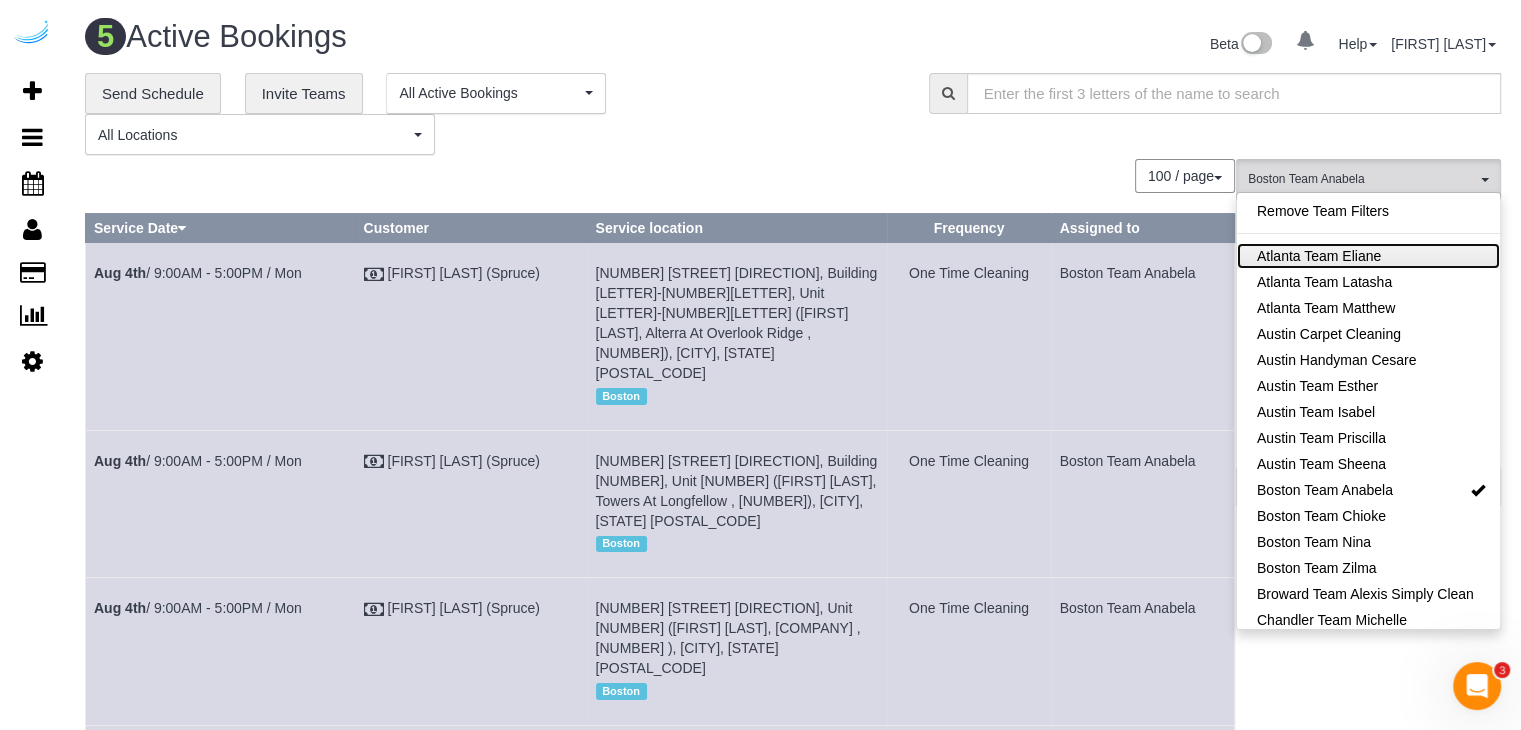 click on "Atlanta Team Eliane" at bounding box center (1368, 256) 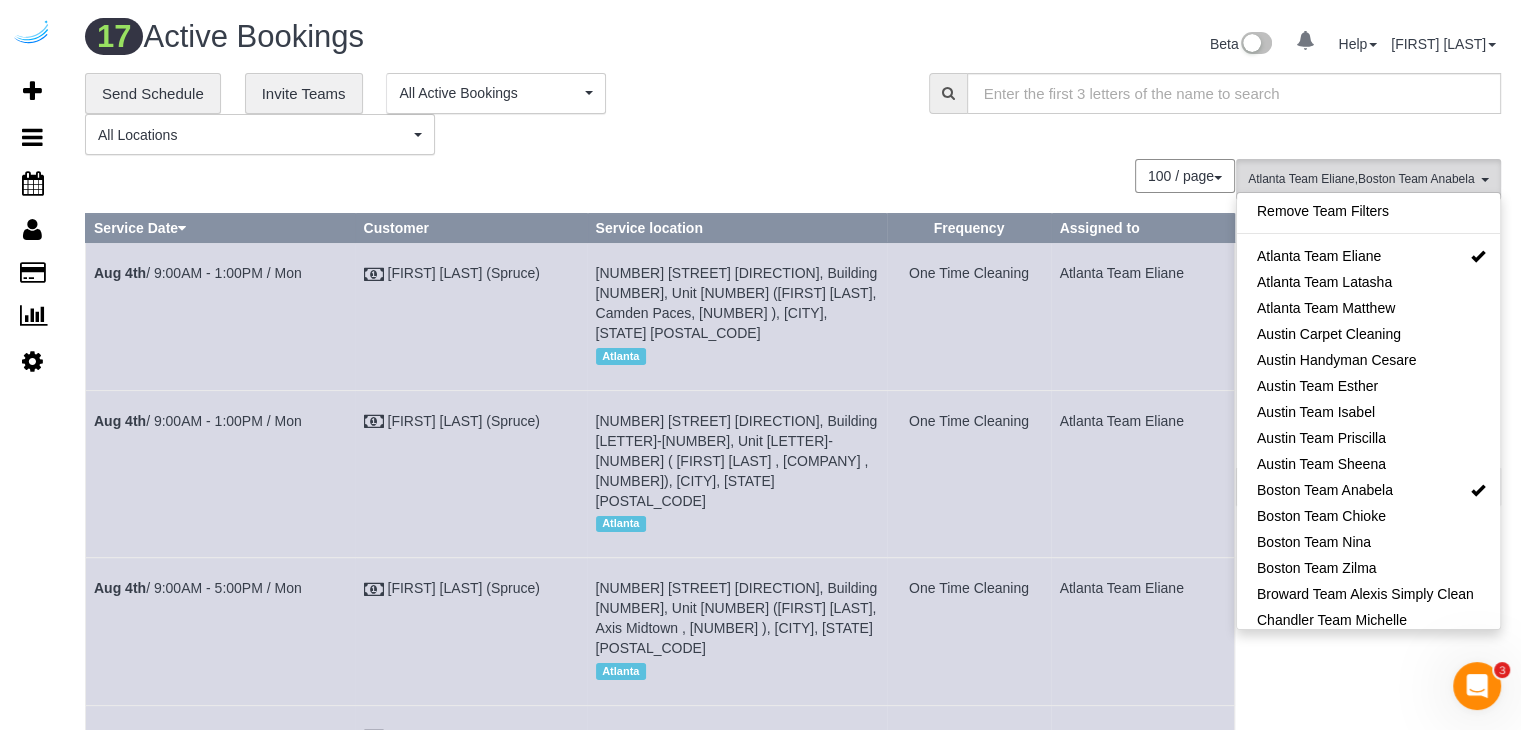 click on "100 / page
10 / page
20 / page
30 / page
40 / page
50 / page
100 / page" at bounding box center (660, 176) 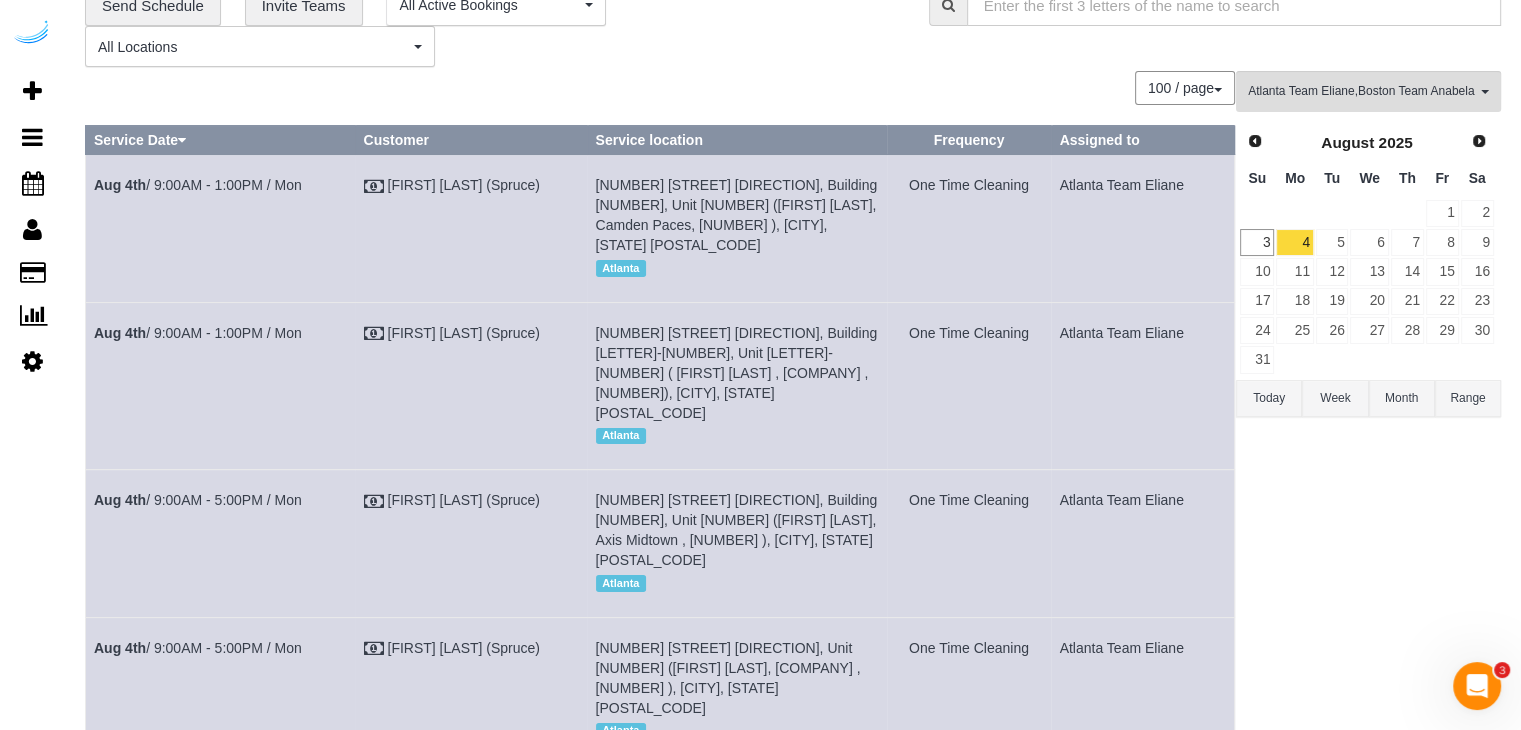 scroll, scrollTop: 0, scrollLeft: 0, axis: both 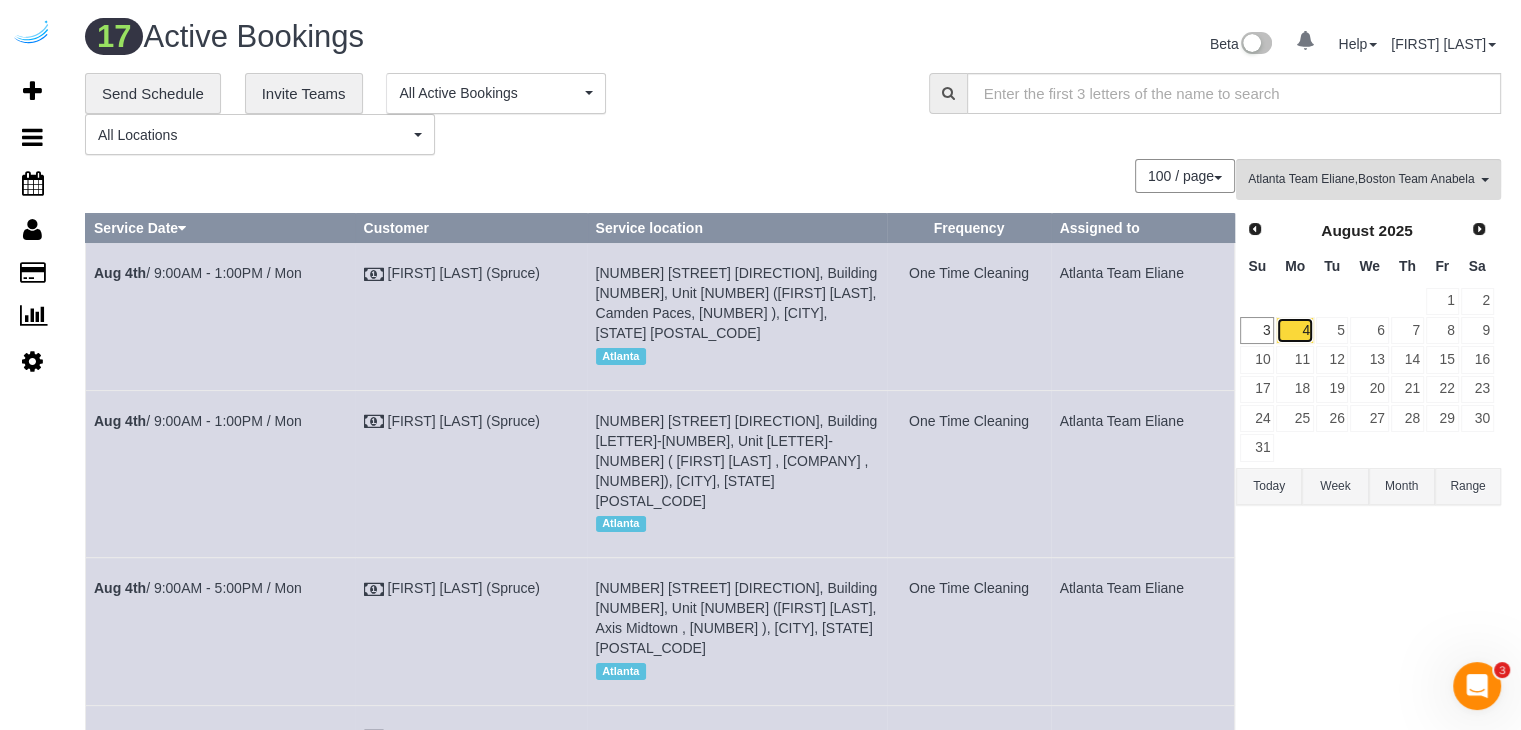 click on "4" at bounding box center [1294, 330] 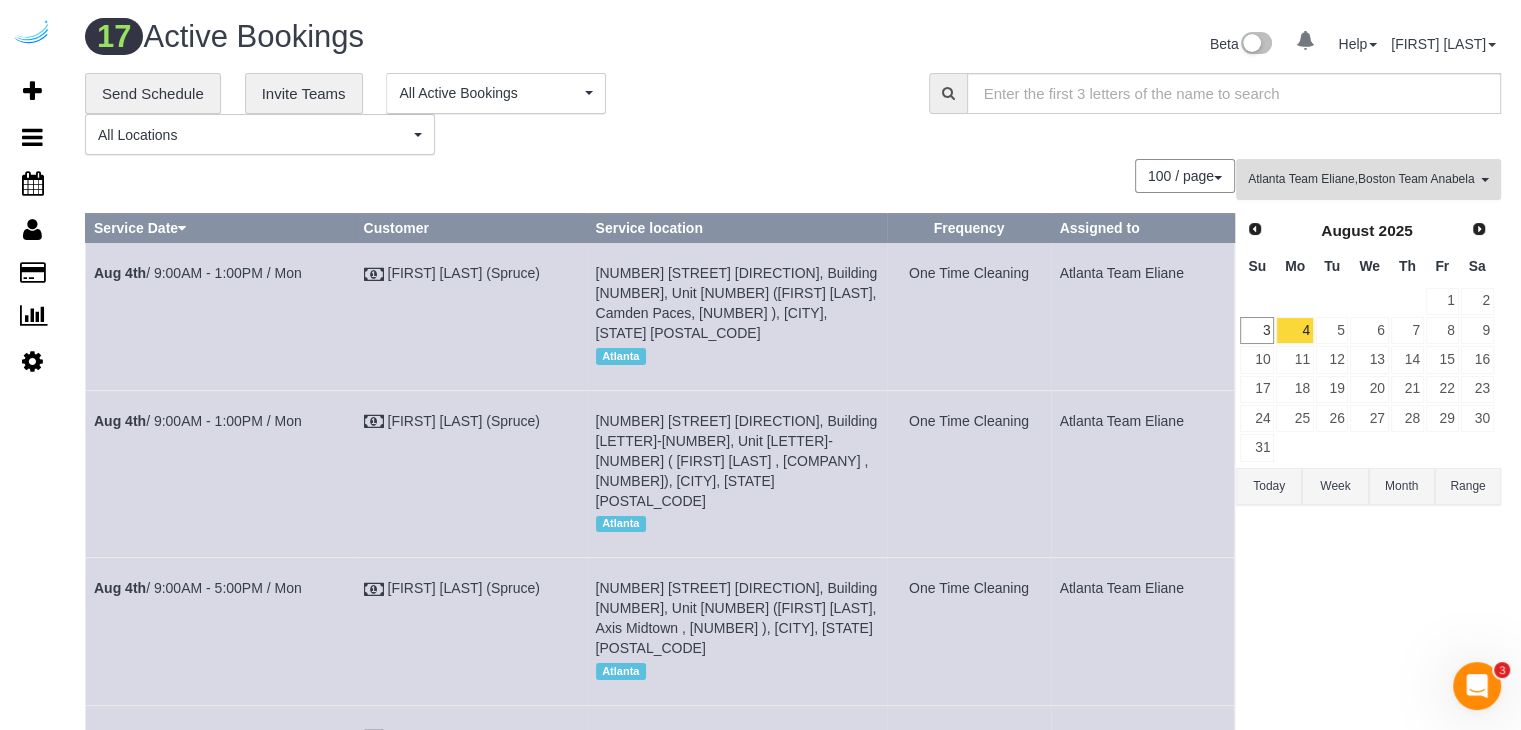 click on "Atlanta Team Eliane
,
Boston Team Anabela" at bounding box center [1362, 179] 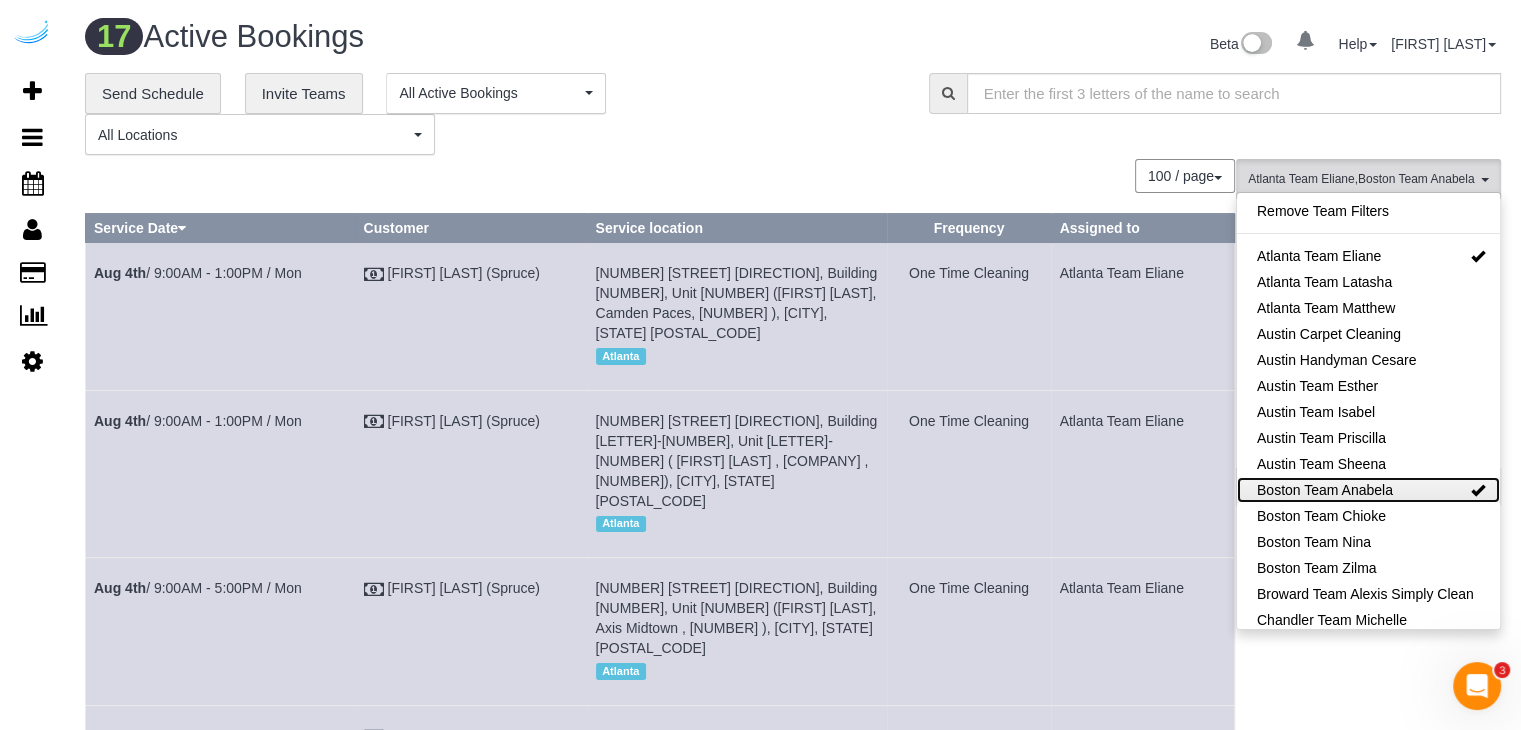click on "Boston Team Anabela" at bounding box center (1368, 490) 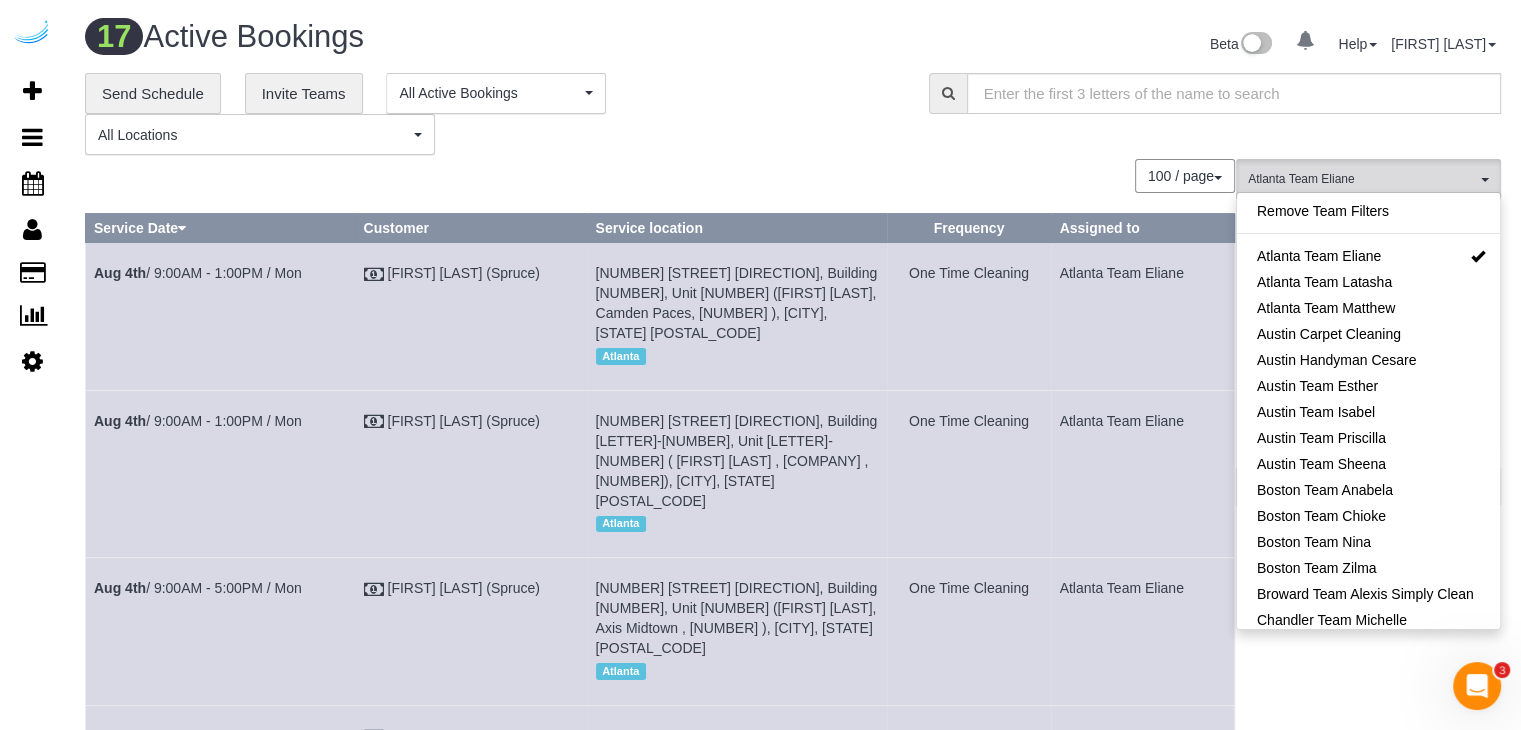 click on "**********" at bounding box center (793, 114) 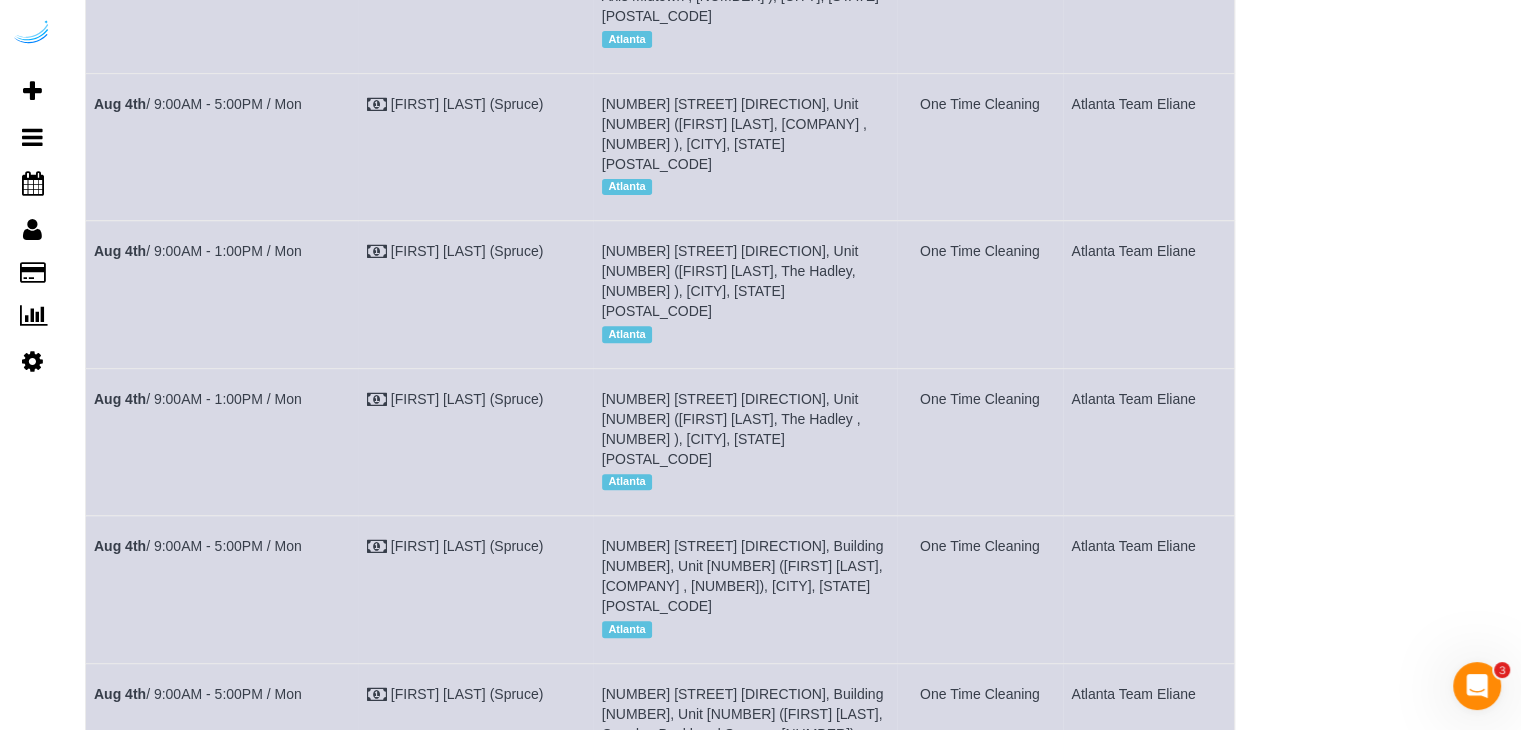 scroll, scrollTop: 732, scrollLeft: 0, axis: vertical 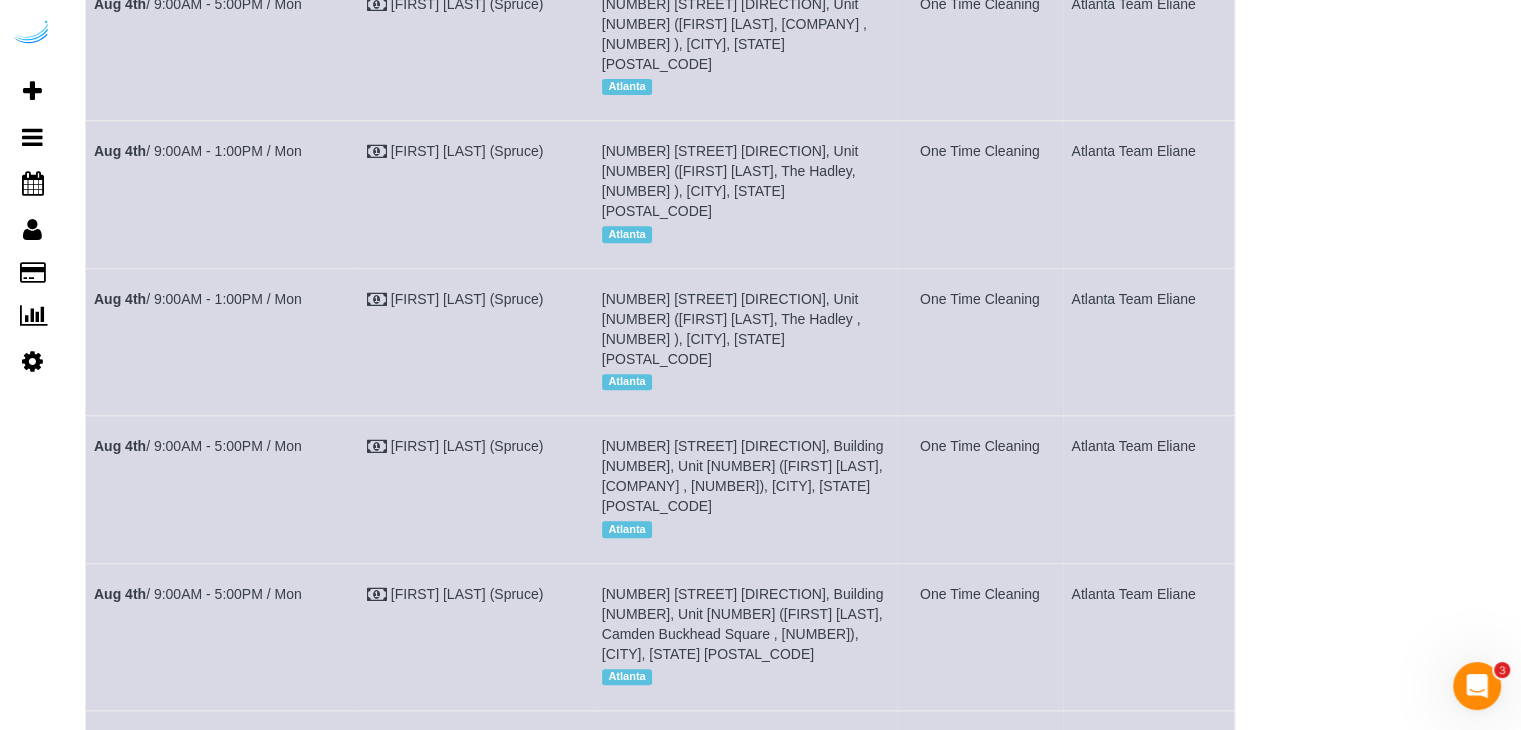 drag, startPoint x: 311, startPoint y: 509, endPoint x: 96, endPoint y: 529, distance: 215.92822 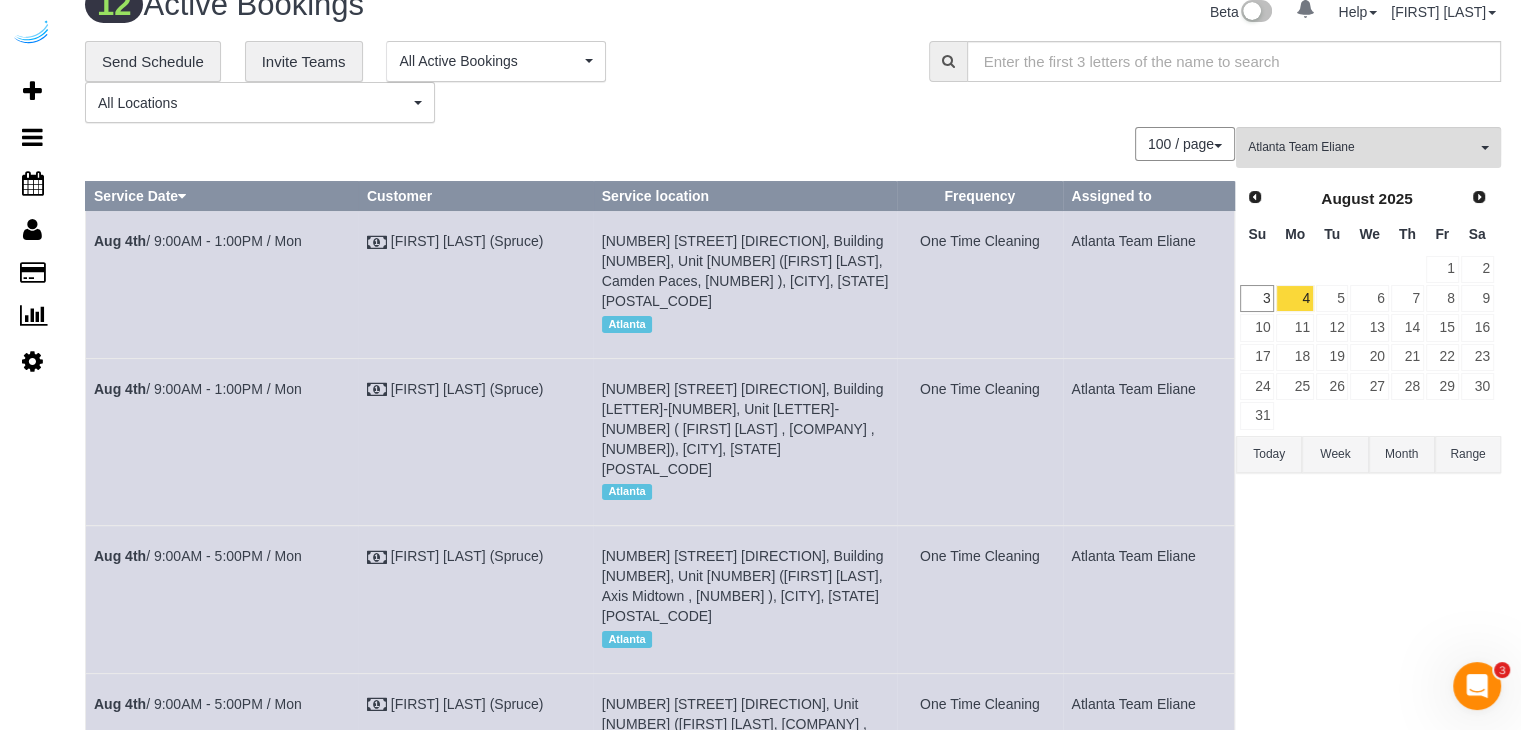 scroll, scrollTop: 0, scrollLeft: 0, axis: both 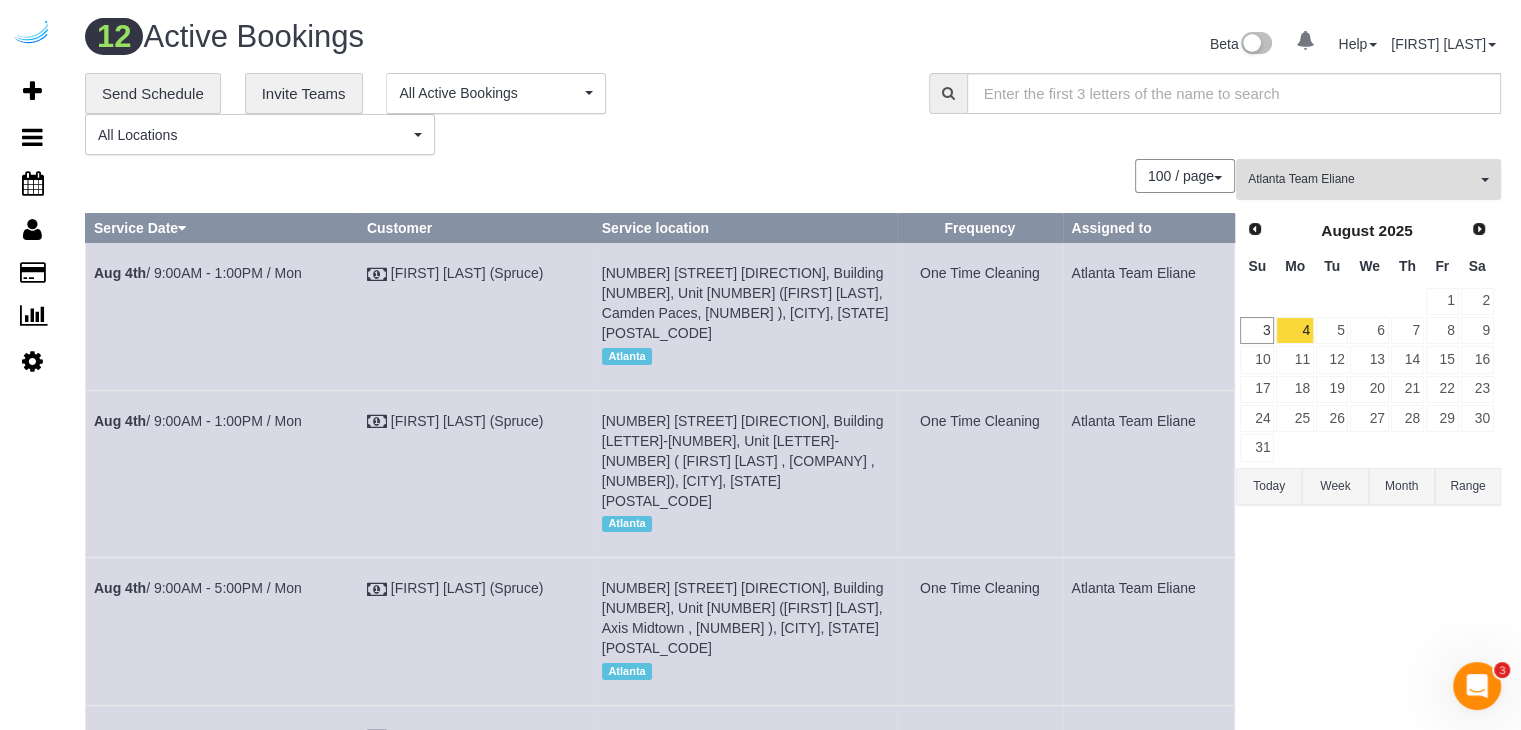 click on "Atlanta Team Eliane" at bounding box center [1362, 179] 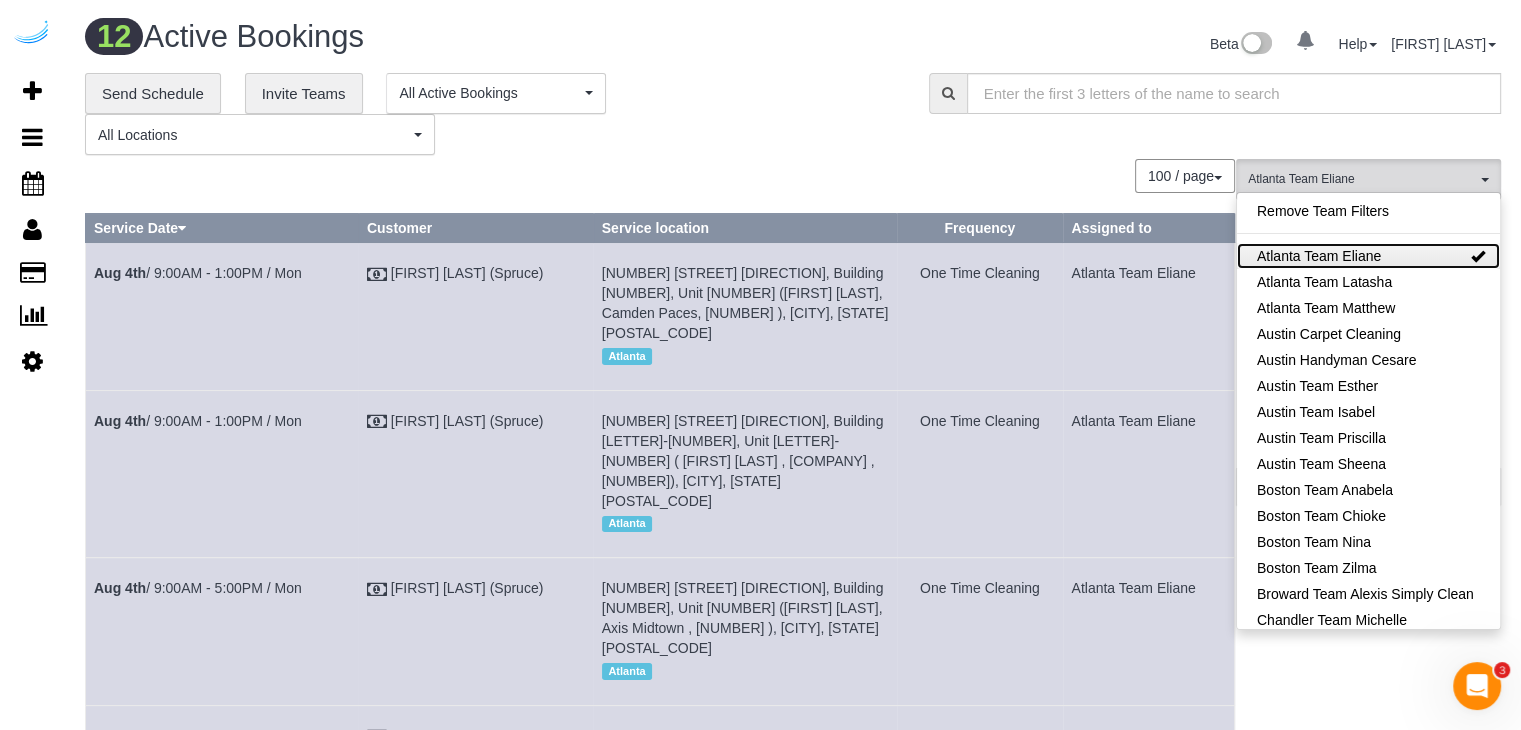 click on "Atlanta Team Eliane" at bounding box center [1368, 256] 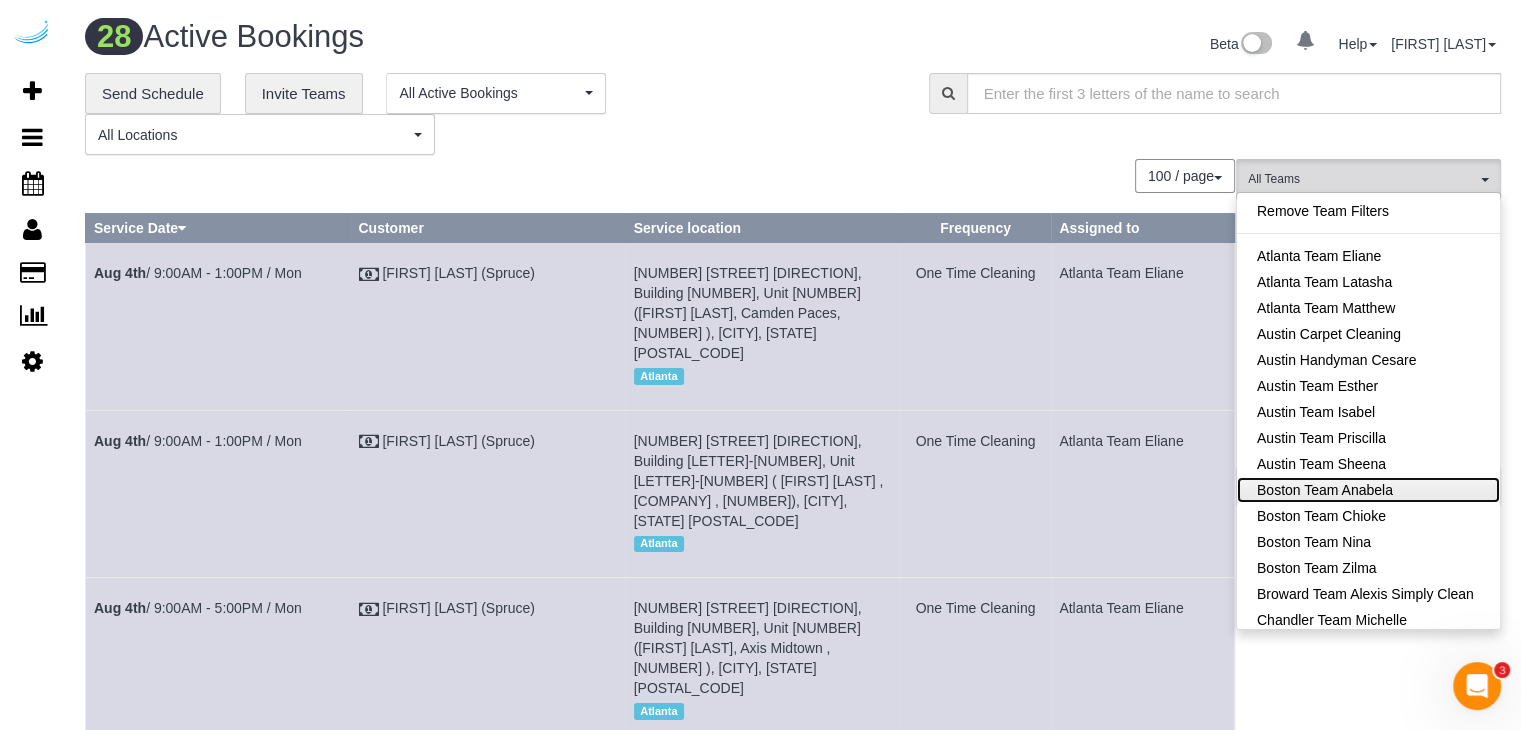 click on "Boston Team Anabela" at bounding box center [1368, 490] 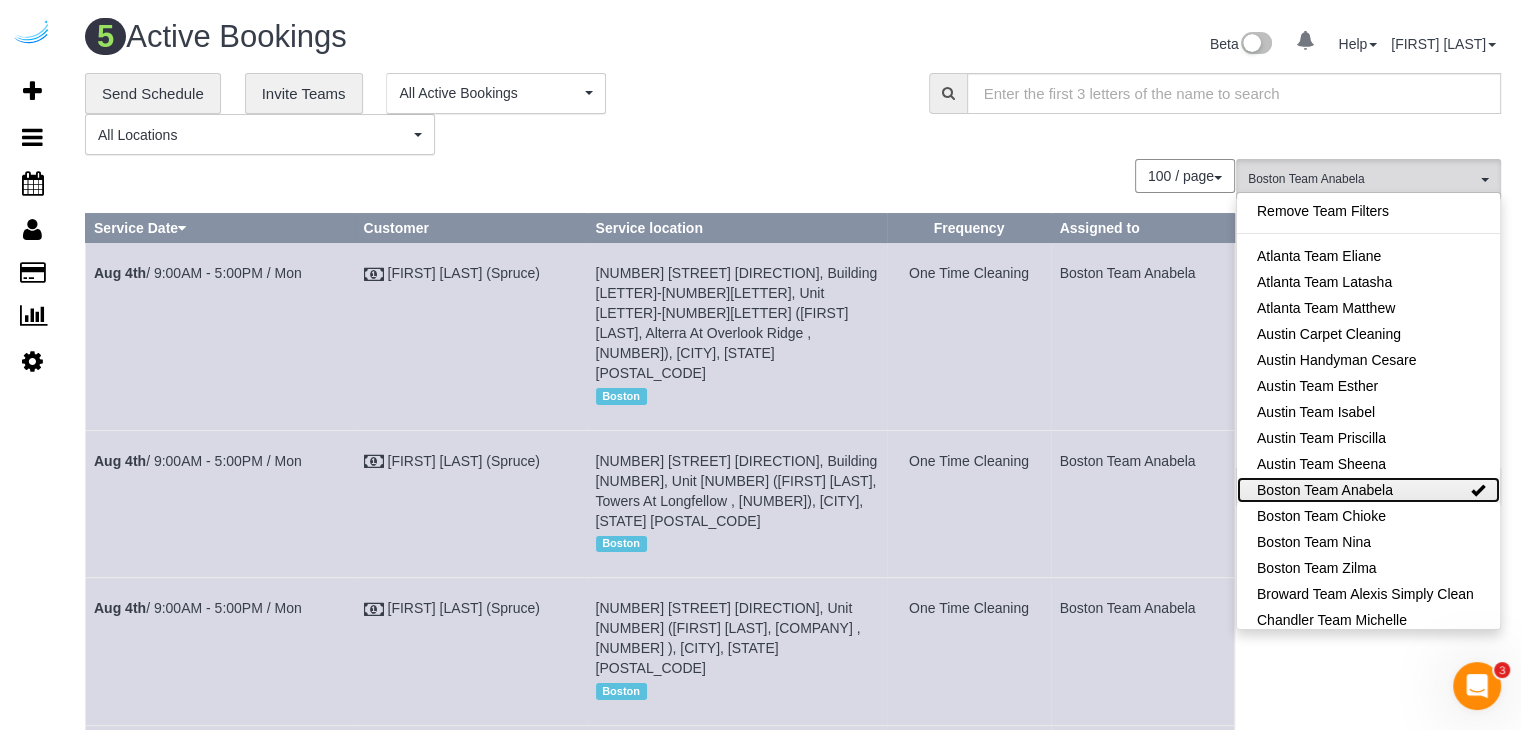 click on "Boston Team Anabela" at bounding box center (1368, 490) 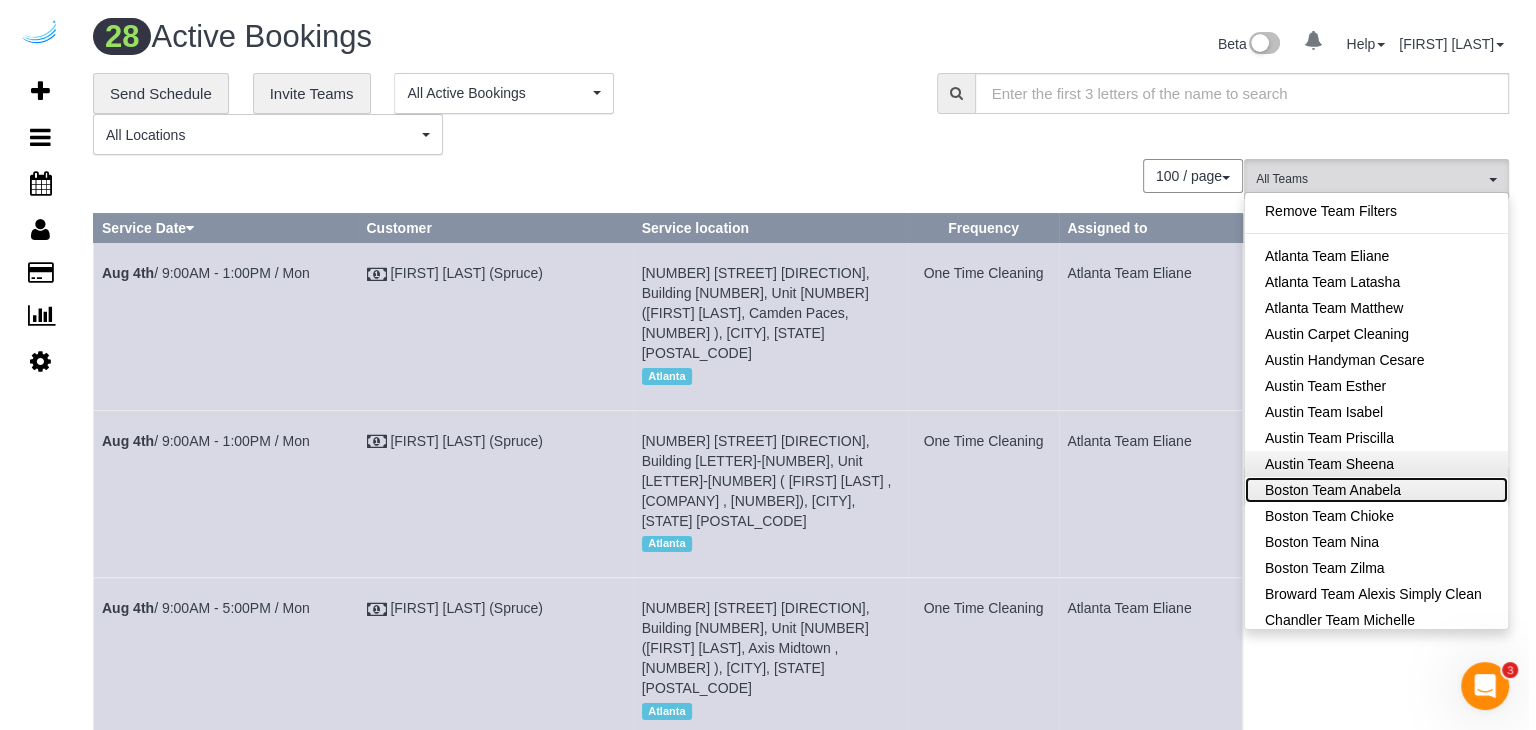 scroll, scrollTop: 200, scrollLeft: 0, axis: vertical 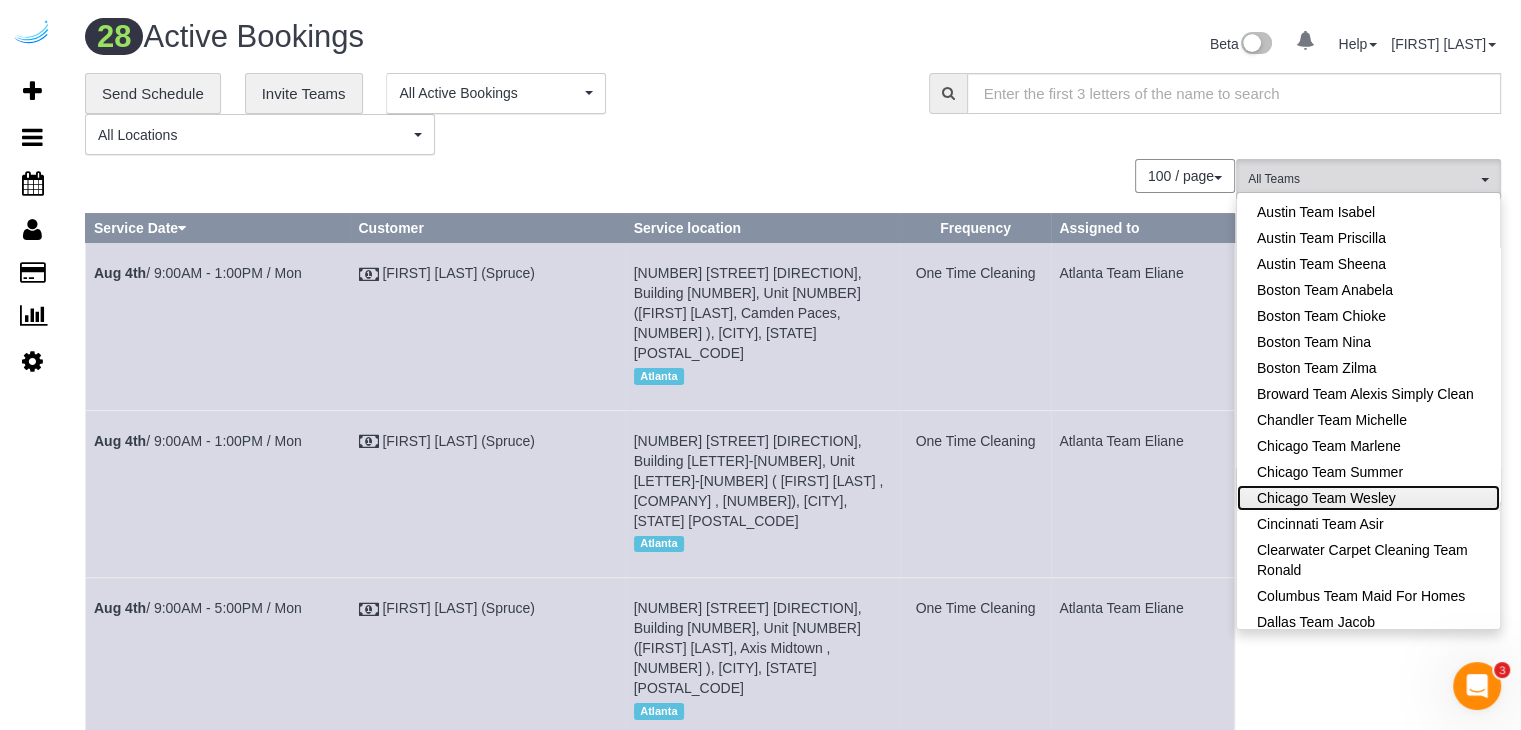 click on "Chicago Team Wesley" at bounding box center [1368, 498] 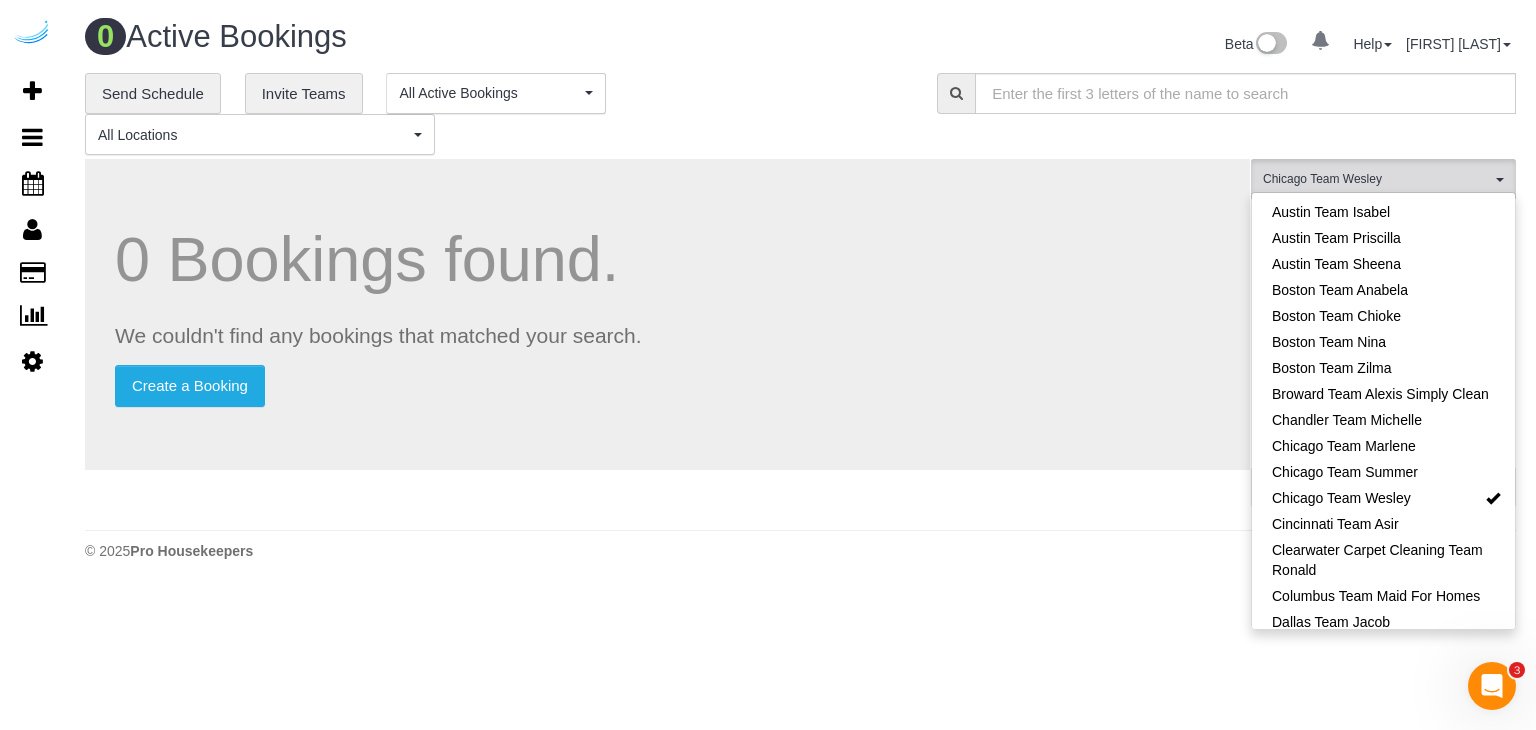 click on "**********" at bounding box center [496, 114] 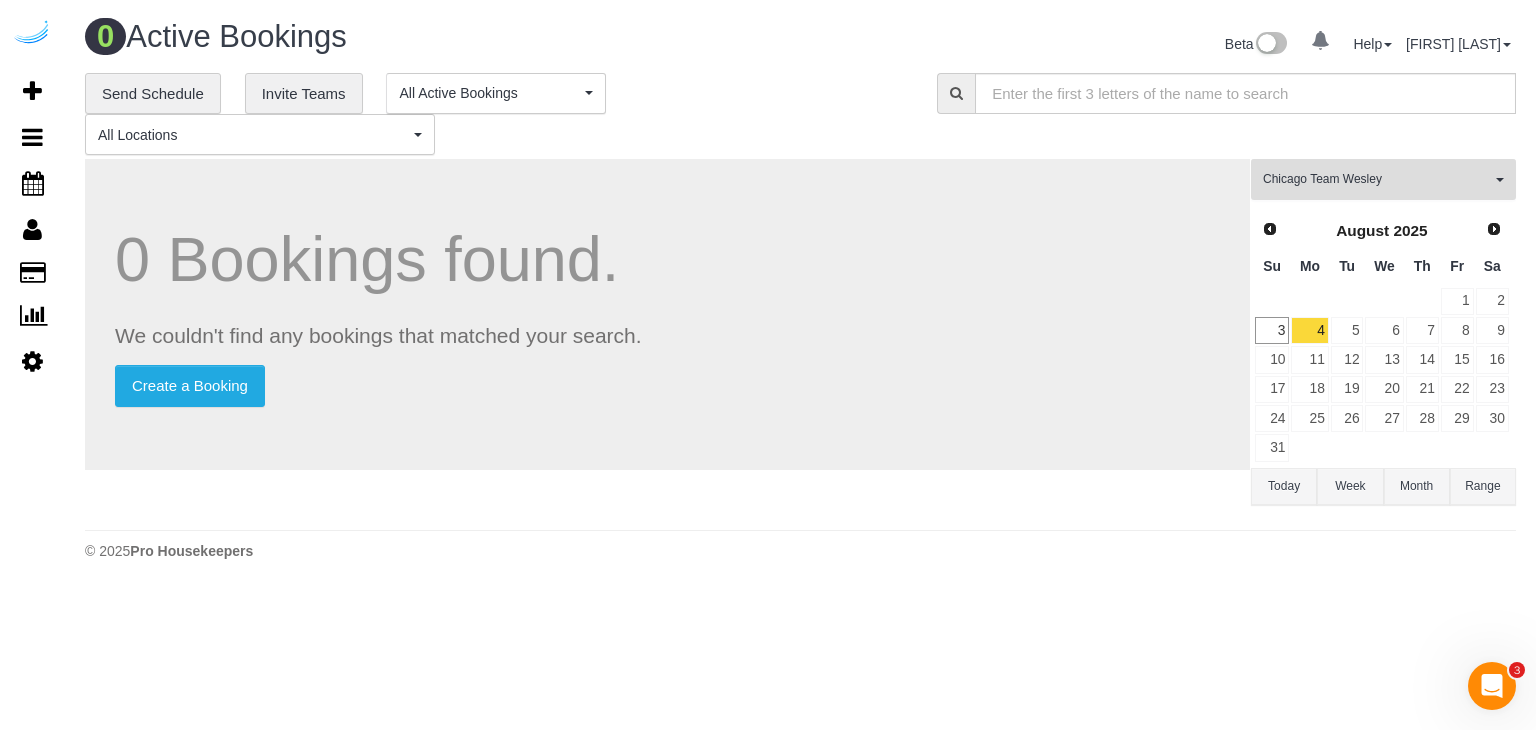 click on "Chicago Team Wesley
All Teams" at bounding box center [1383, 179] 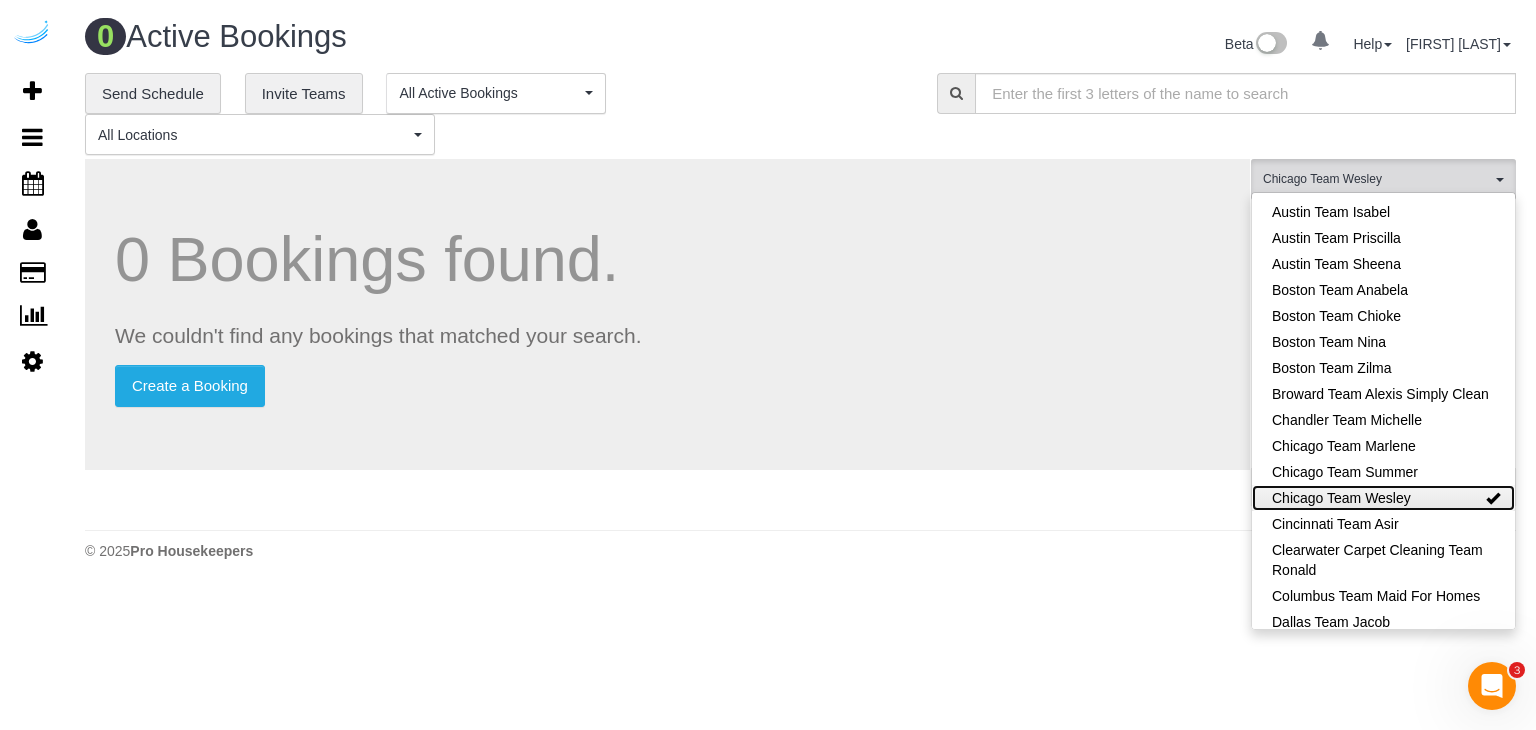click on "Chicago Team Wesley" at bounding box center (1383, 498) 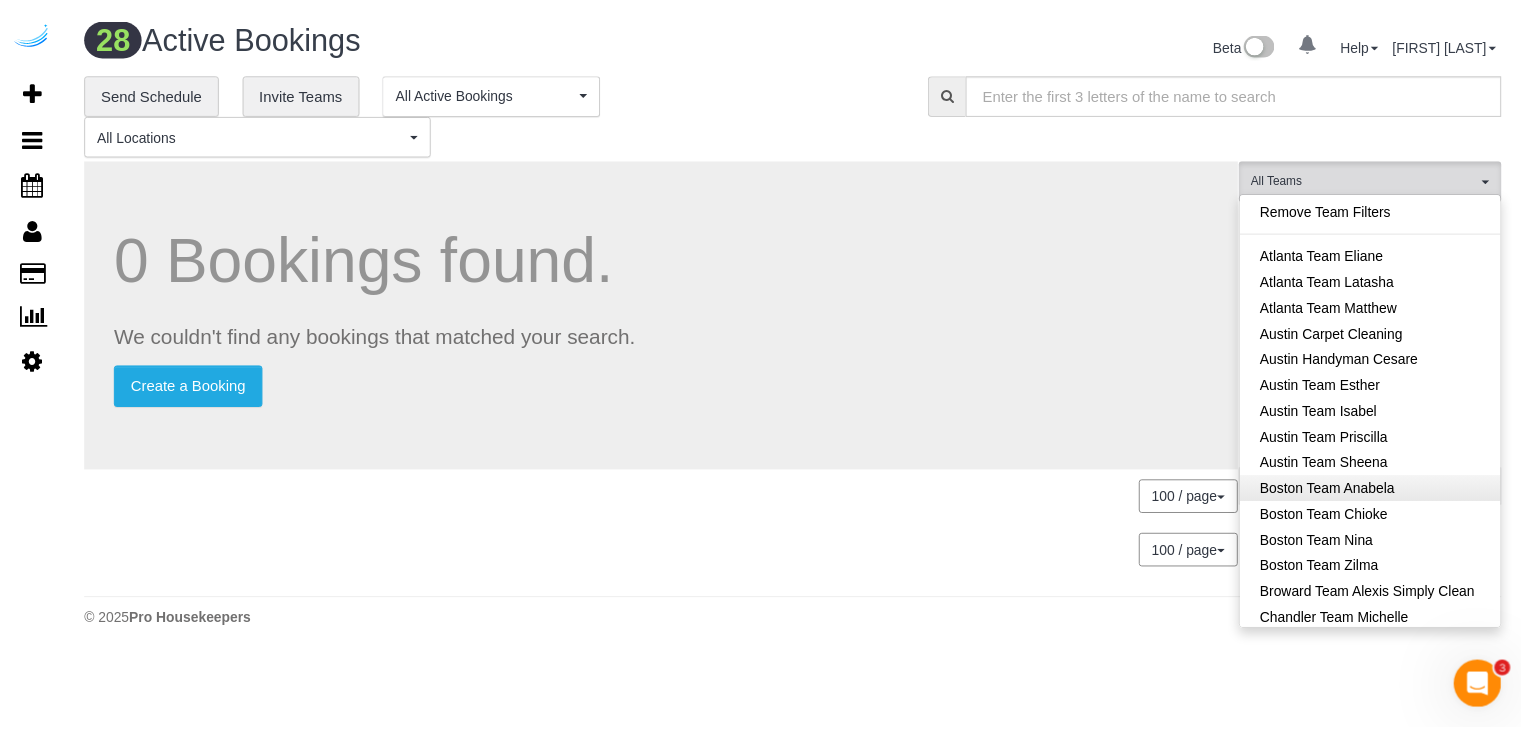 scroll, scrollTop: 0, scrollLeft: 0, axis: both 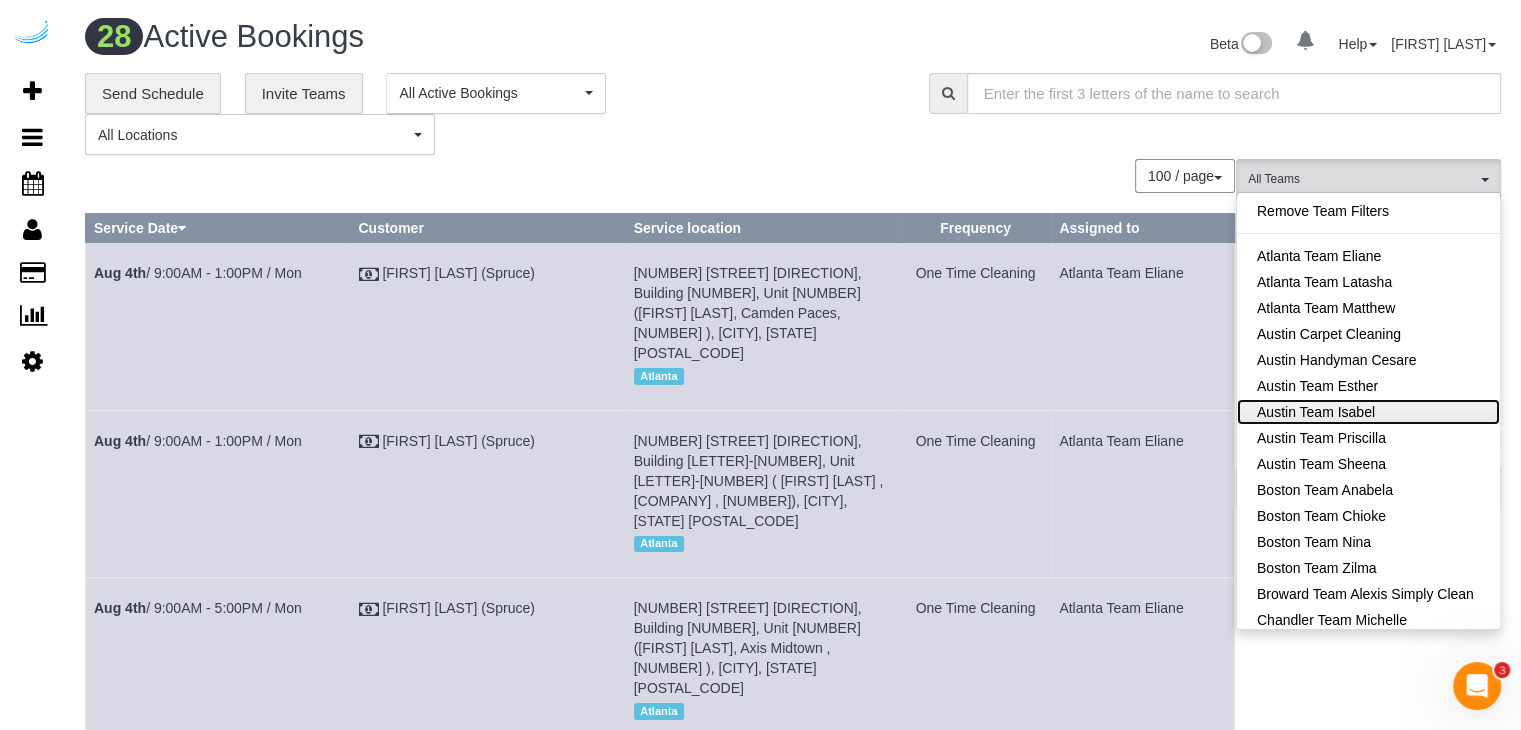 click on "Austin Team Isabel" at bounding box center (1368, 412) 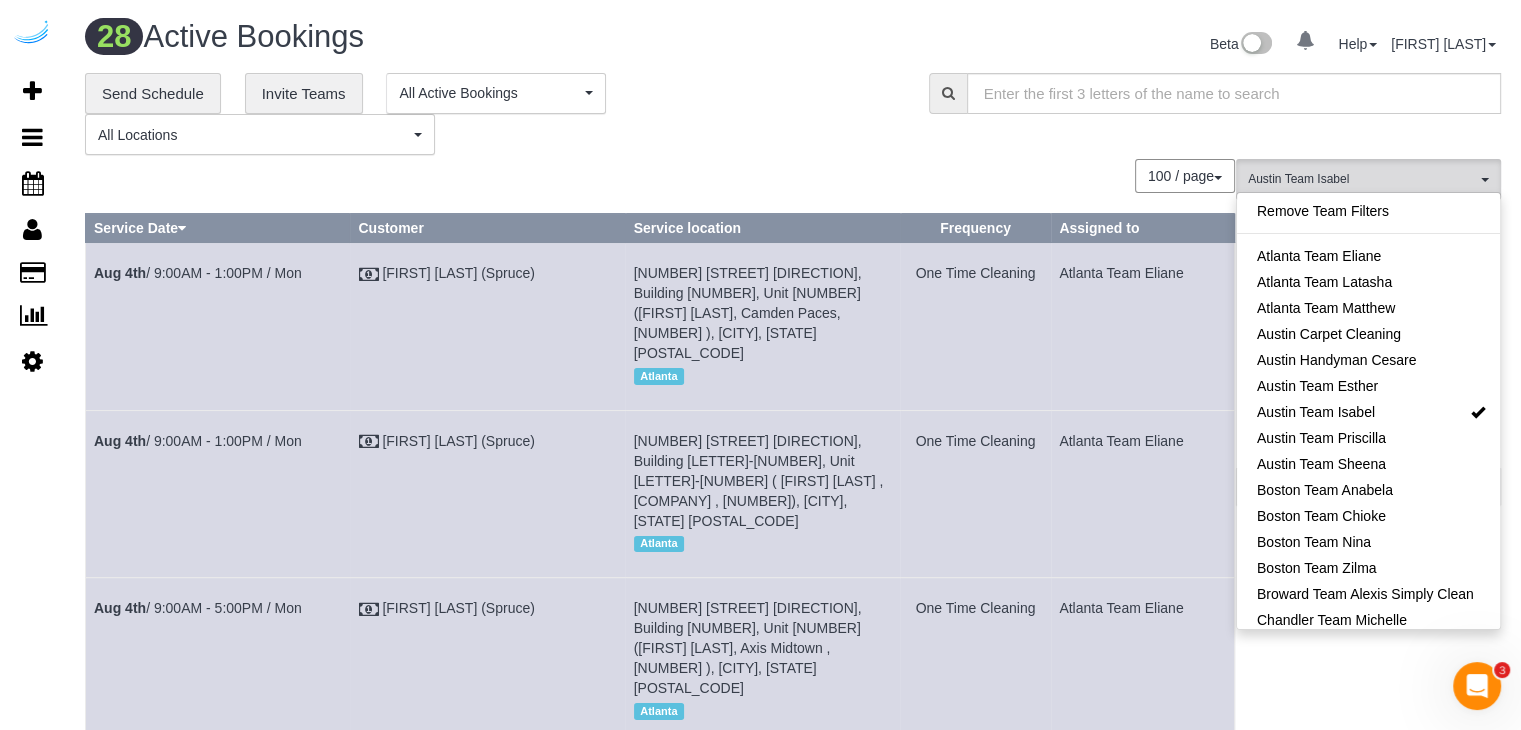 click on "Beta
0
Your Notifications
You have 0 alerts
Help
Help Docs
Take a Tour
Contact Support
Ahmie Branzuela
My Account
Change Password
Email Preferences
Community
Log Out" at bounding box center [1154, 46] 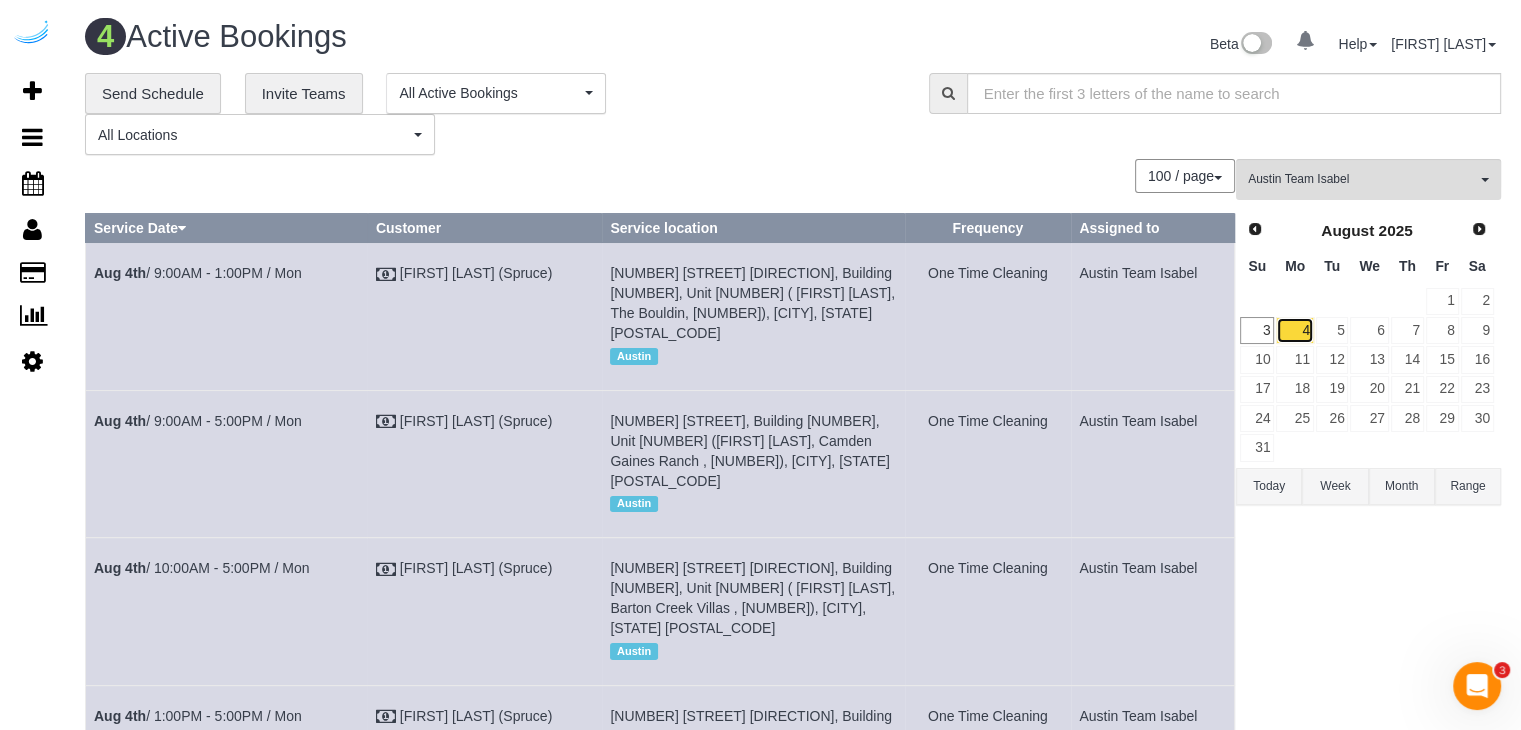 click on "4" at bounding box center (1294, 330) 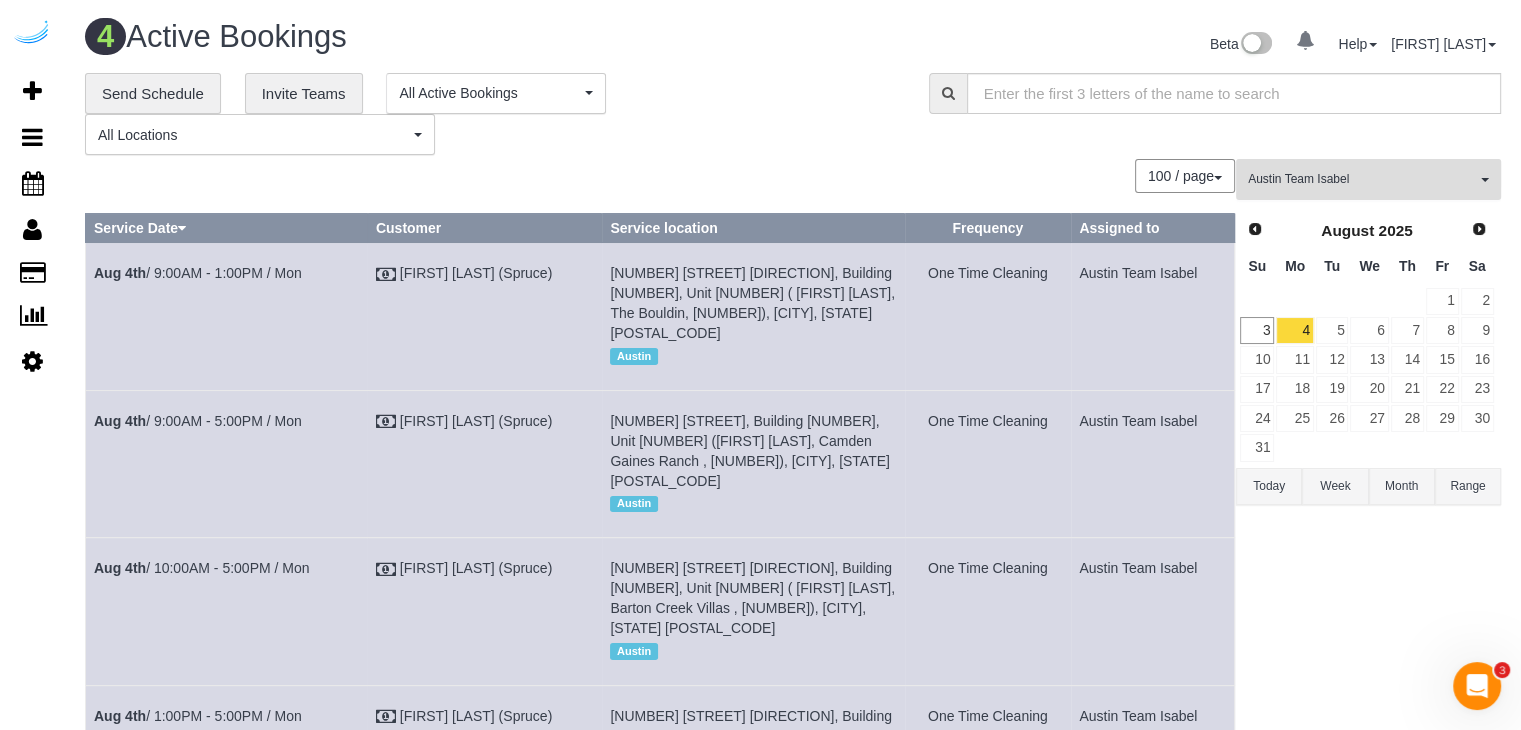 click on "Austin Team Isabel" at bounding box center [1362, 179] 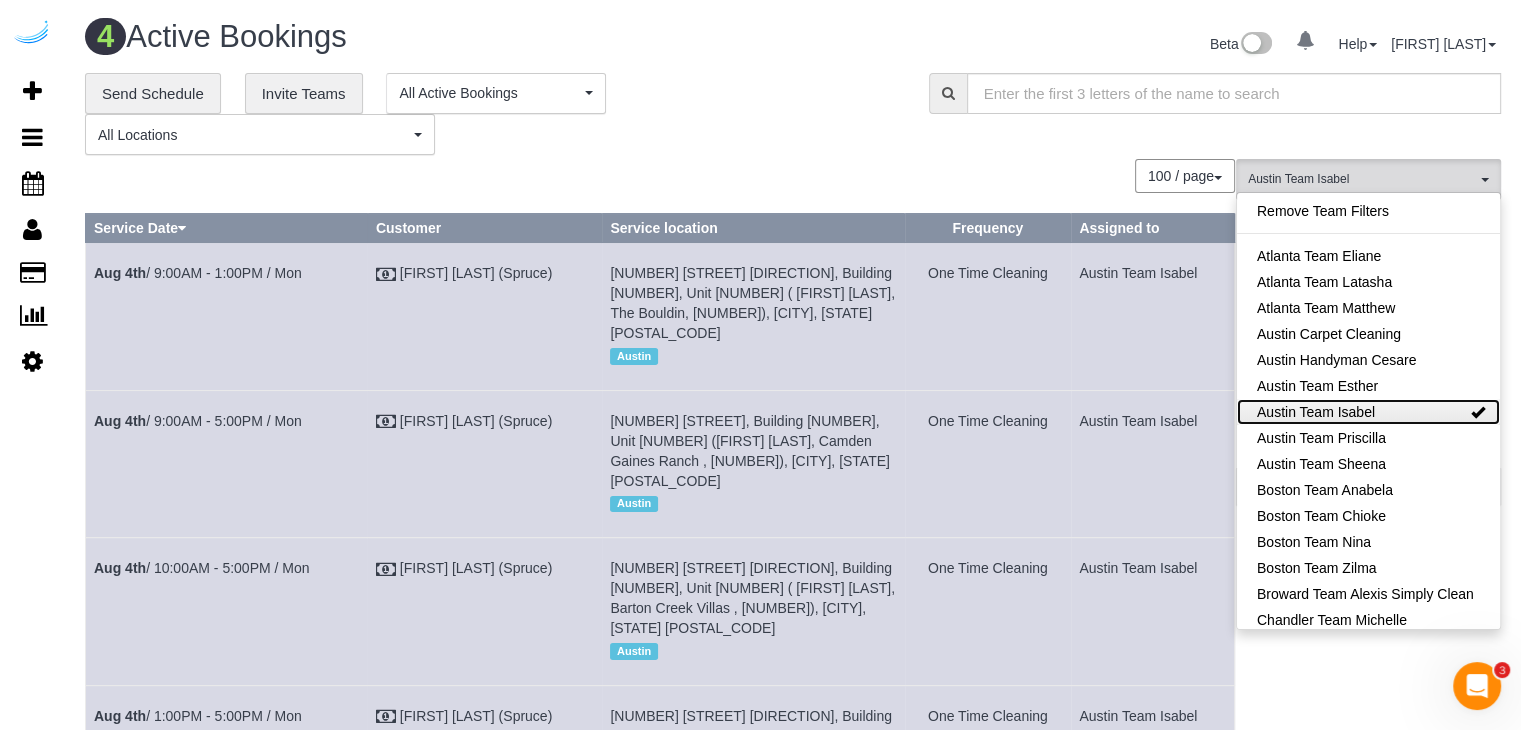 click on "Austin Team Isabel" at bounding box center [1368, 412] 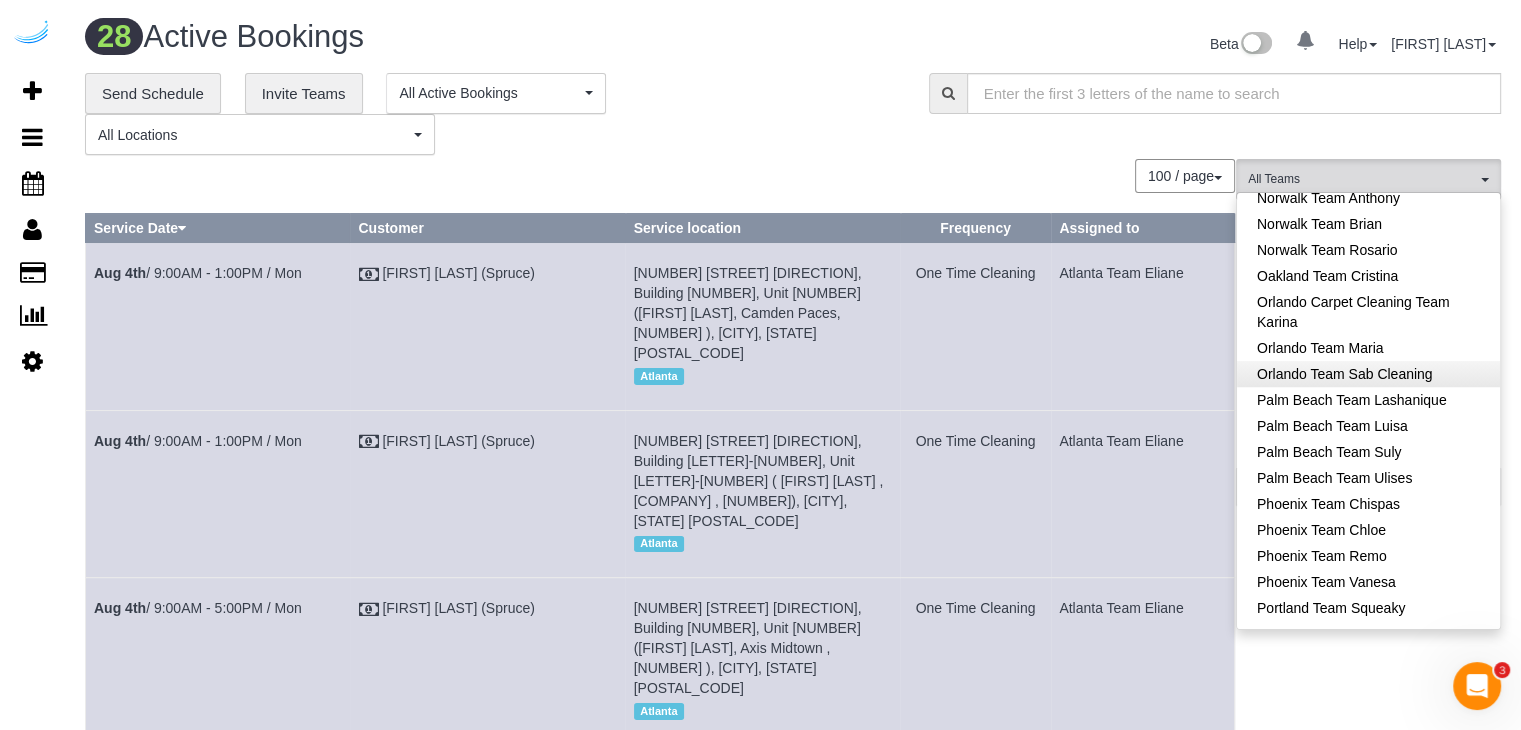 scroll, scrollTop: 1700, scrollLeft: 0, axis: vertical 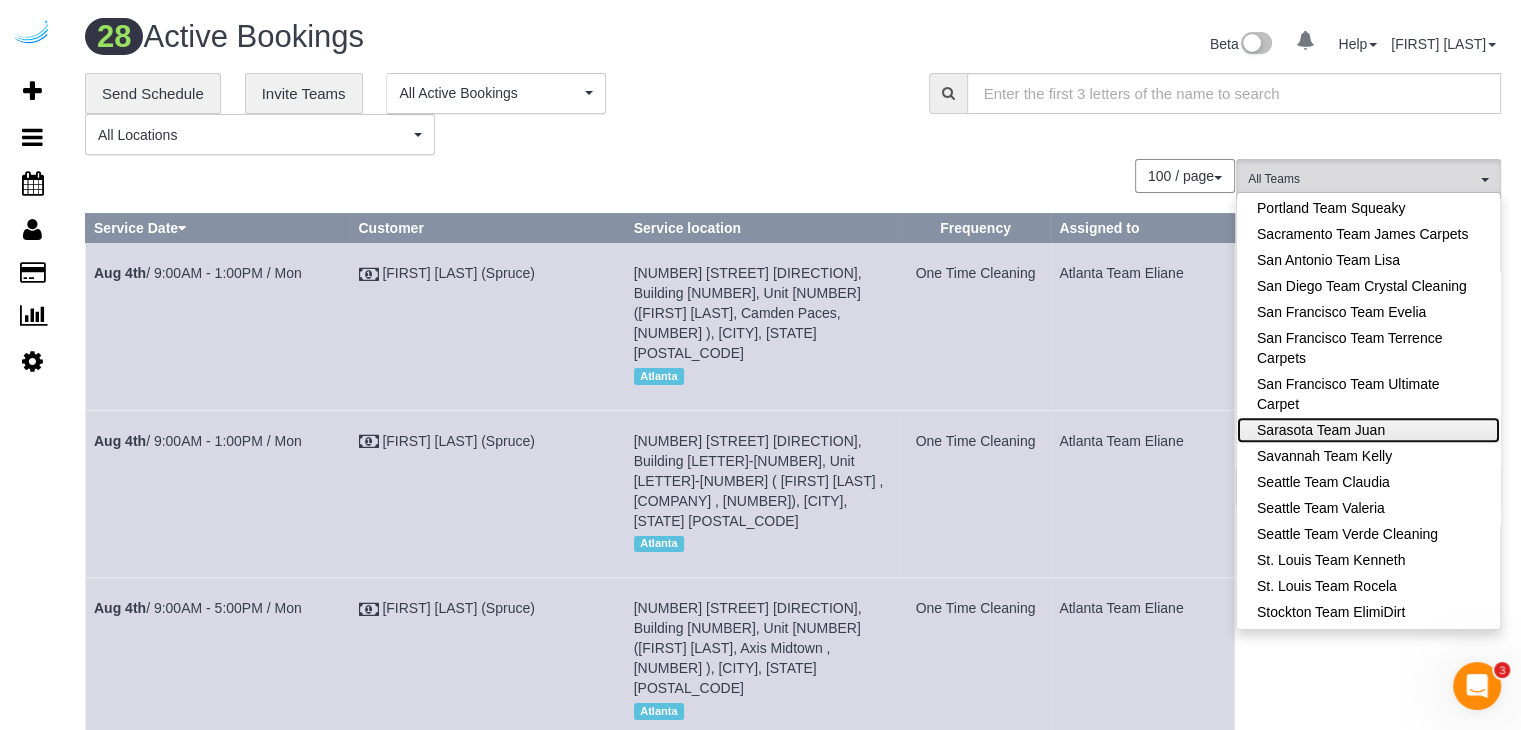 click on "Sarasota Team Juan" at bounding box center [1368, 430] 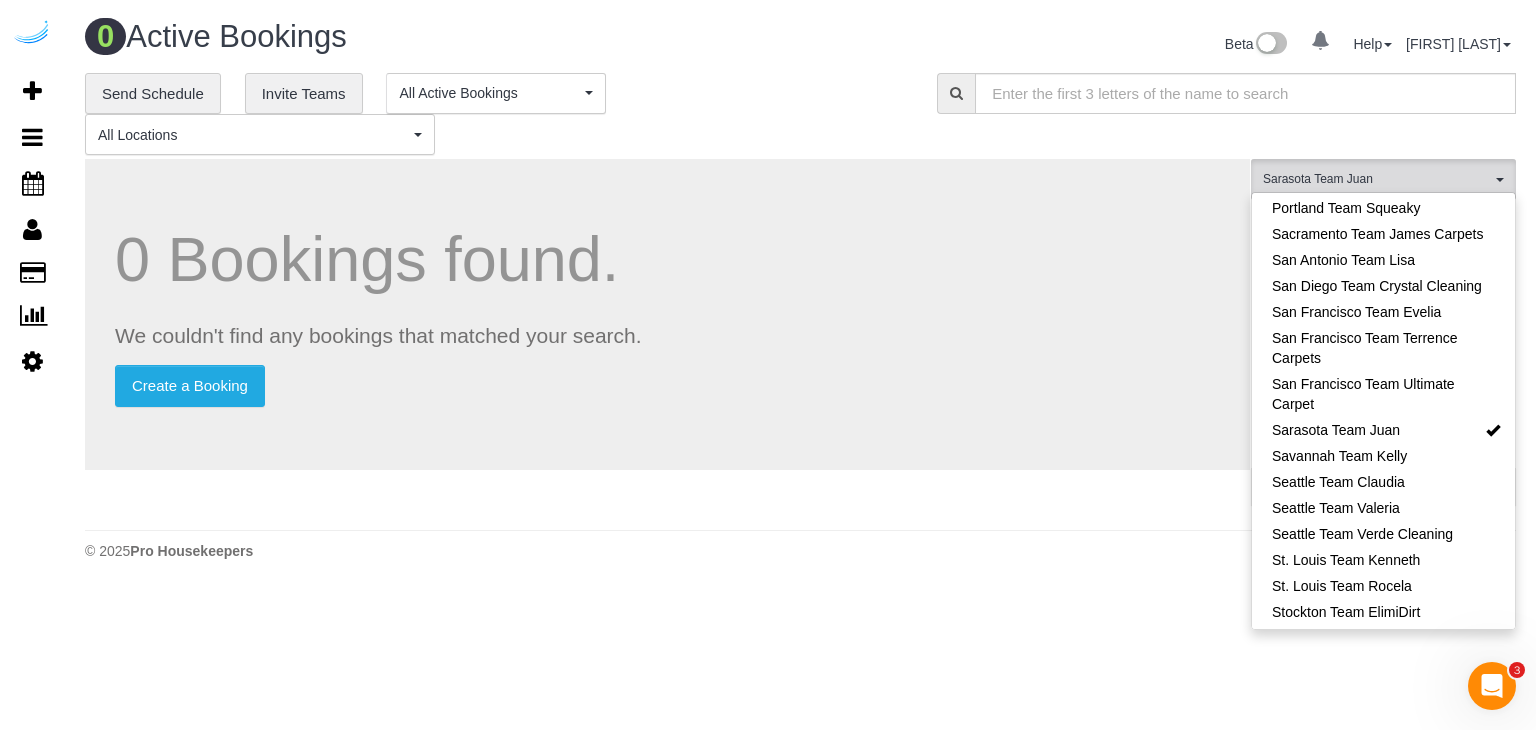 click on "0 Bookings found.
We couldn't find any bookings that matched your search.
Create a Booking" at bounding box center (667, 314) 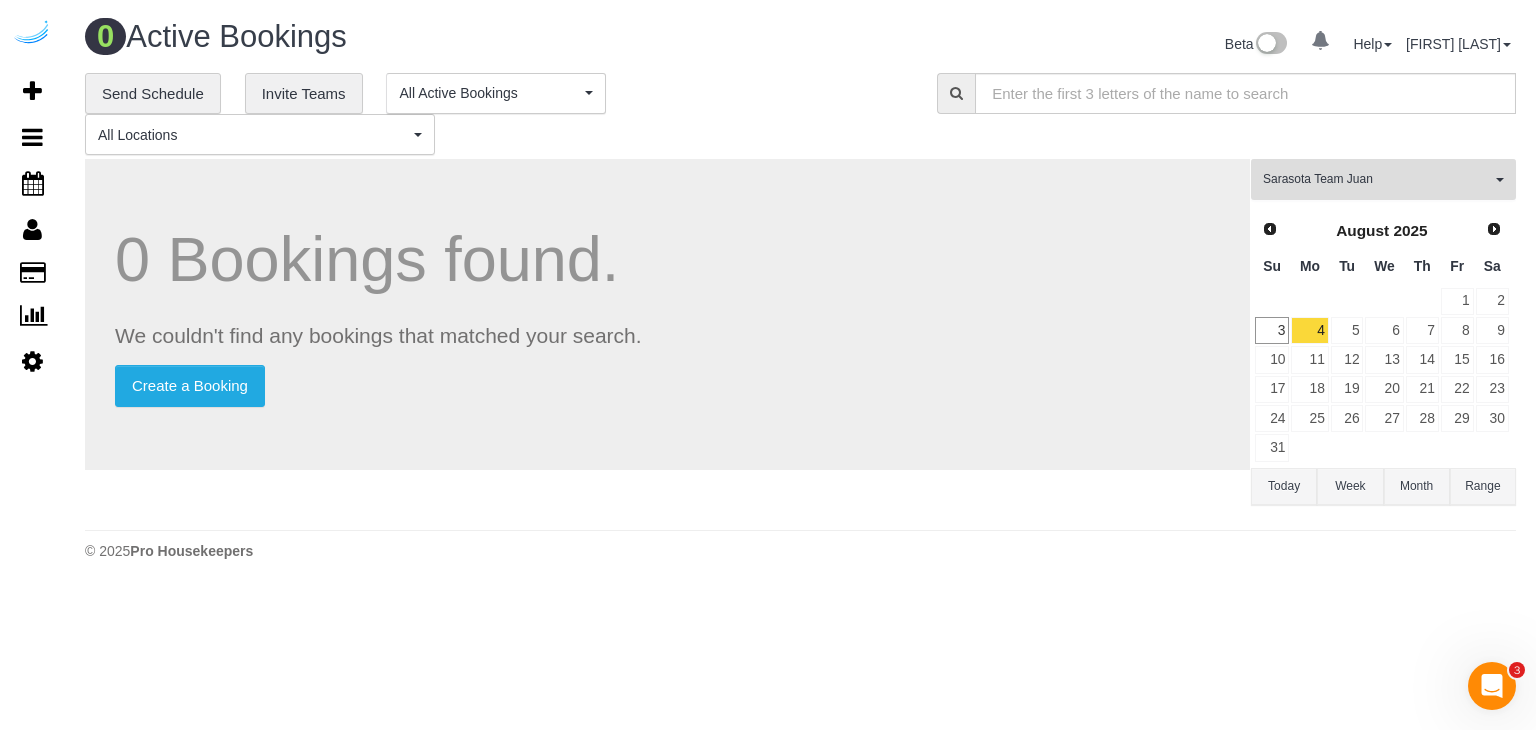 click on "Sarasota Team Juan" at bounding box center (1377, 179) 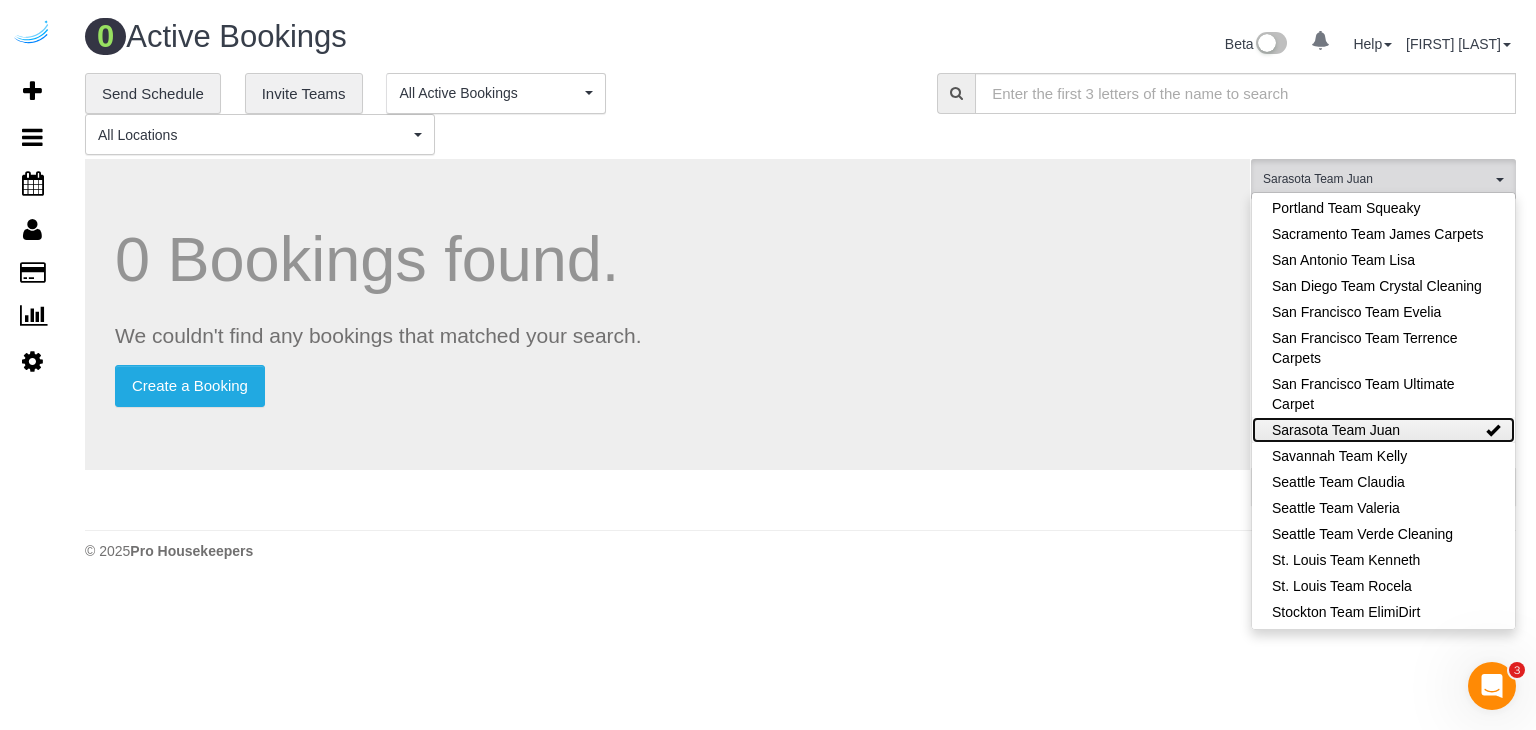 click on "Sarasota Team Juan" at bounding box center [1383, 430] 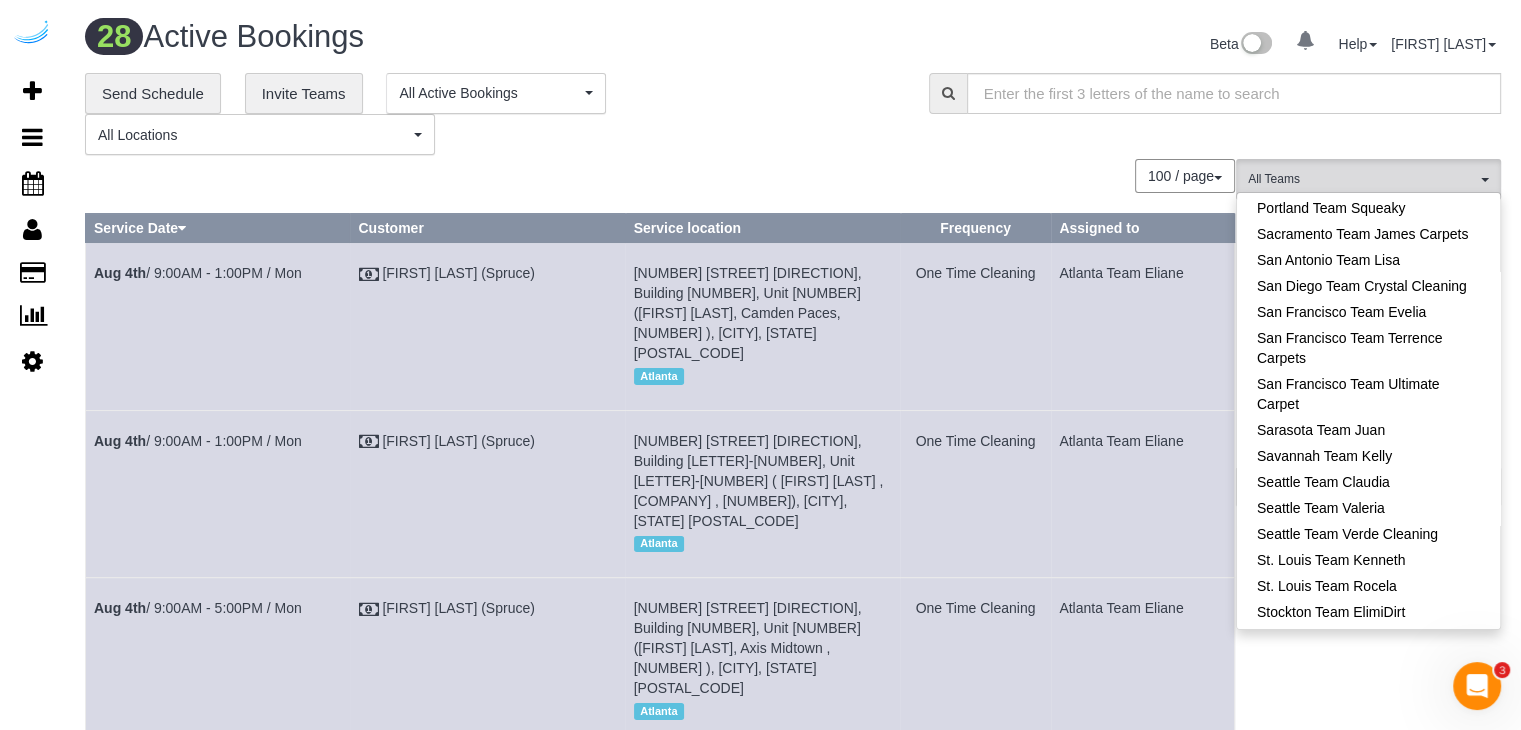scroll, scrollTop: 1818, scrollLeft: 0, axis: vertical 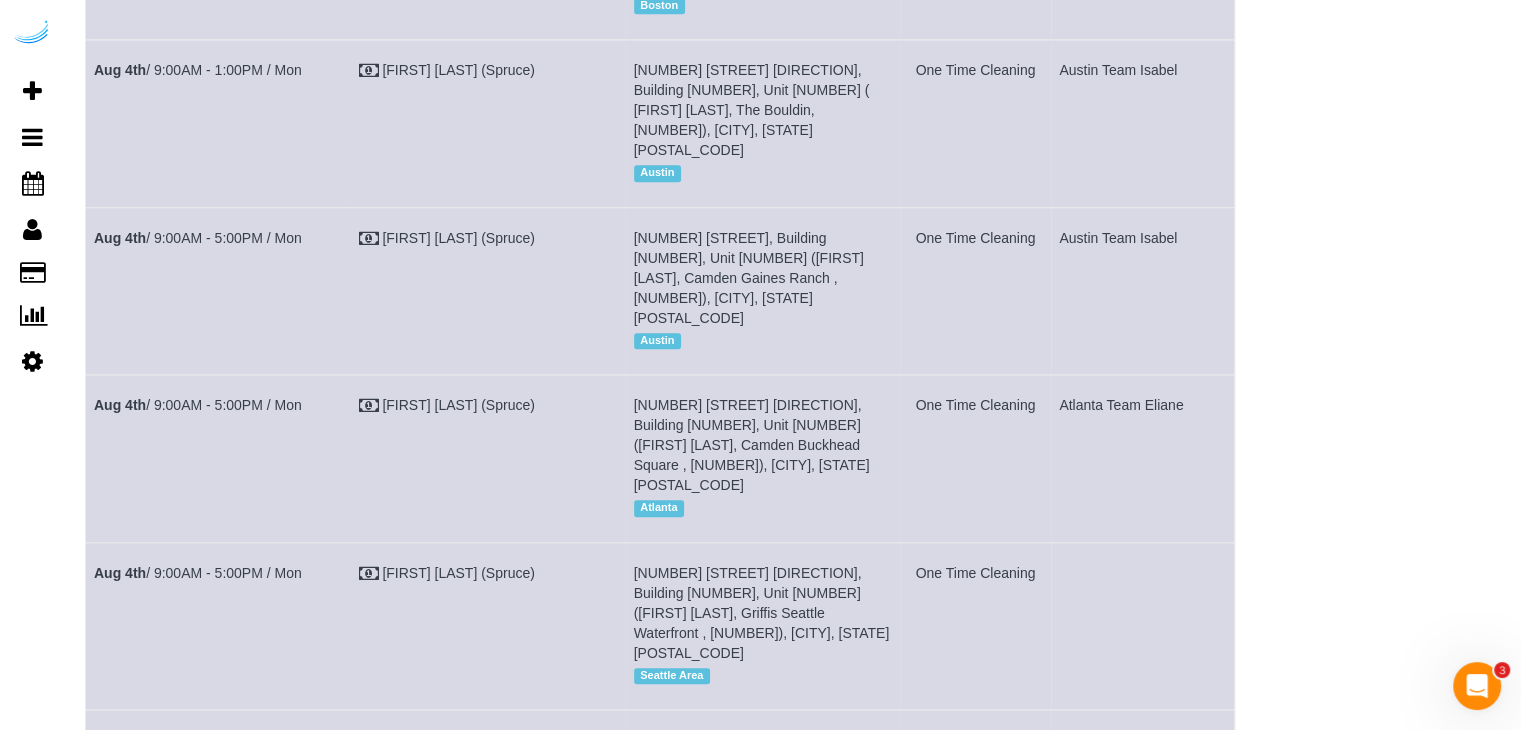 click on "Aug 4th
/ 9:00AM - 1:00PM / Mon" at bounding box center [198, 740] 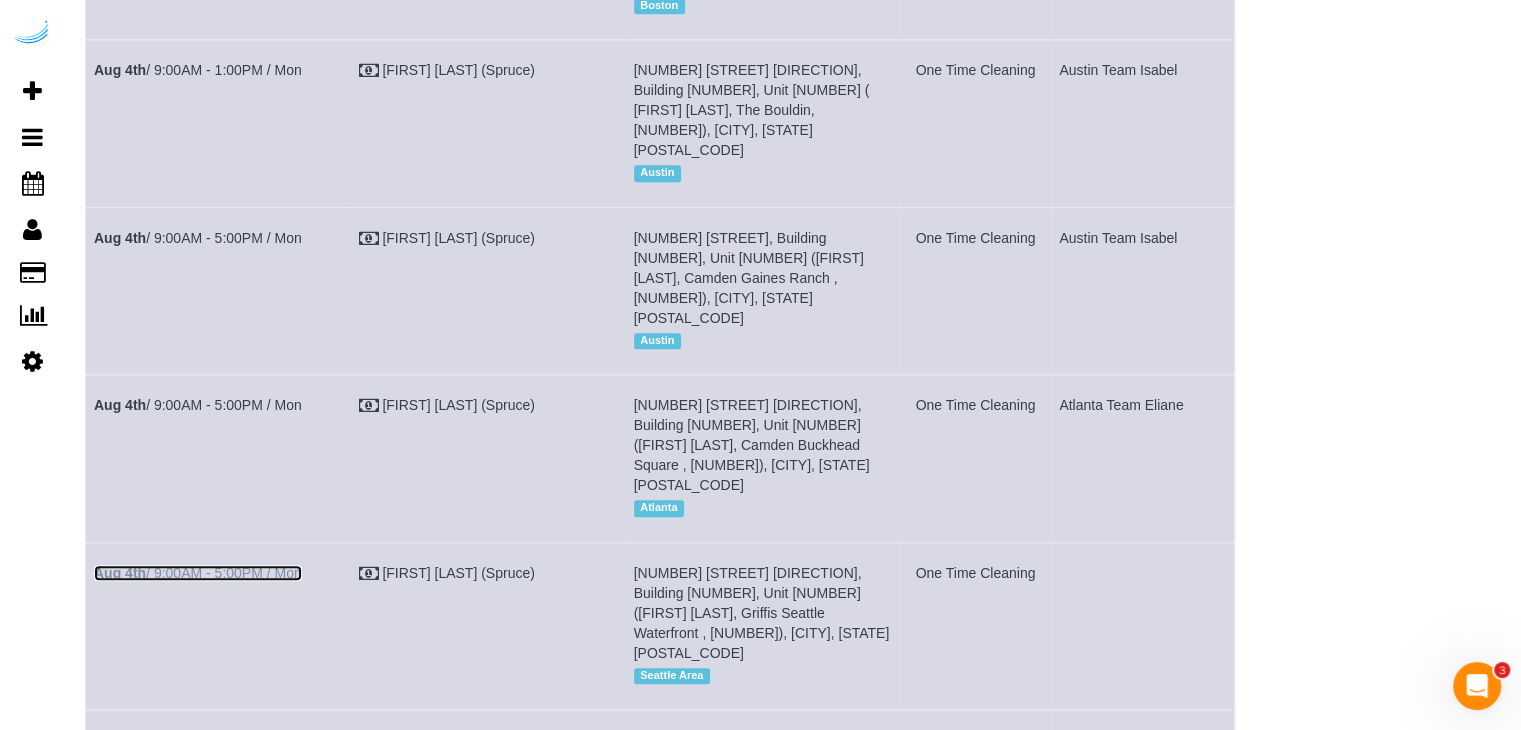 click on "Aug 4th
/ 9:00AM - 5:00PM / Mon" at bounding box center (198, 573) 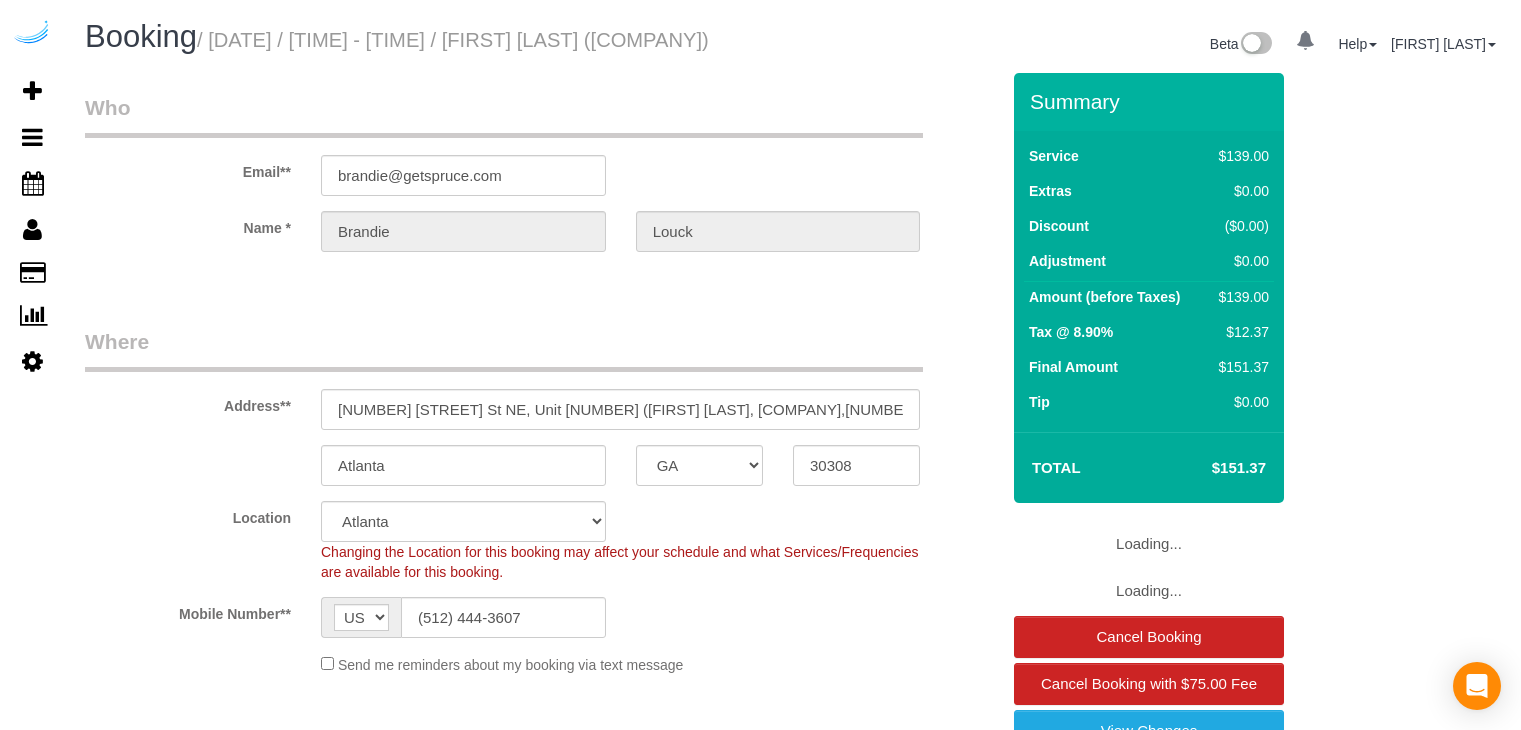 select on "GA" 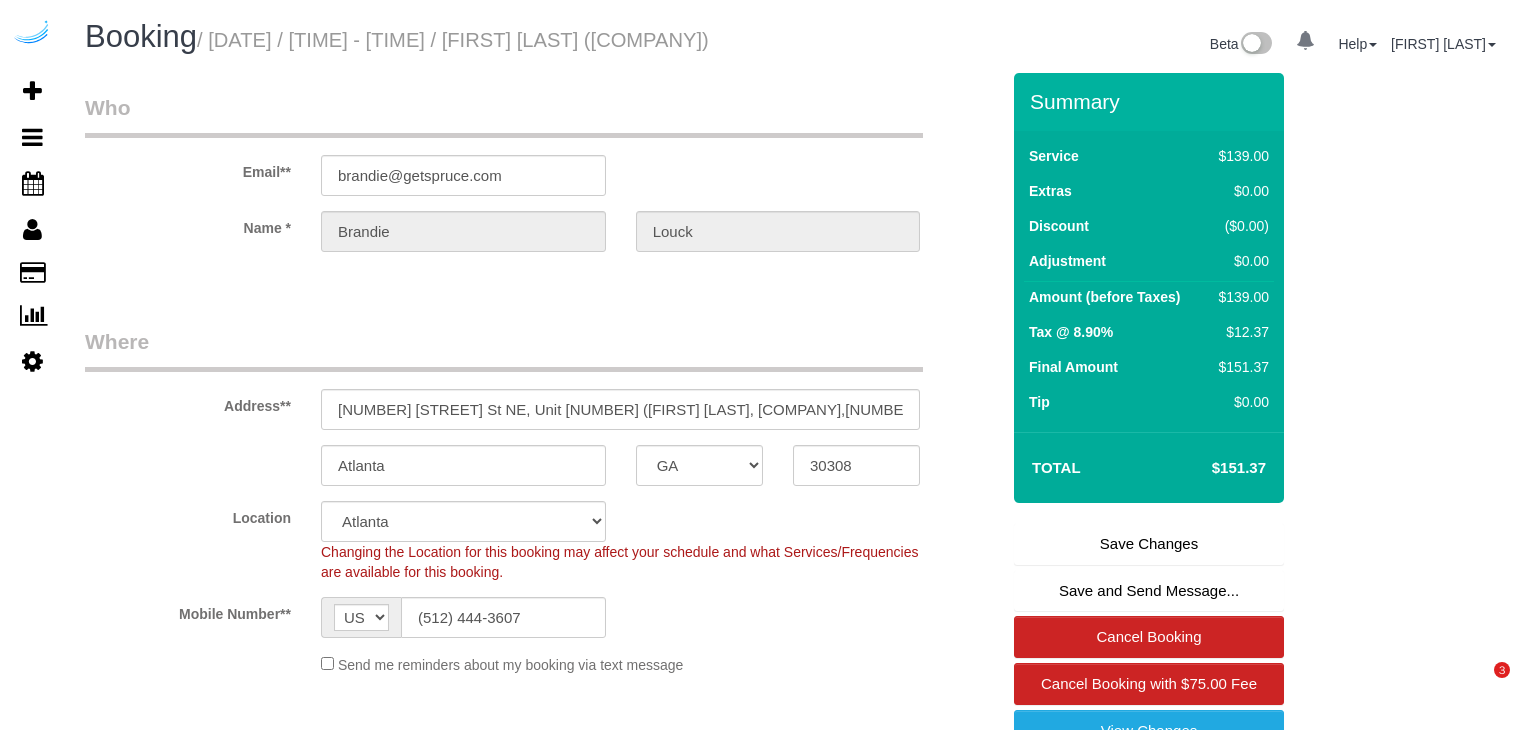 scroll, scrollTop: 0, scrollLeft: 0, axis: both 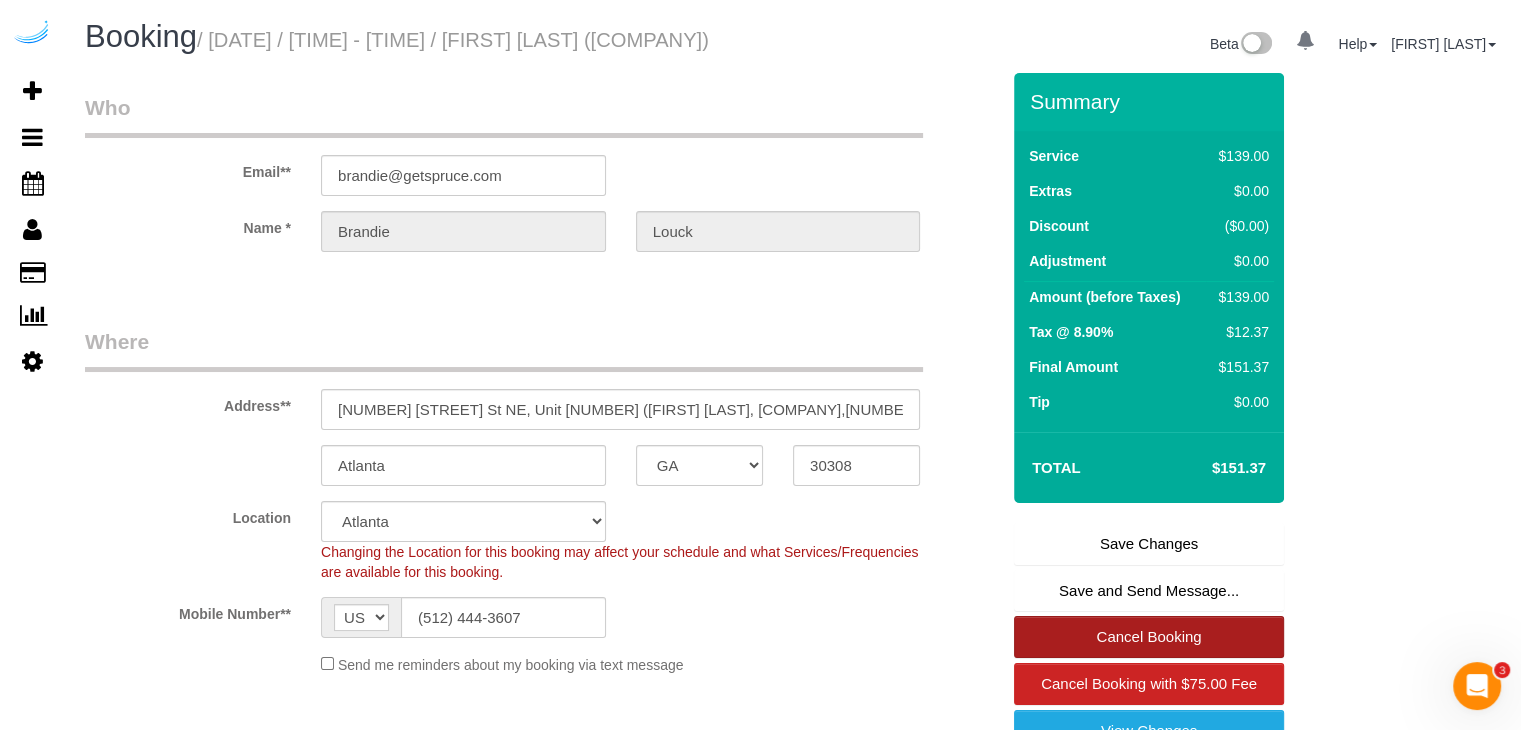 click on "Cancel Booking" at bounding box center [1149, 637] 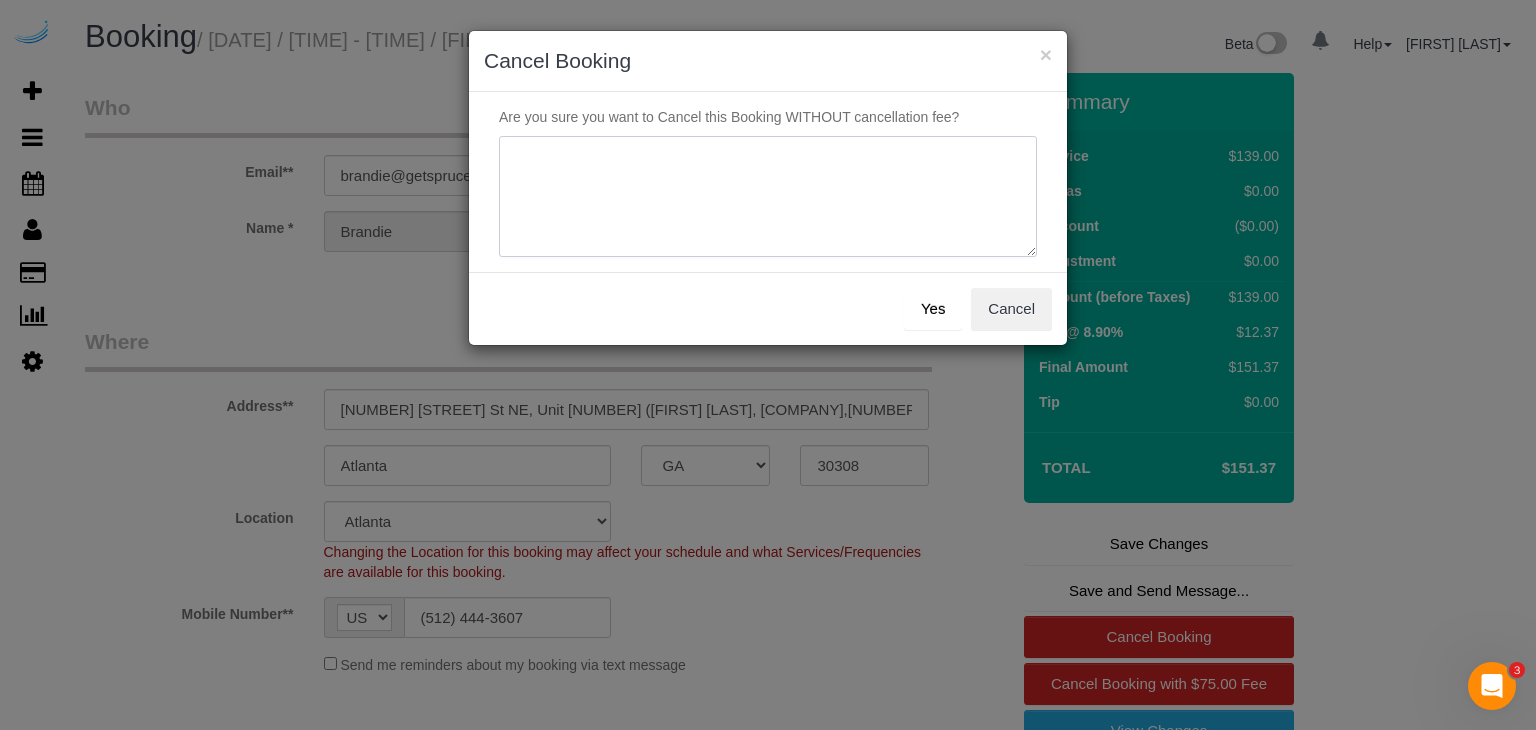 click at bounding box center [768, 197] 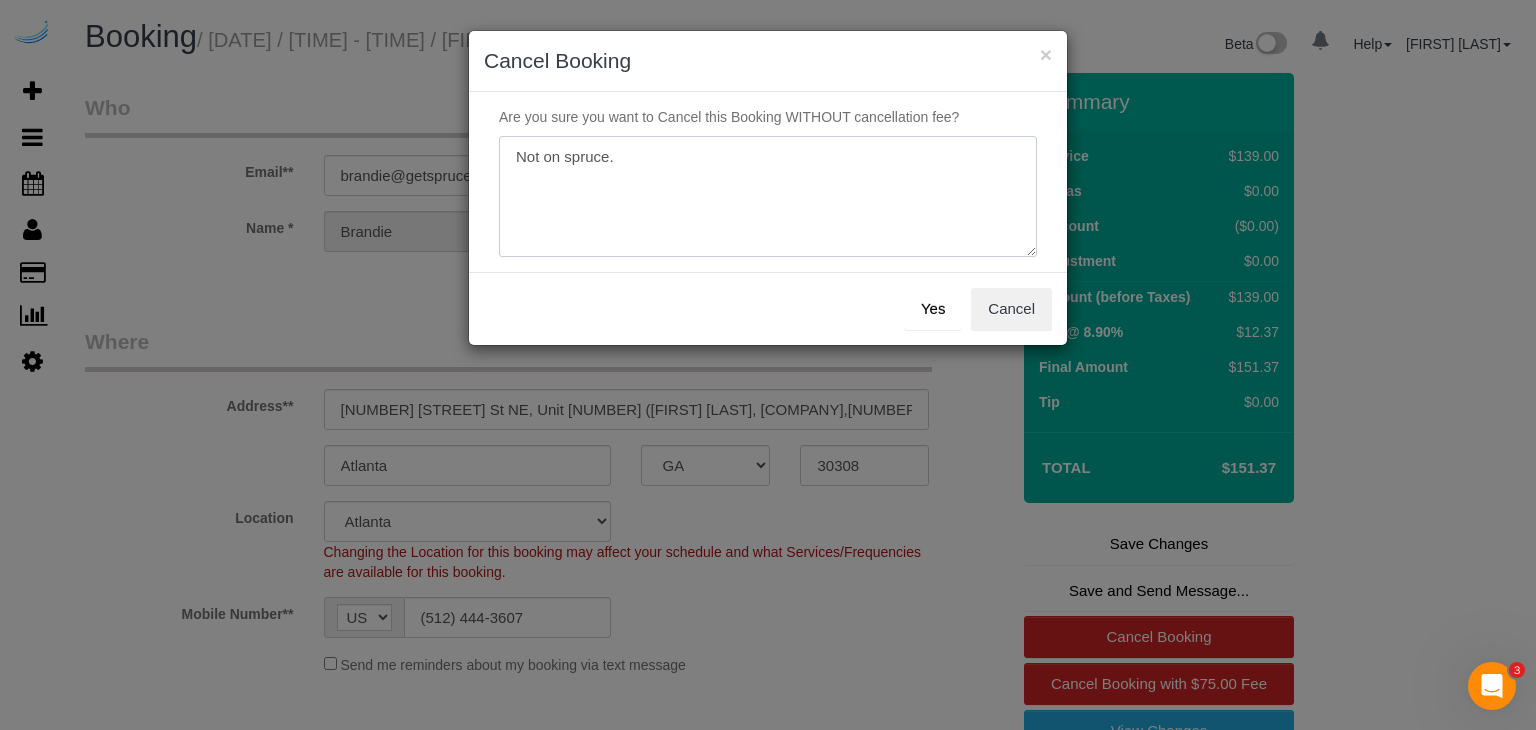 type on "Not on spruce." 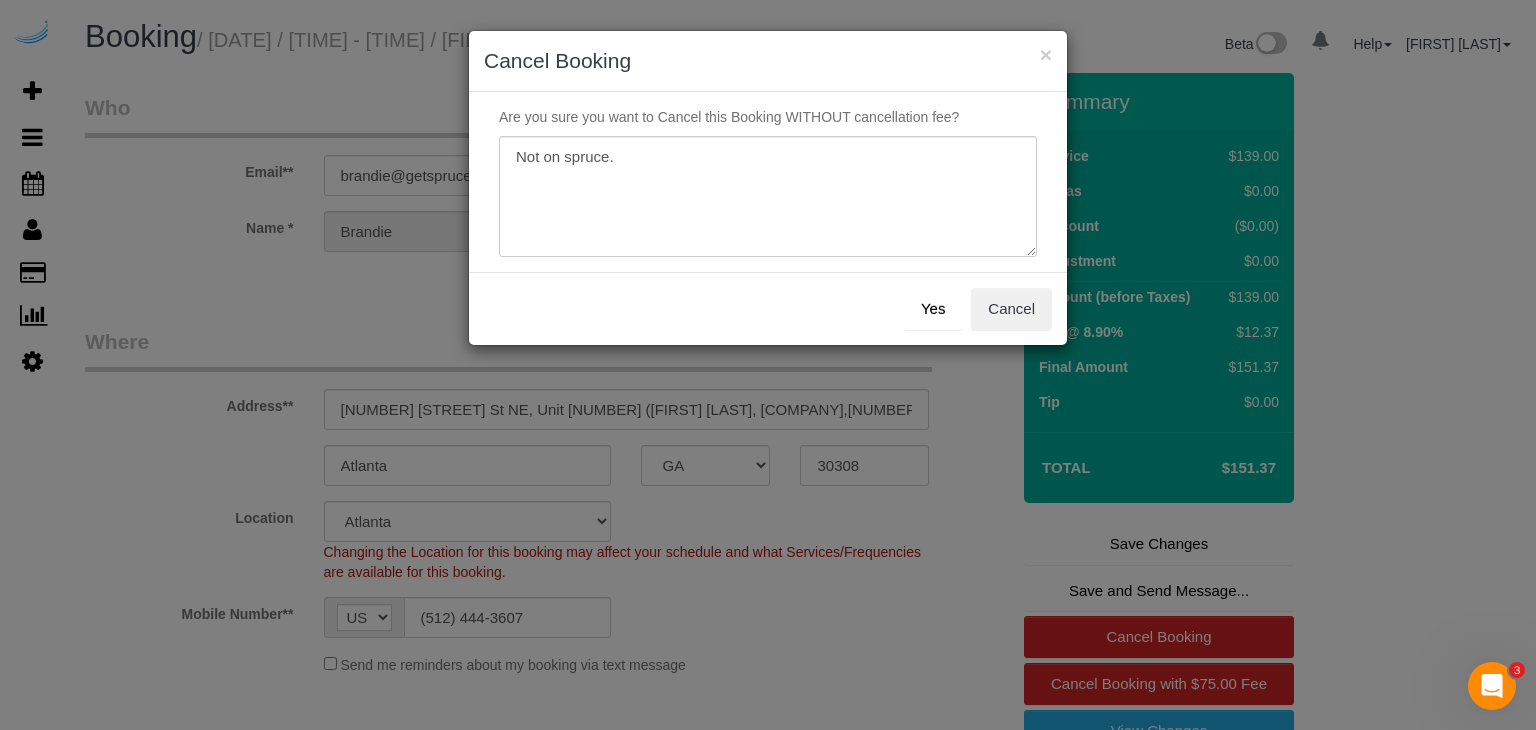 click on "Yes" at bounding box center [933, 309] 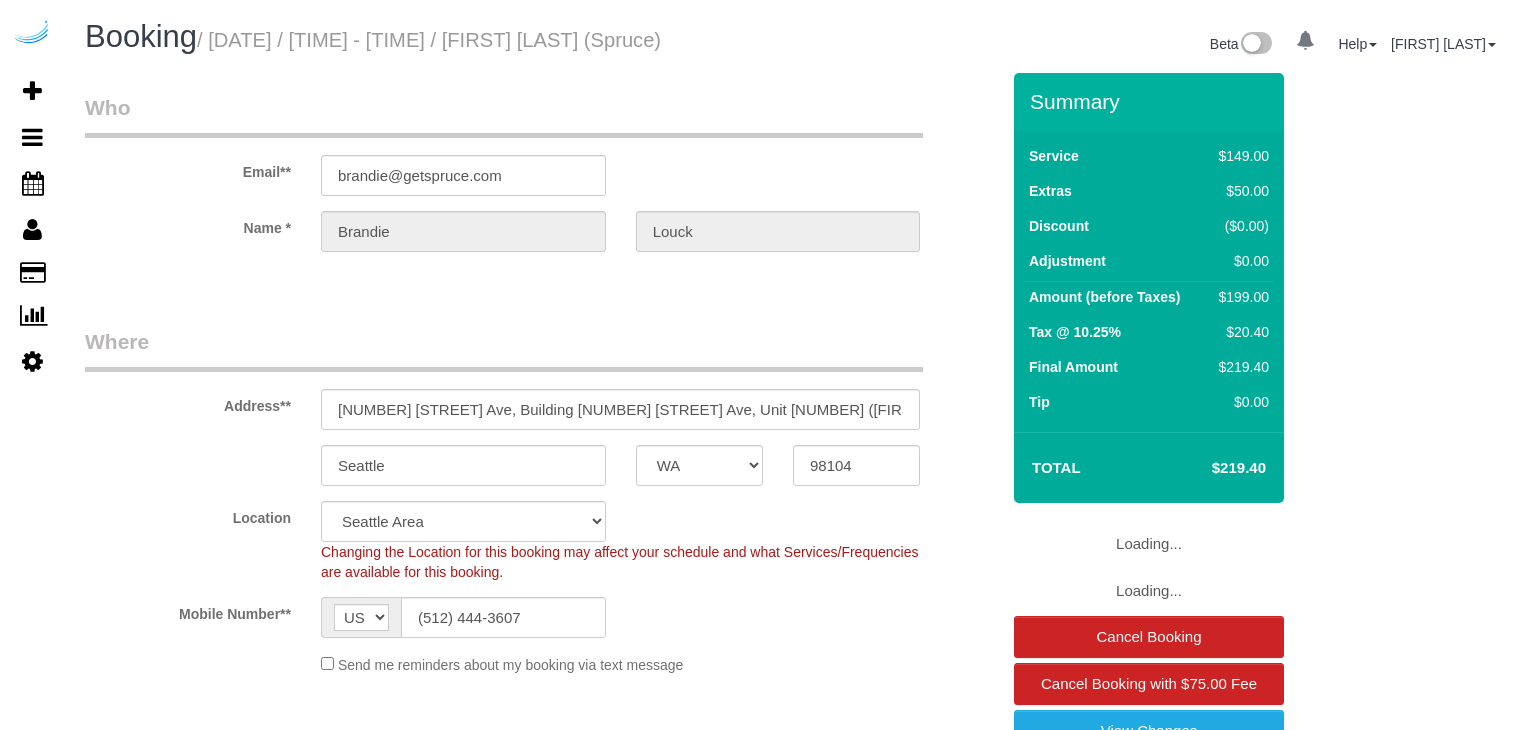 select on "WA" 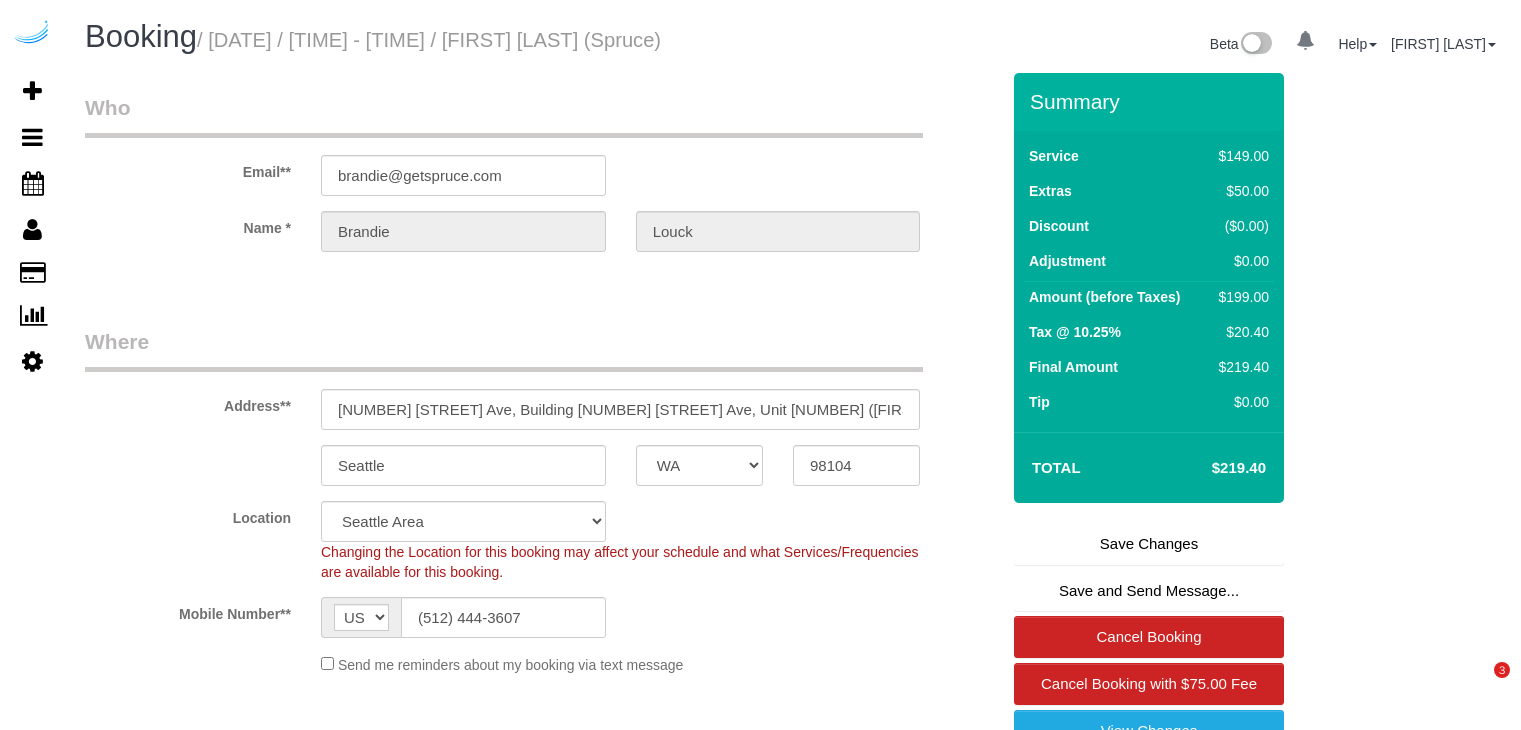 scroll, scrollTop: 0, scrollLeft: 0, axis: both 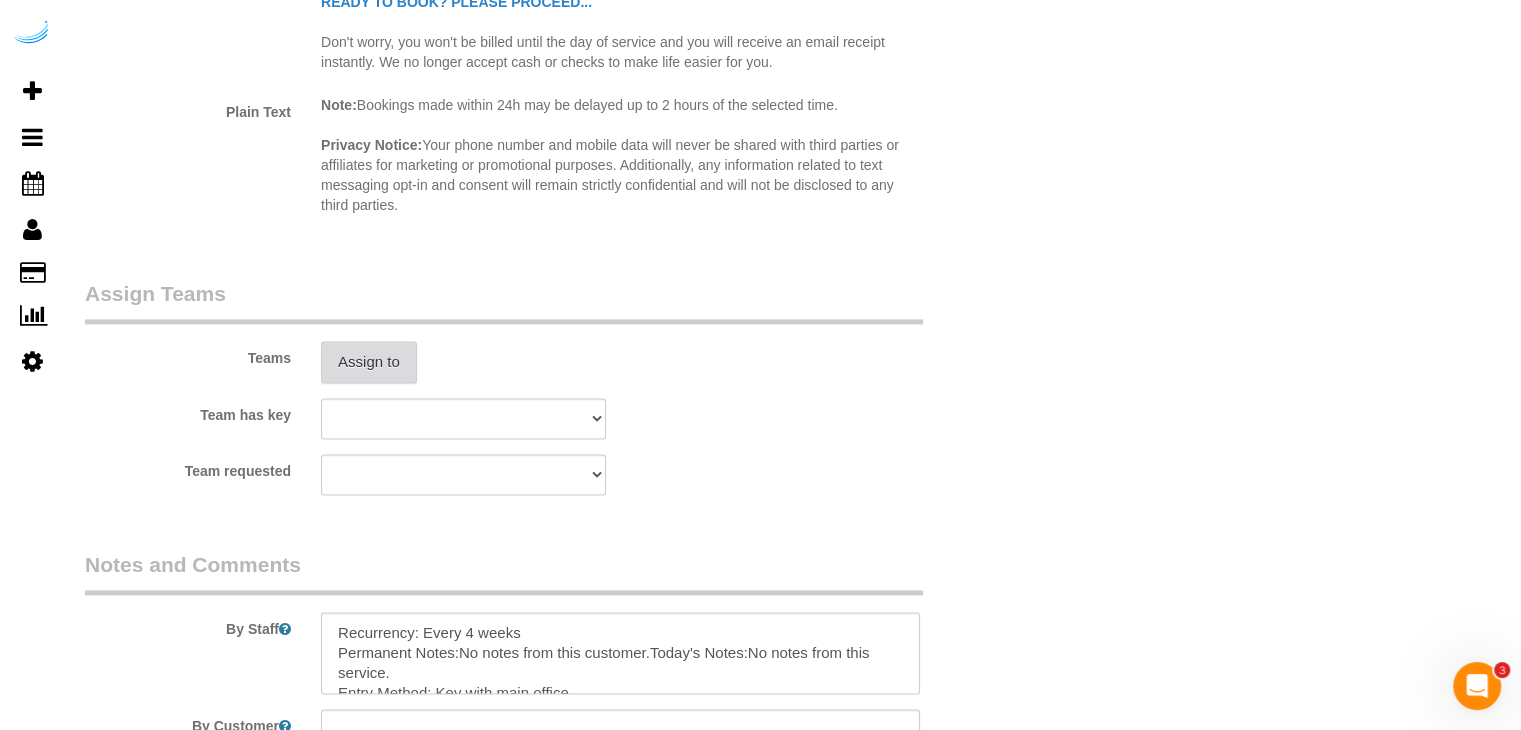 click on "Assign to" at bounding box center [369, 362] 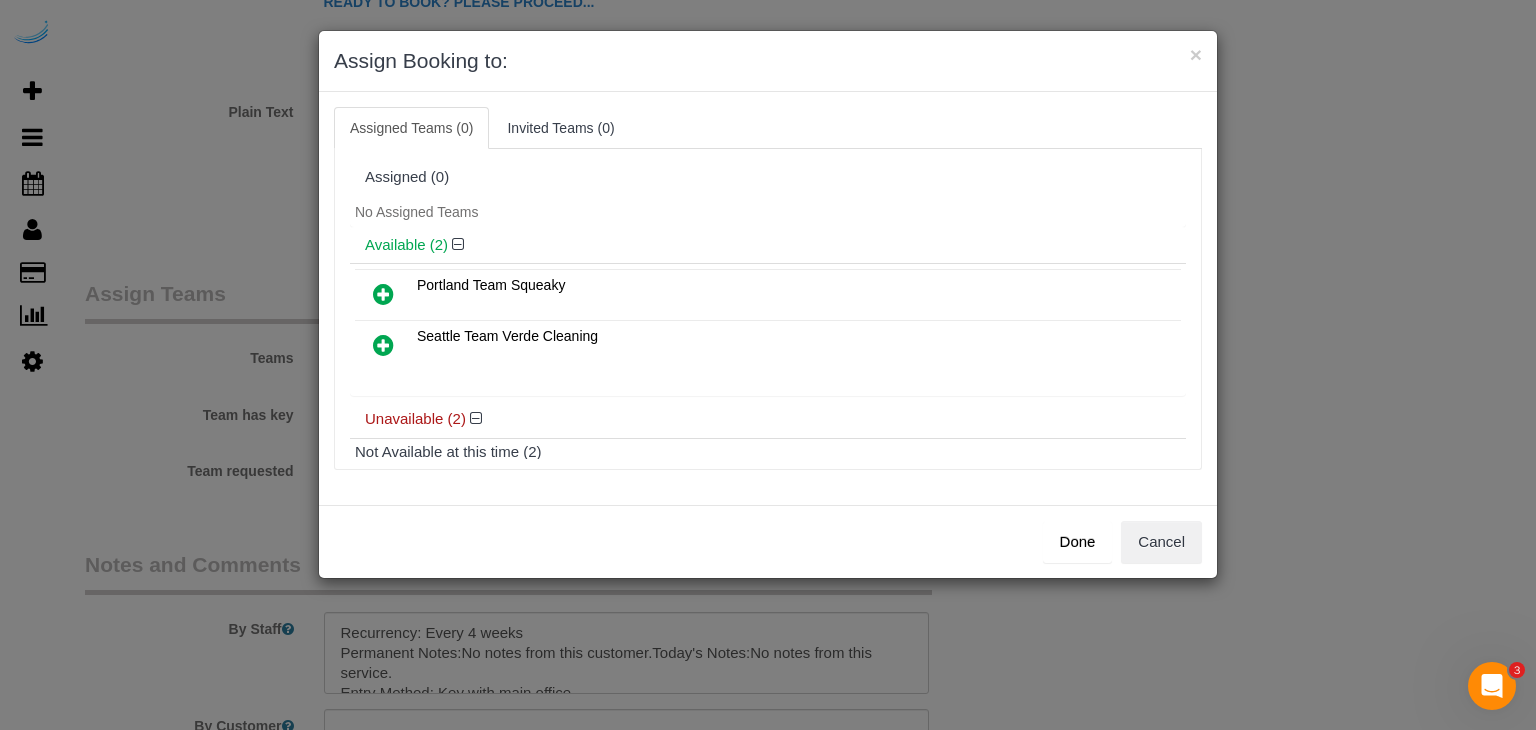 click at bounding box center (383, 345) 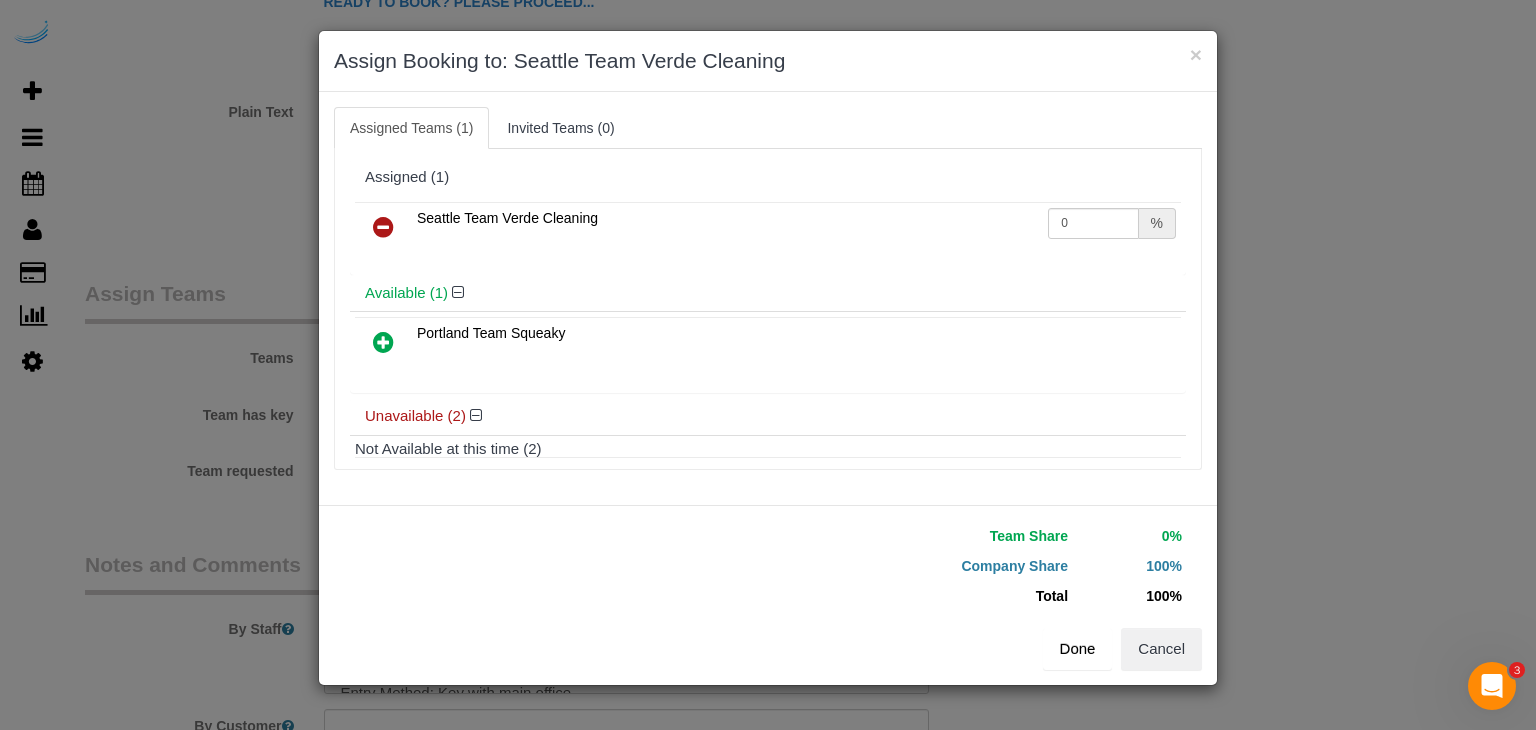 click on "Done" at bounding box center [1078, 649] 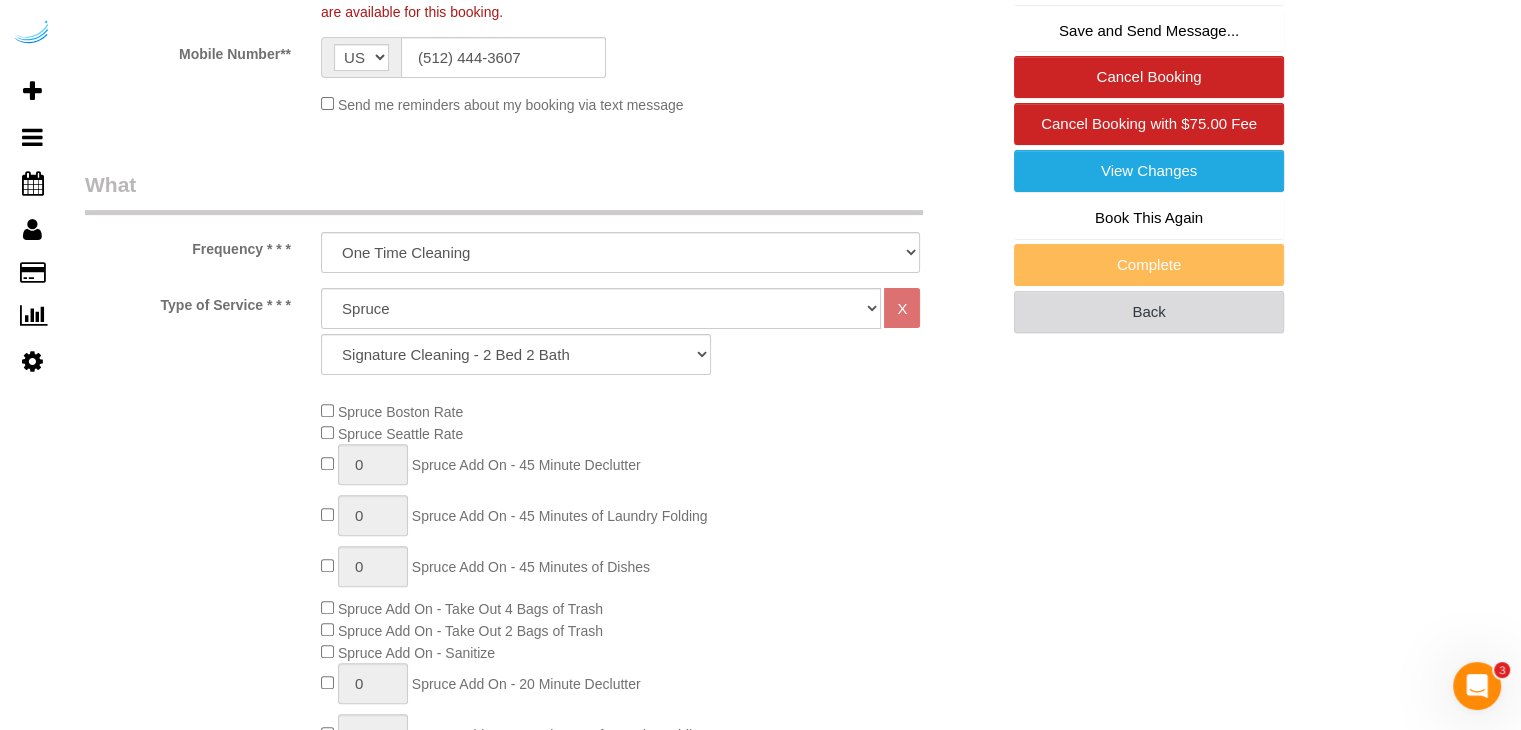 scroll, scrollTop: 500, scrollLeft: 0, axis: vertical 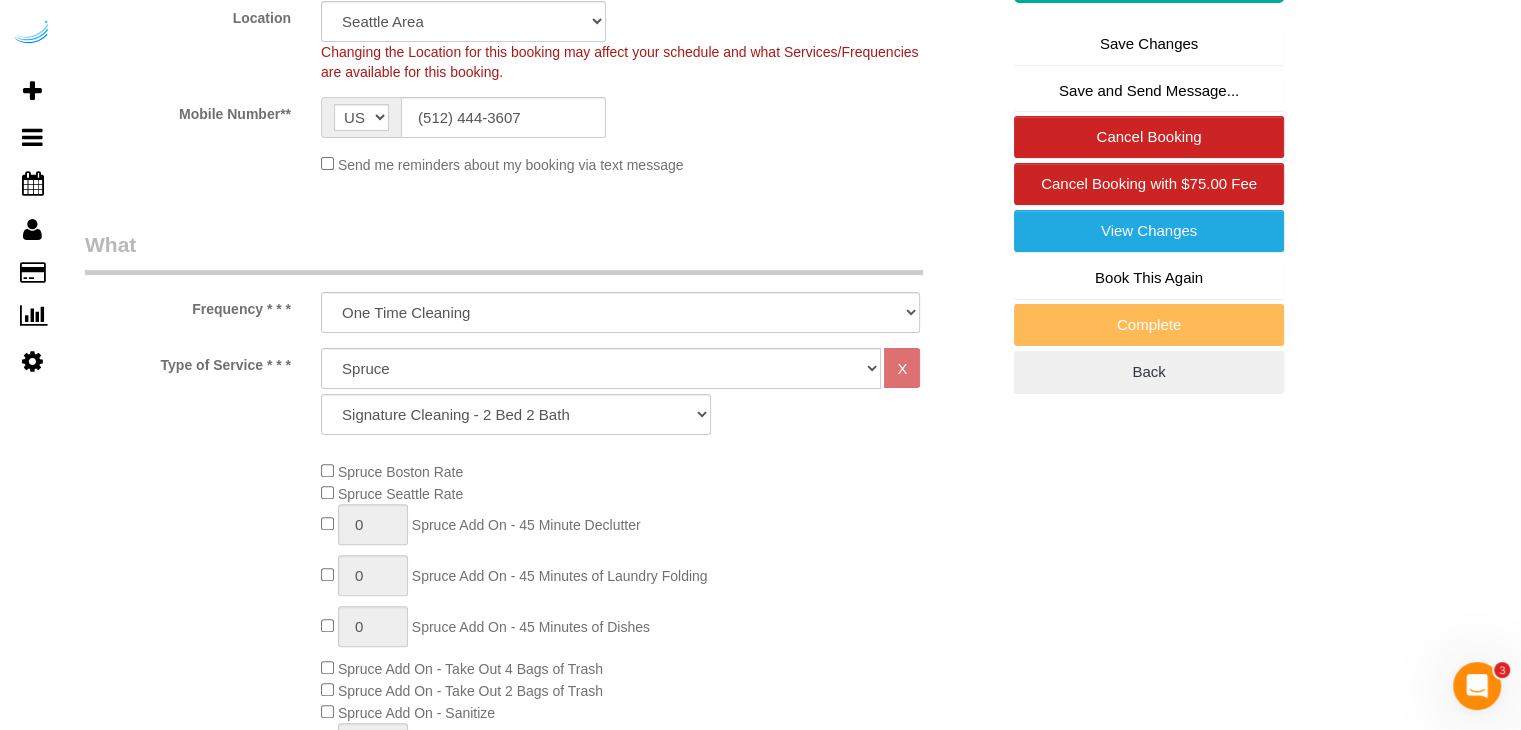 click on "Save Changes" at bounding box center (1149, 44) 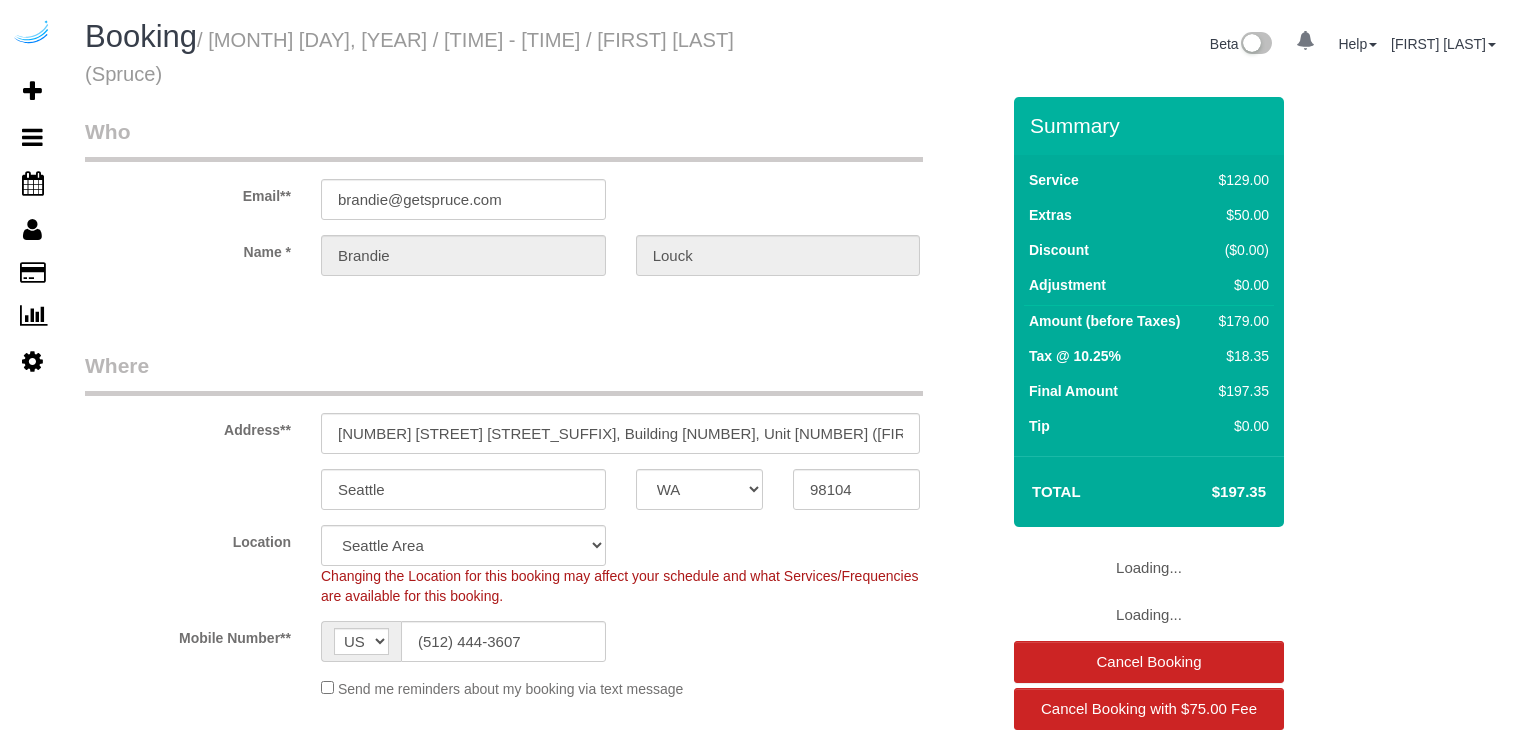 select on "WA" 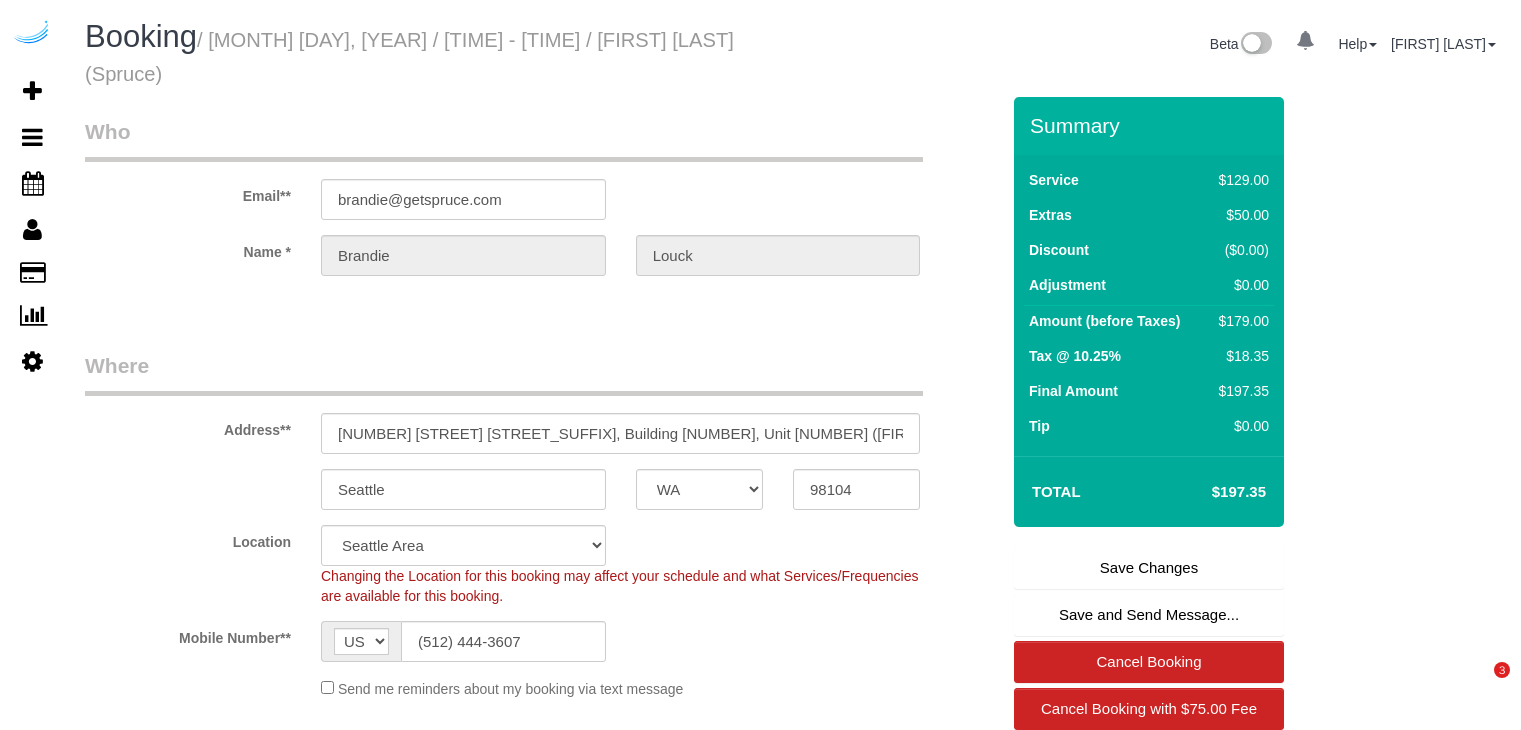 scroll, scrollTop: 0, scrollLeft: 0, axis: both 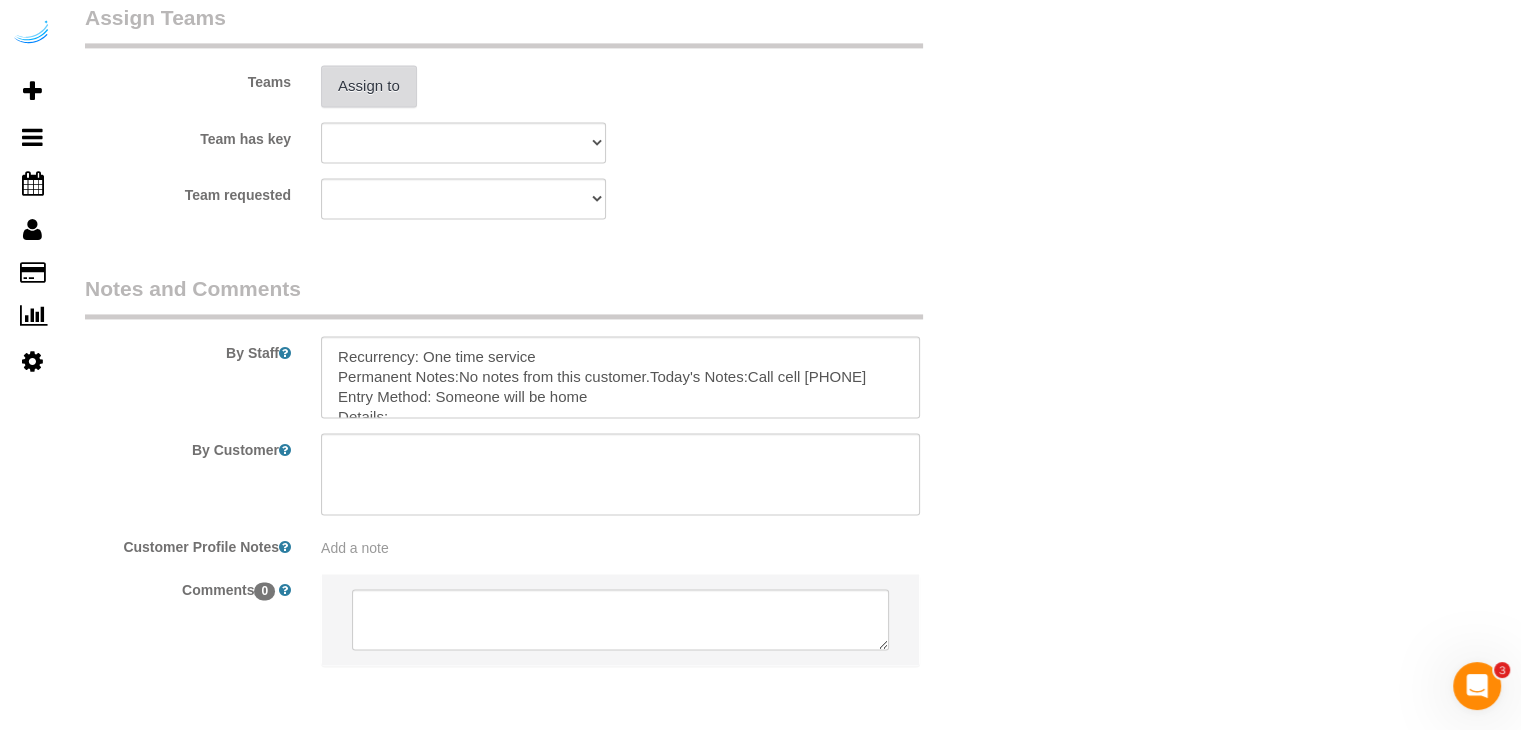 click on "Assign to" at bounding box center (369, 86) 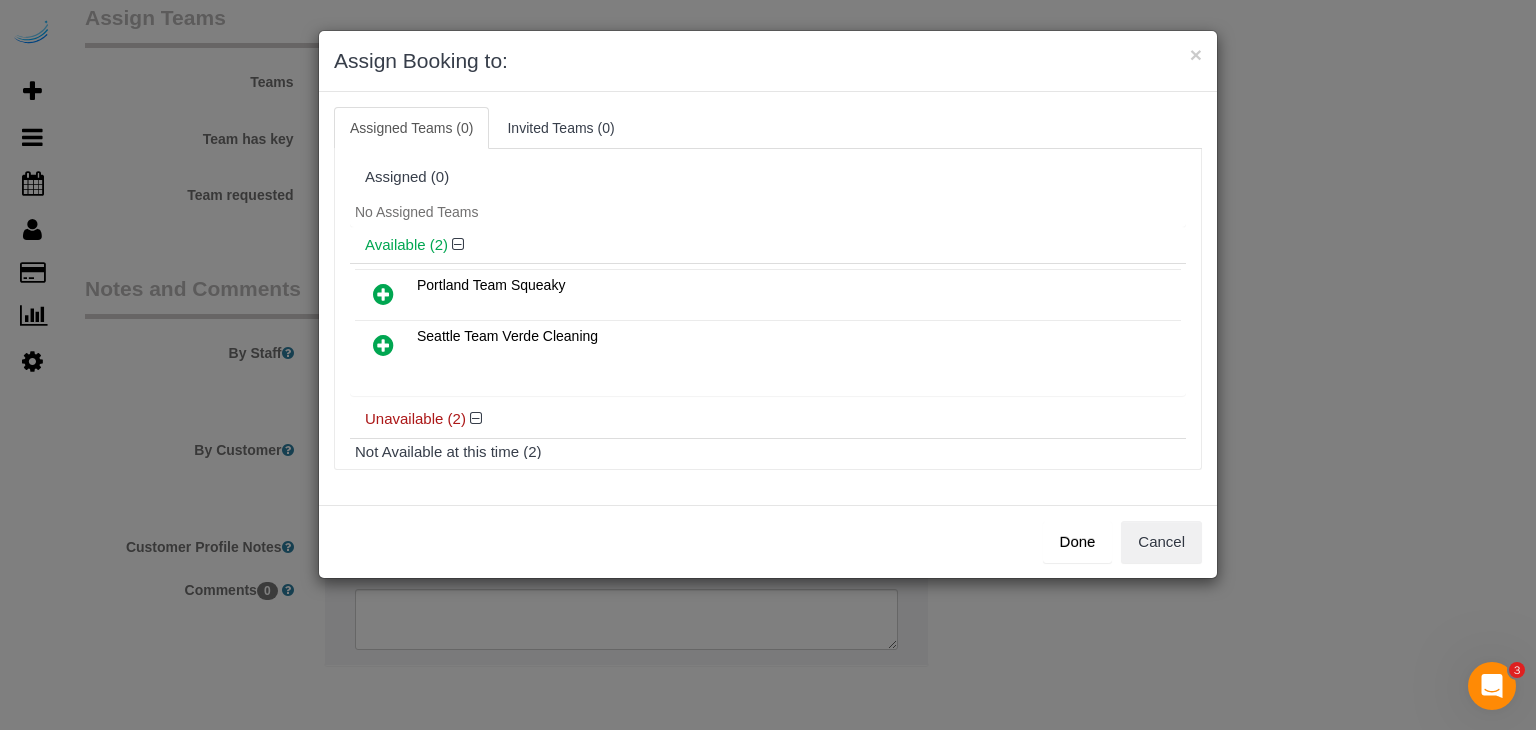 click at bounding box center (383, 345) 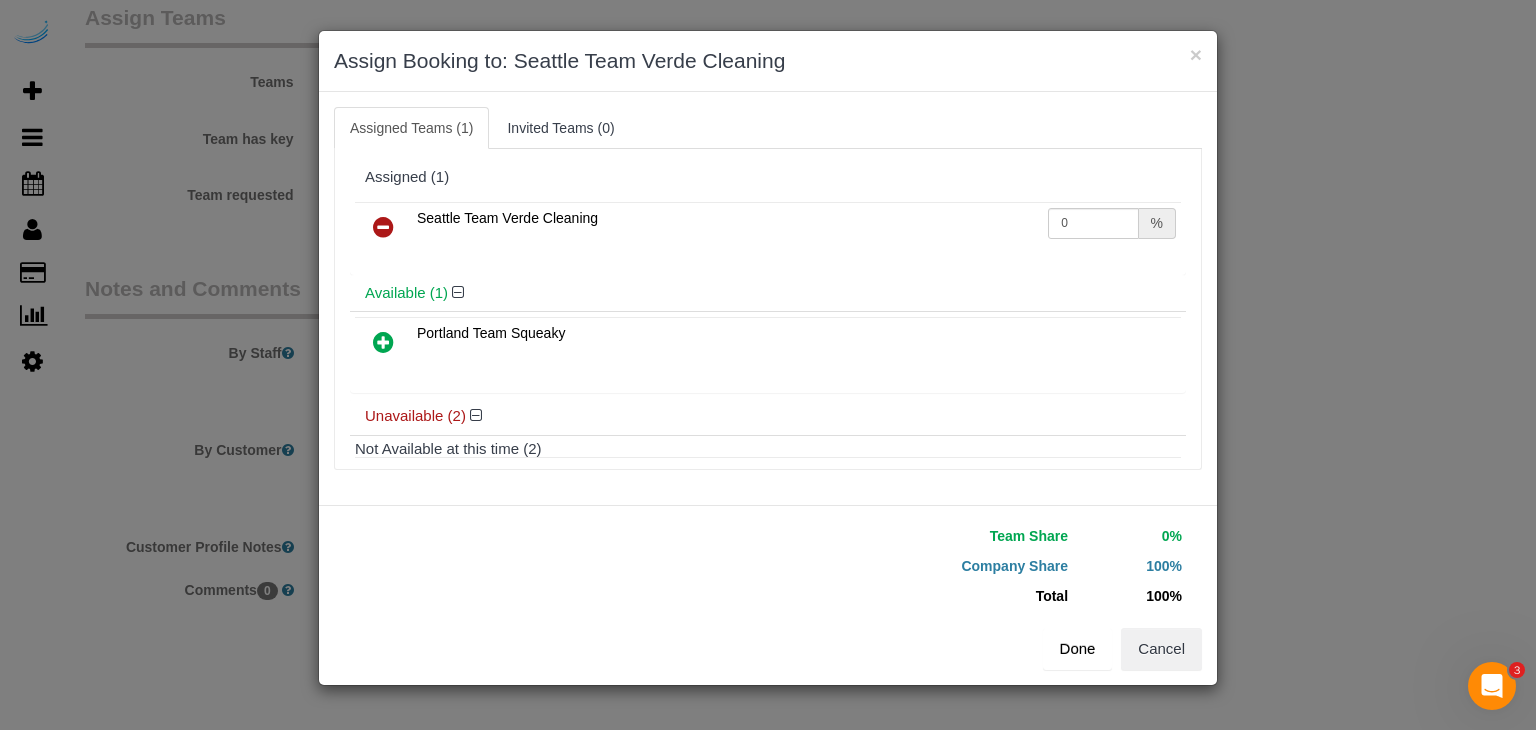click on "Done" at bounding box center [1078, 649] 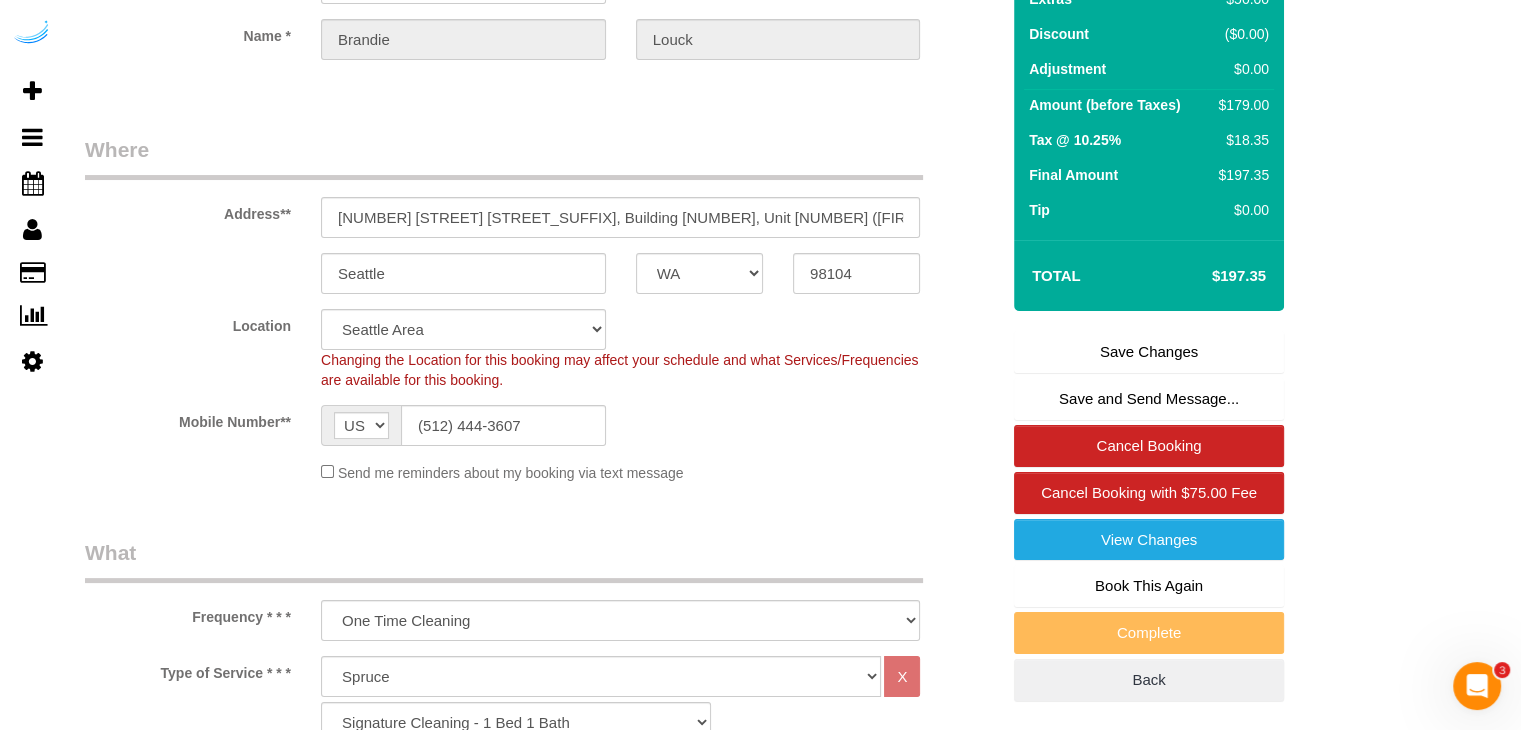 scroll, scrollTop: 0, scrollLeft: 0, axis: both 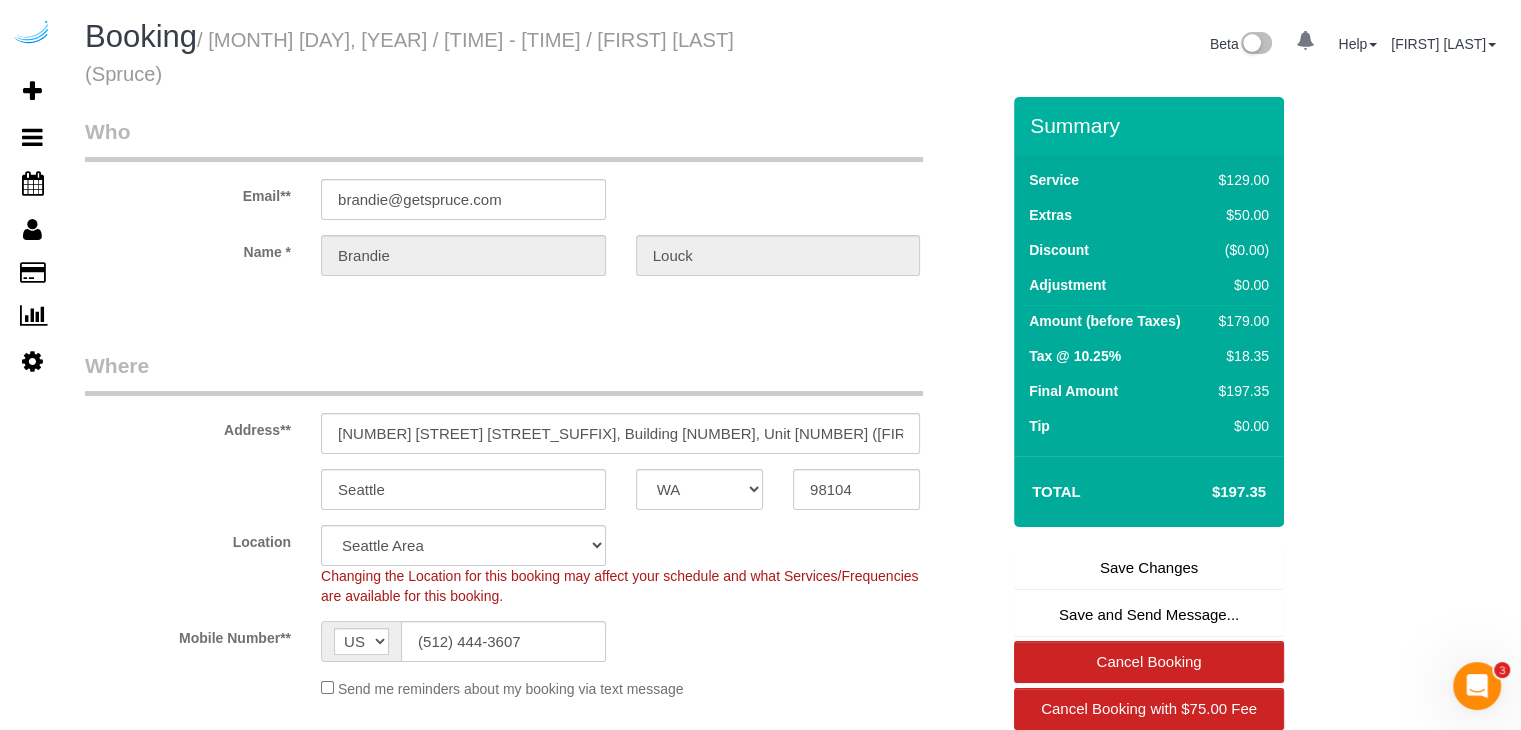 click on "Save Changes" at bounding box center (1149, 568) 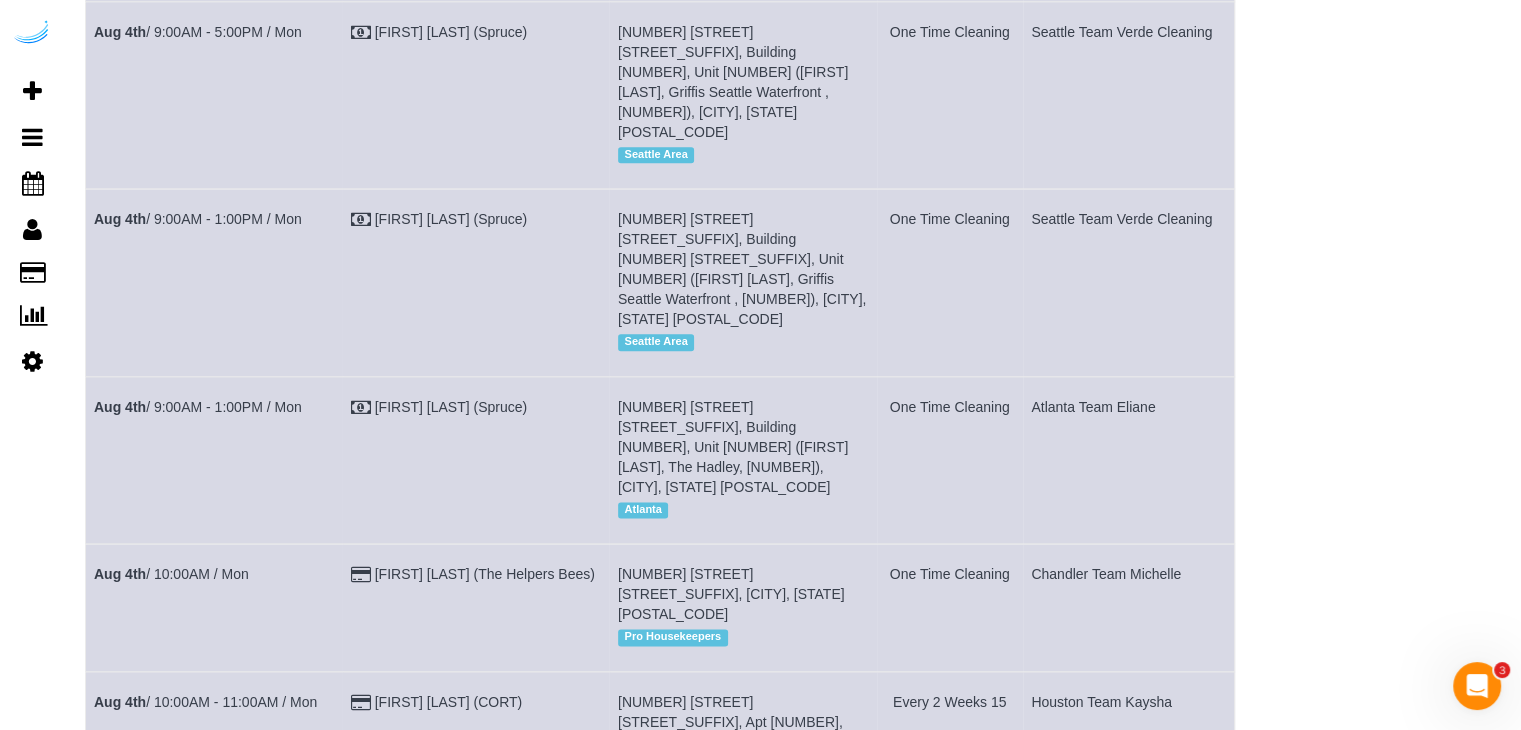 scroll, scrollTop: 2500, scrollLeft: 0, axis: vertical 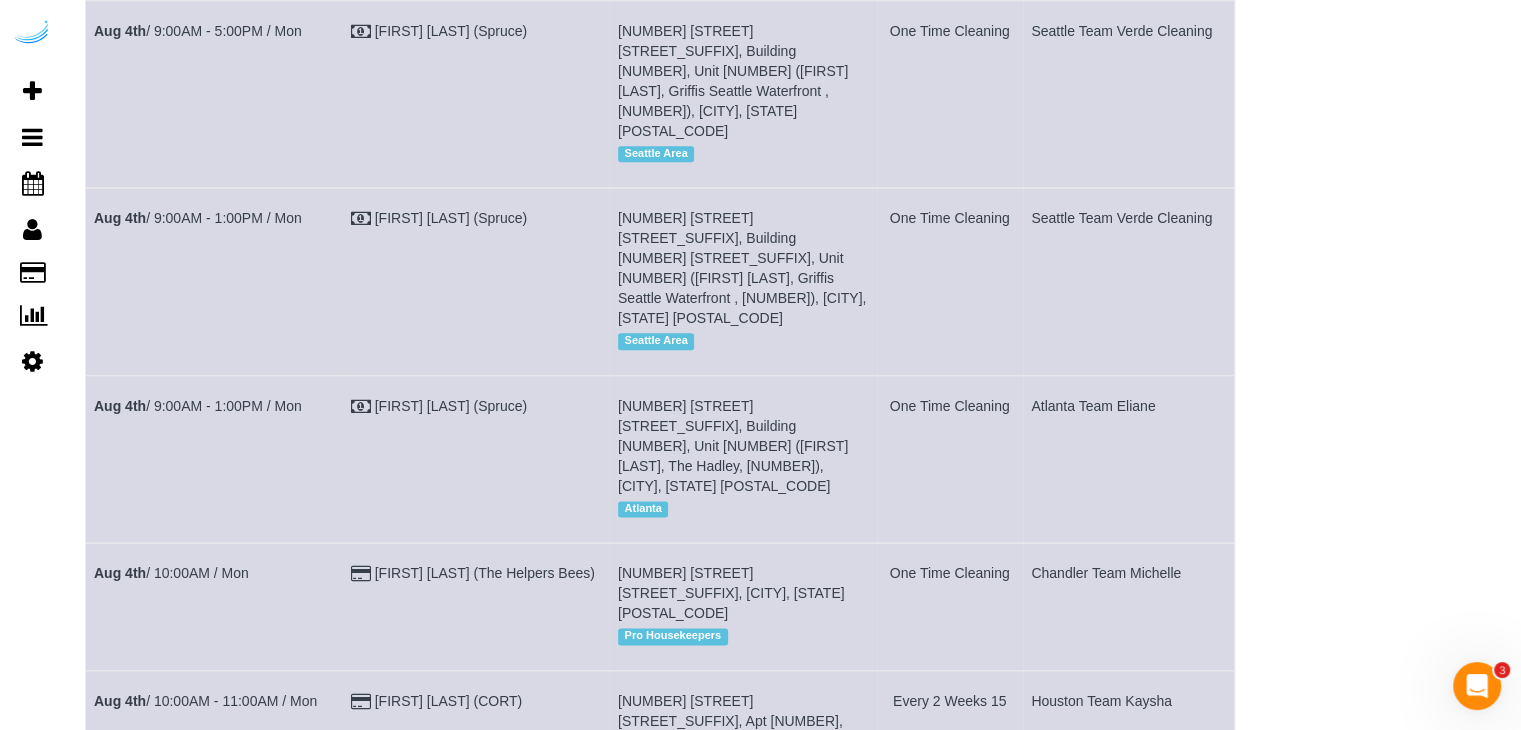 drag, startPoint x: 864, startPoint y: 261, endPoint x: 834, endPoint y: 270, distance: 31.320919 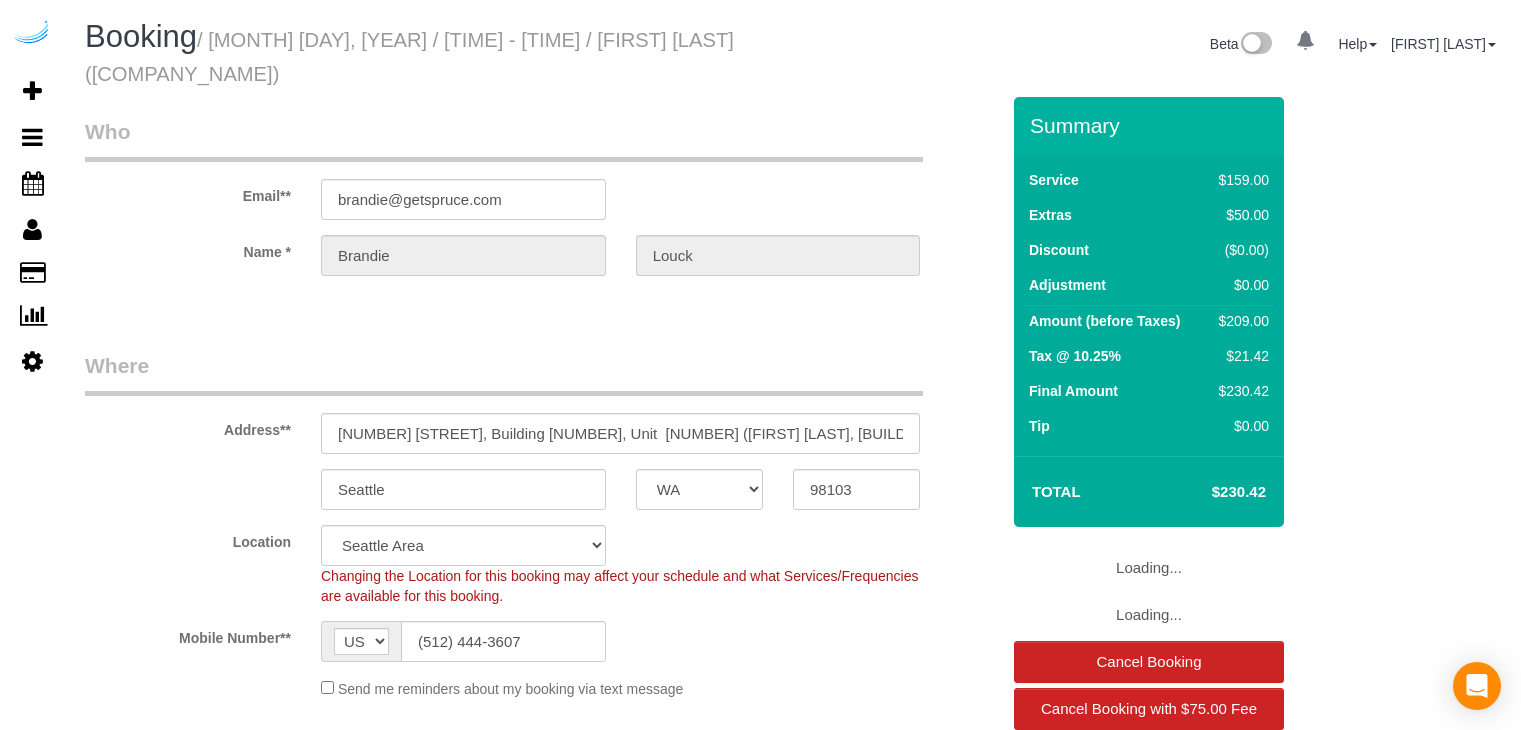 select on "WA" 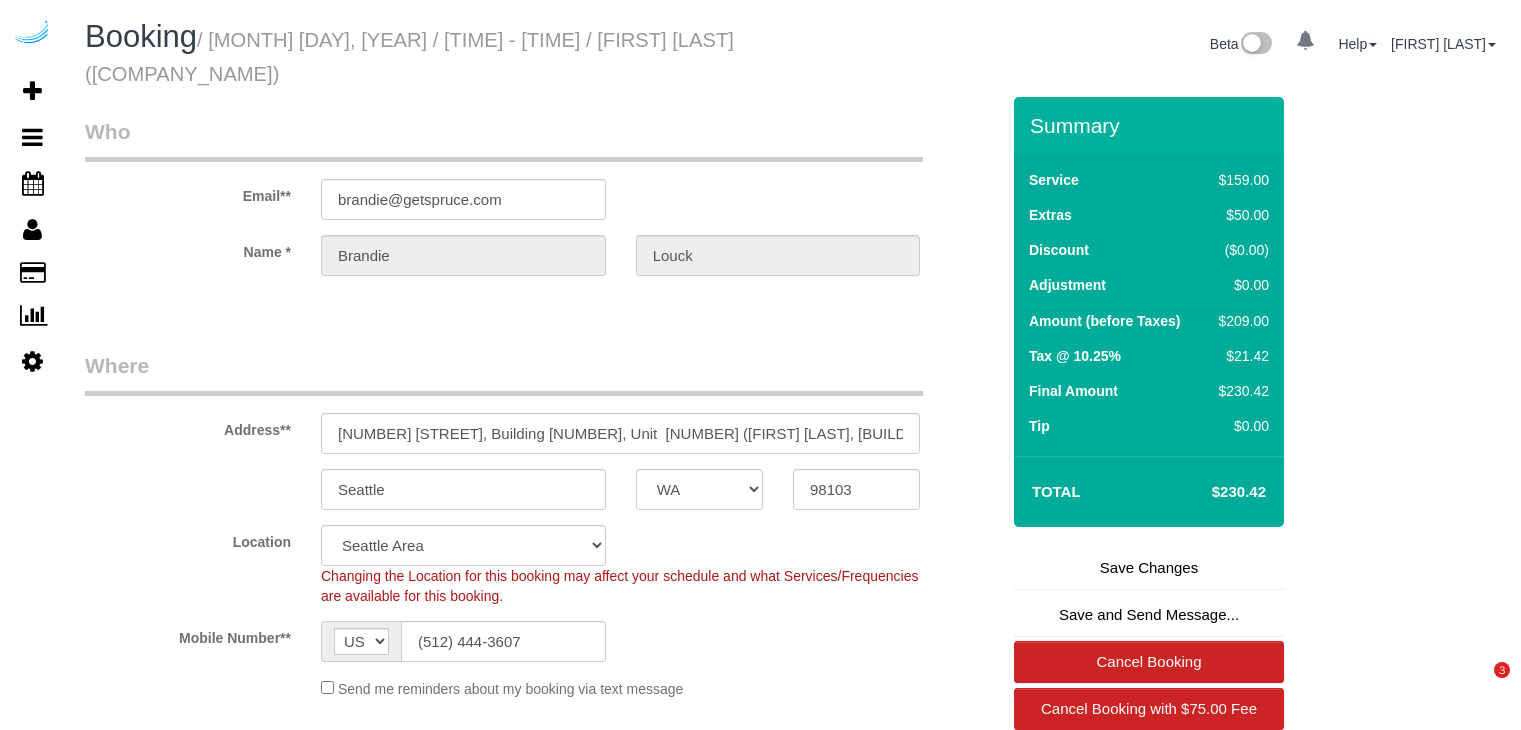 scroll, scrollTop: 0, scrollLeft: 0, axis: both 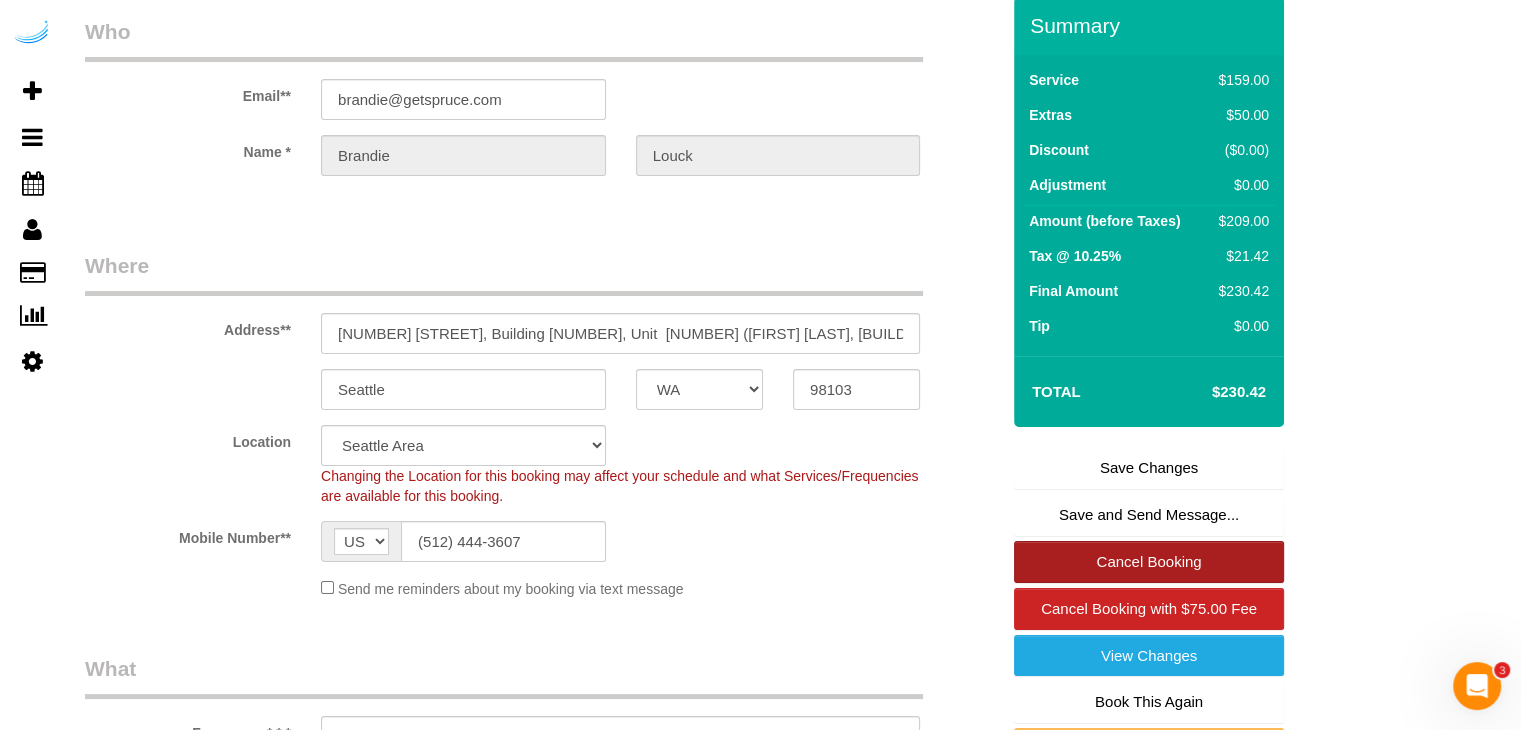 click on "Cancel Booking" at bounding box center [1149, 562] 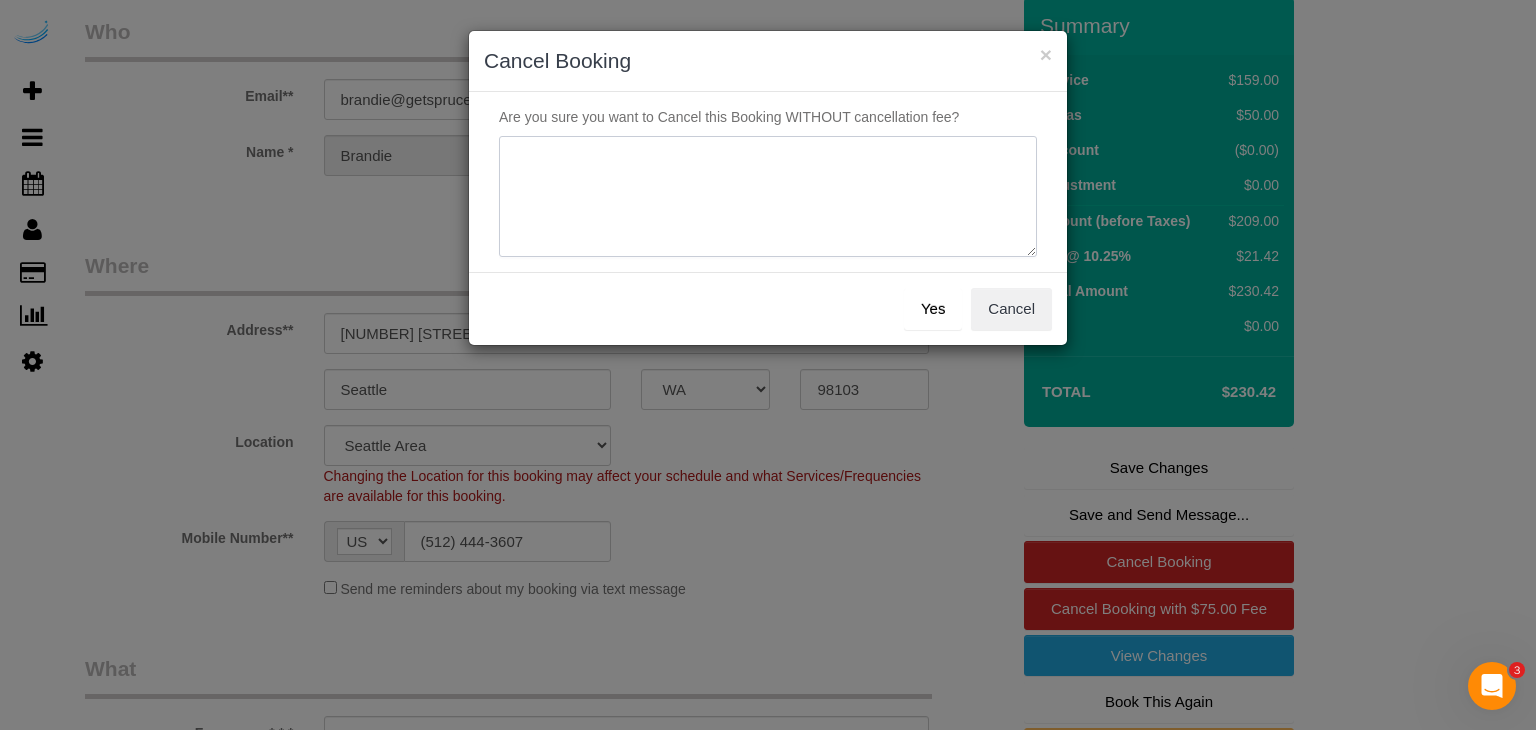 click at bounding box center (768, 197) 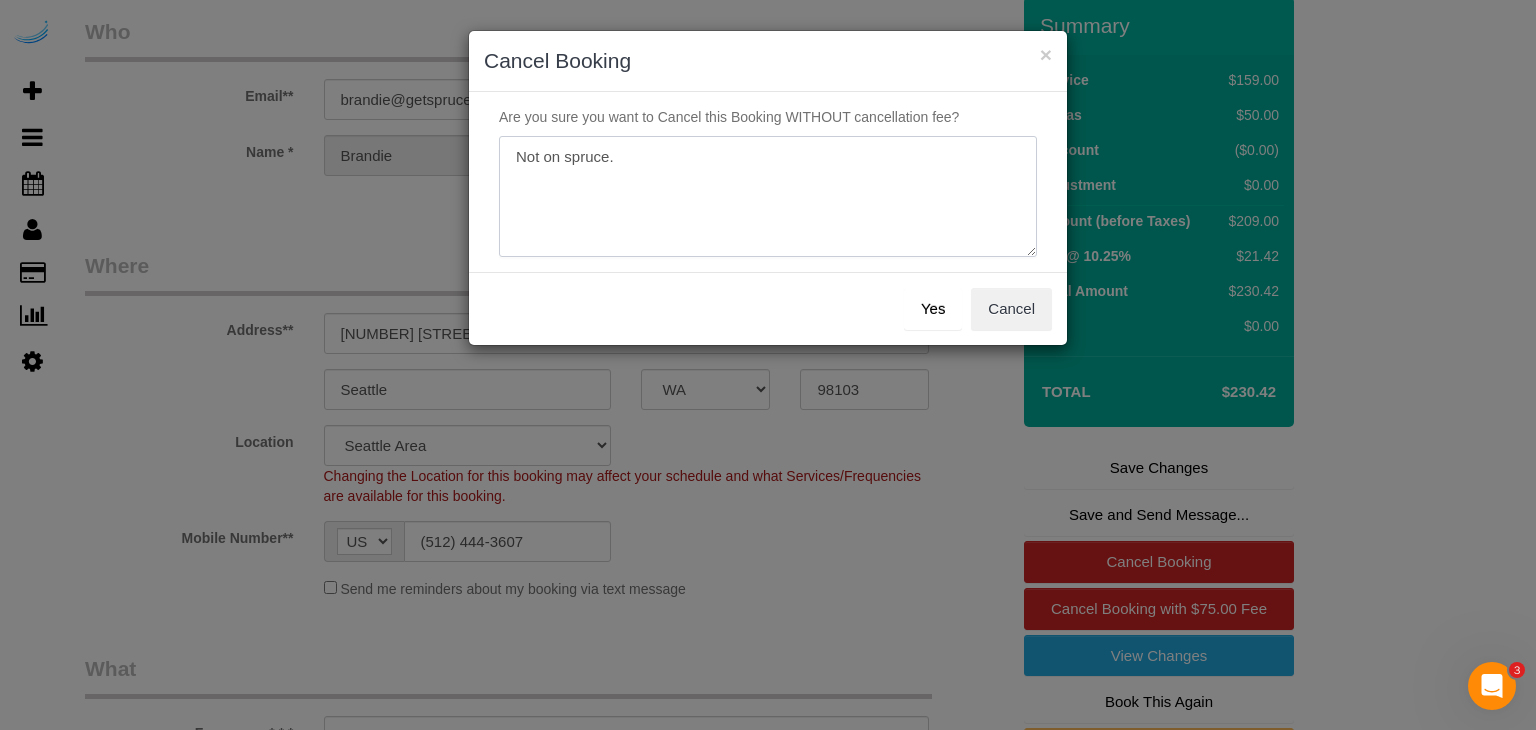 type on "Not on spruce." 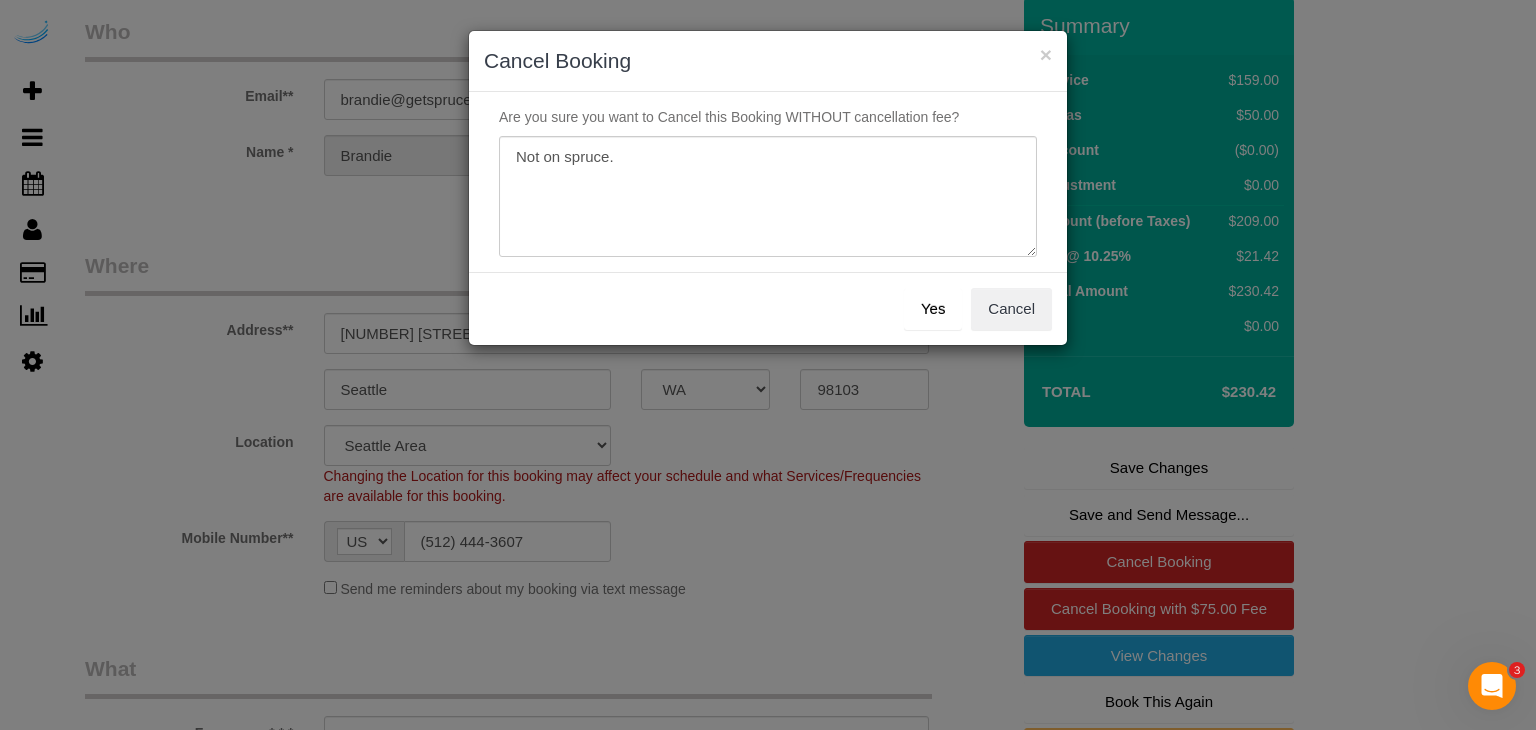 click on "Yes" at bounding box center (933, 309) 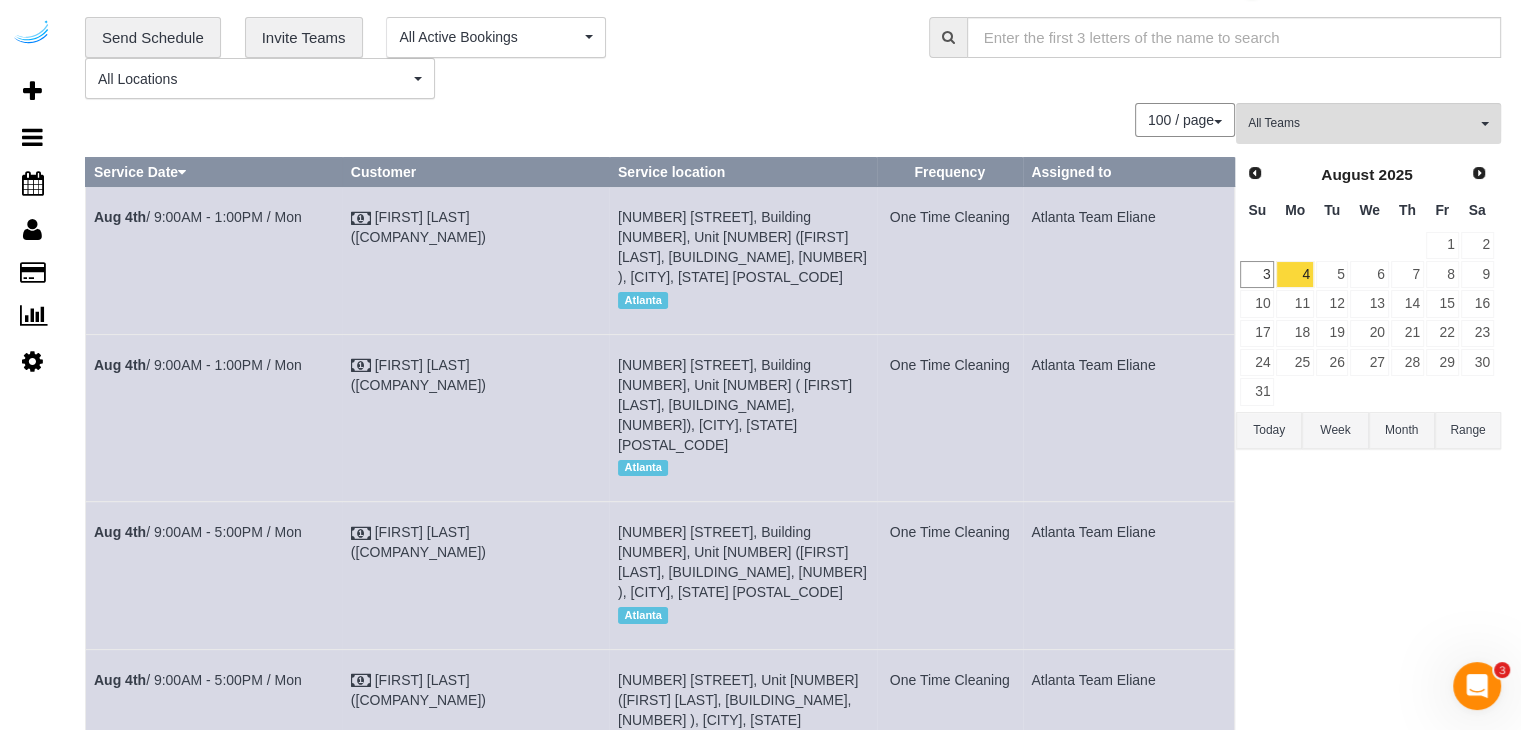 scroll, scrollTop: 0, scrollLeft: 0, axis: both 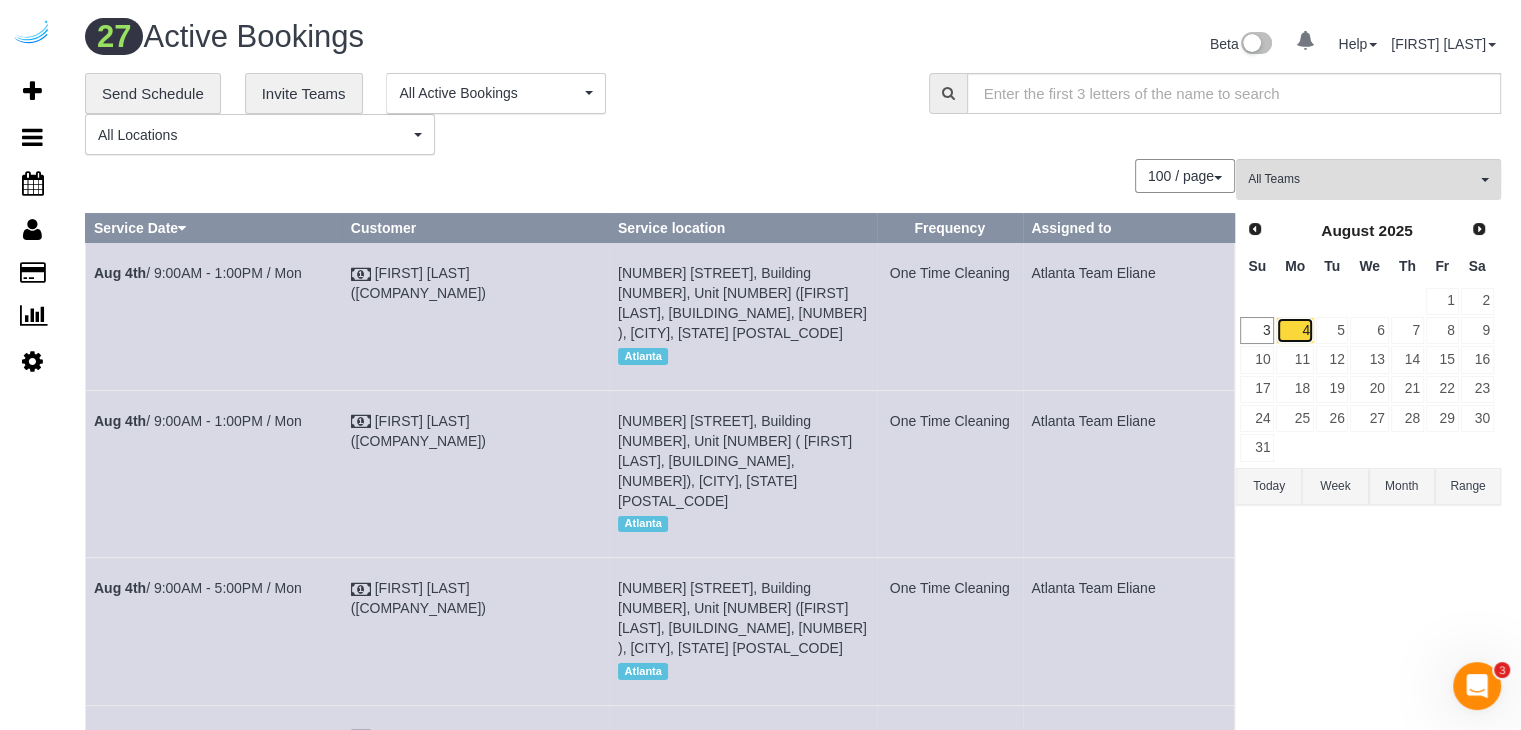 click on "4" at bounding box center [1294, 330] 